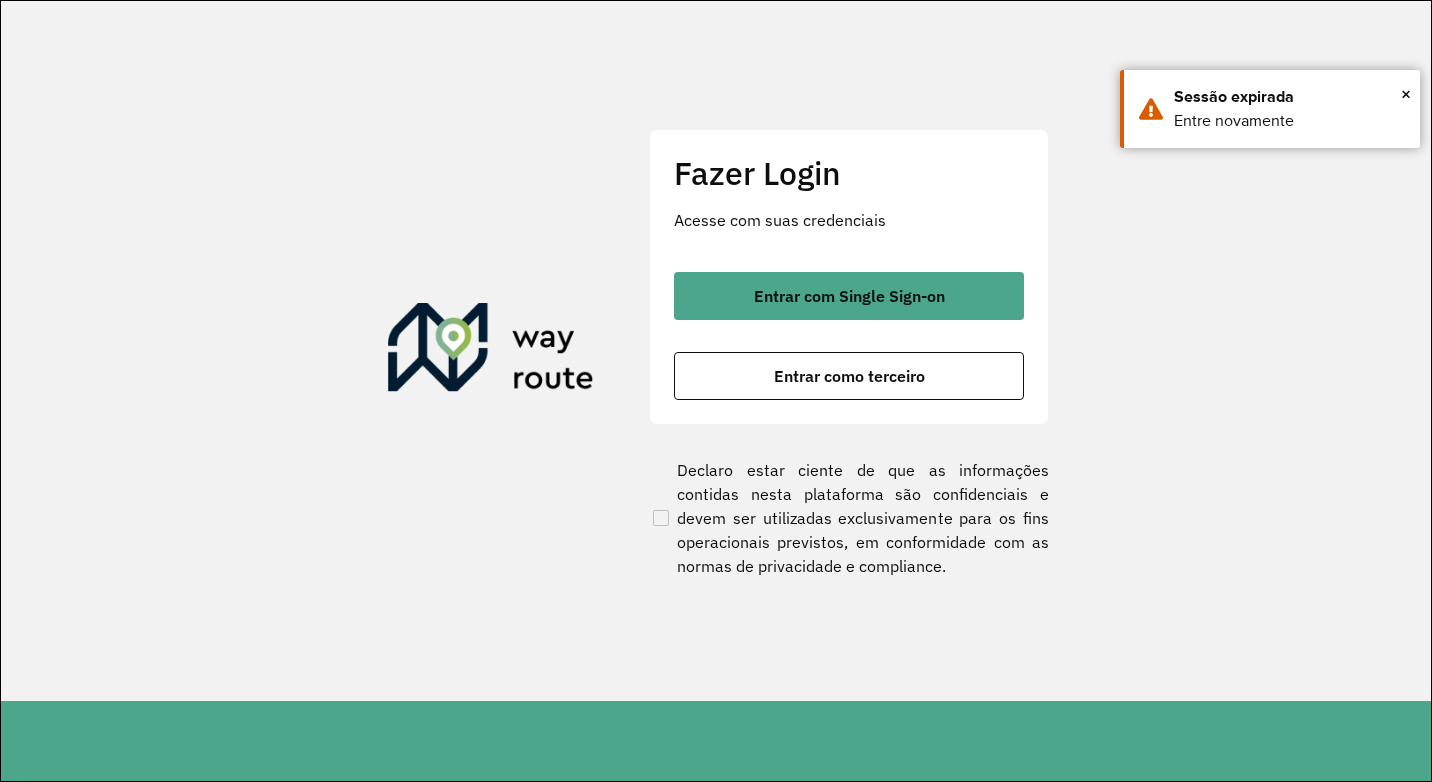 scroll, scrollTop: 0, scrollLeft: 0, axis: both 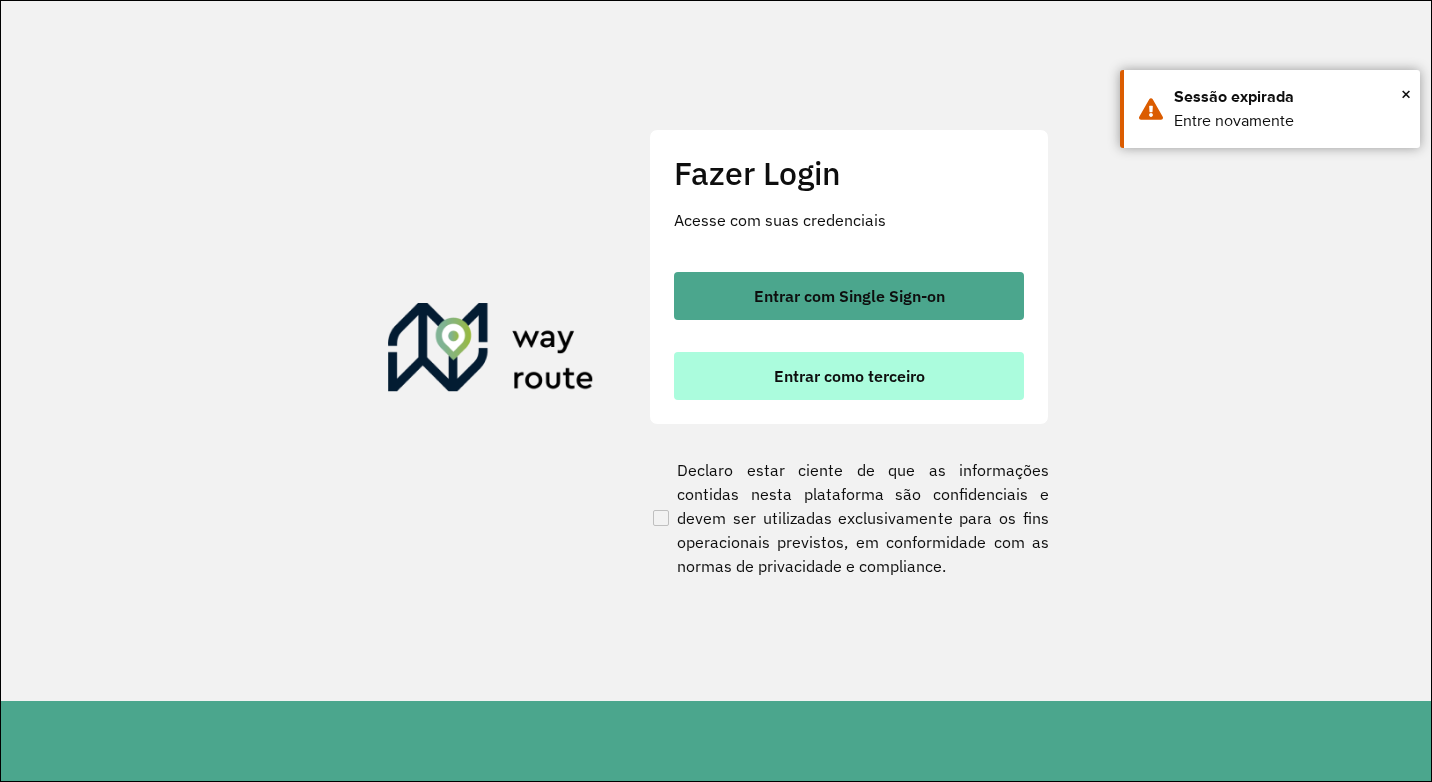 click on "Entrar como terceiro" at bounding box center [849, 376] 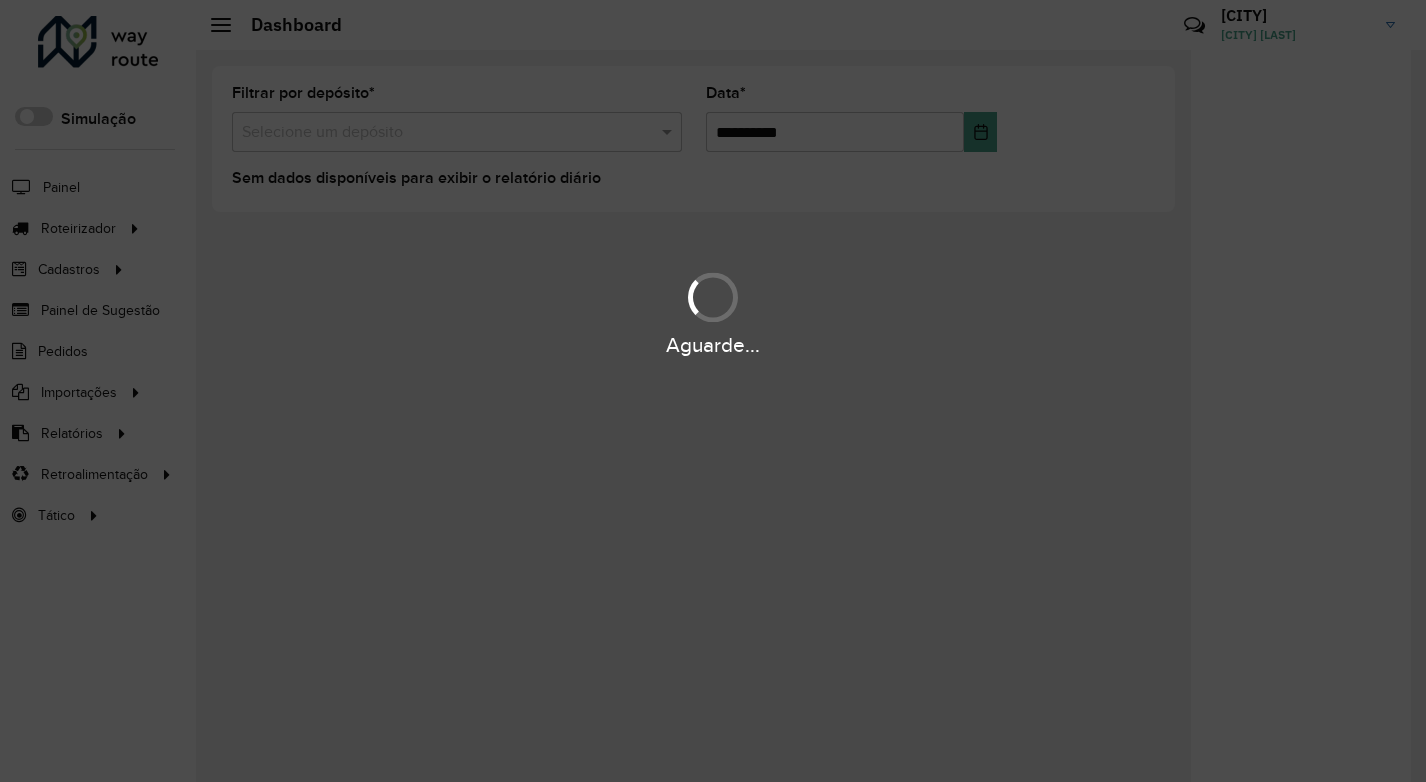 scroll, scrollTop: 0, scrollLeft: 0, axis: both 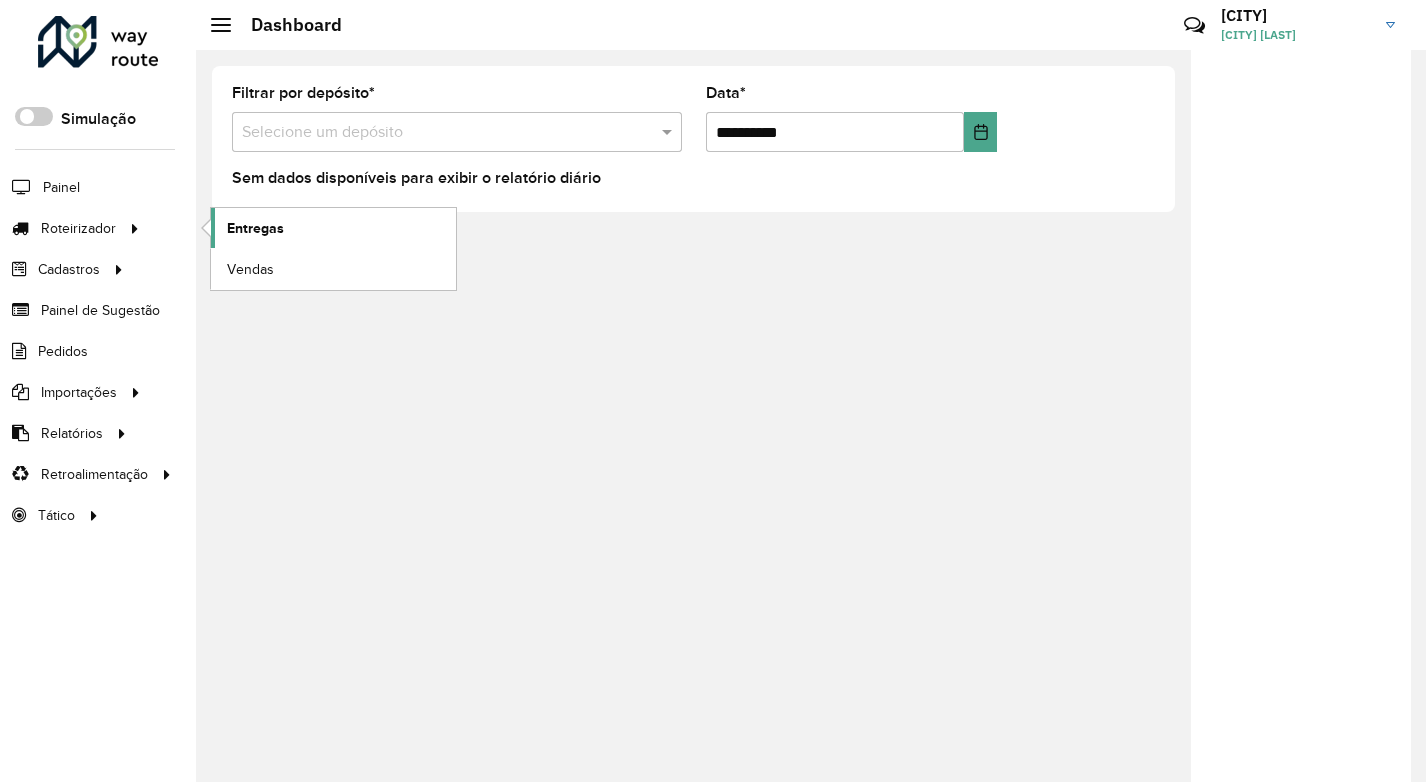click on "Entregas" 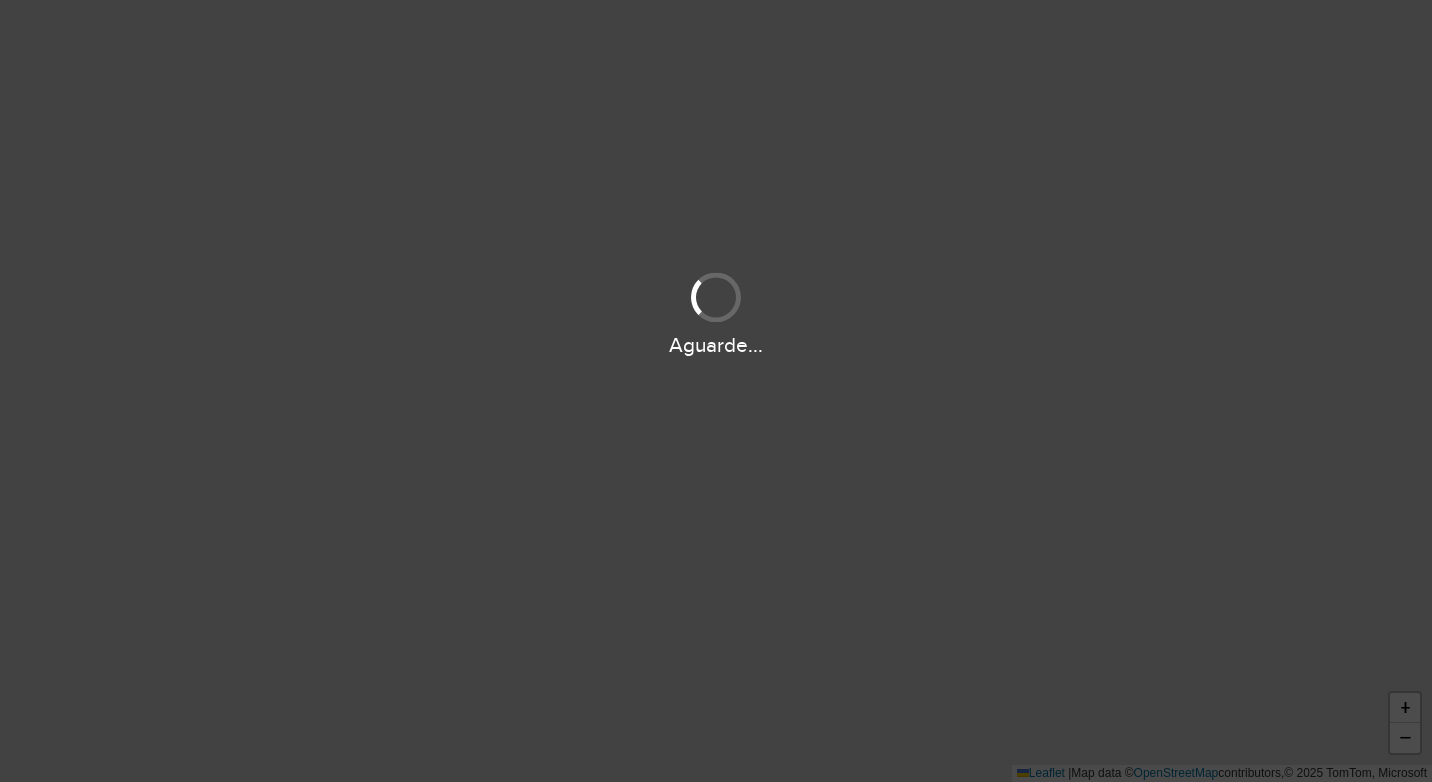 scroll, scrollTop: 0, scrollLeft: 0, axis: both 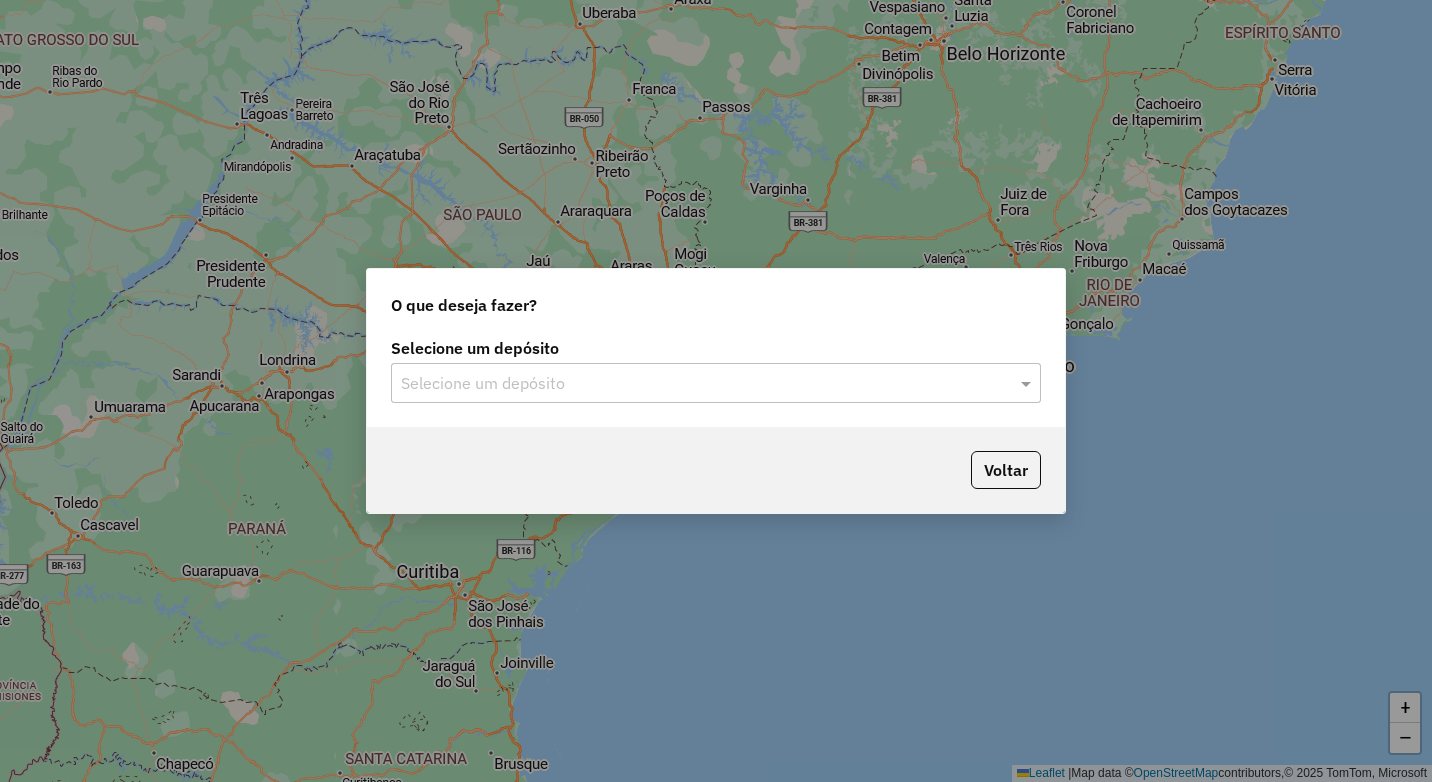 click 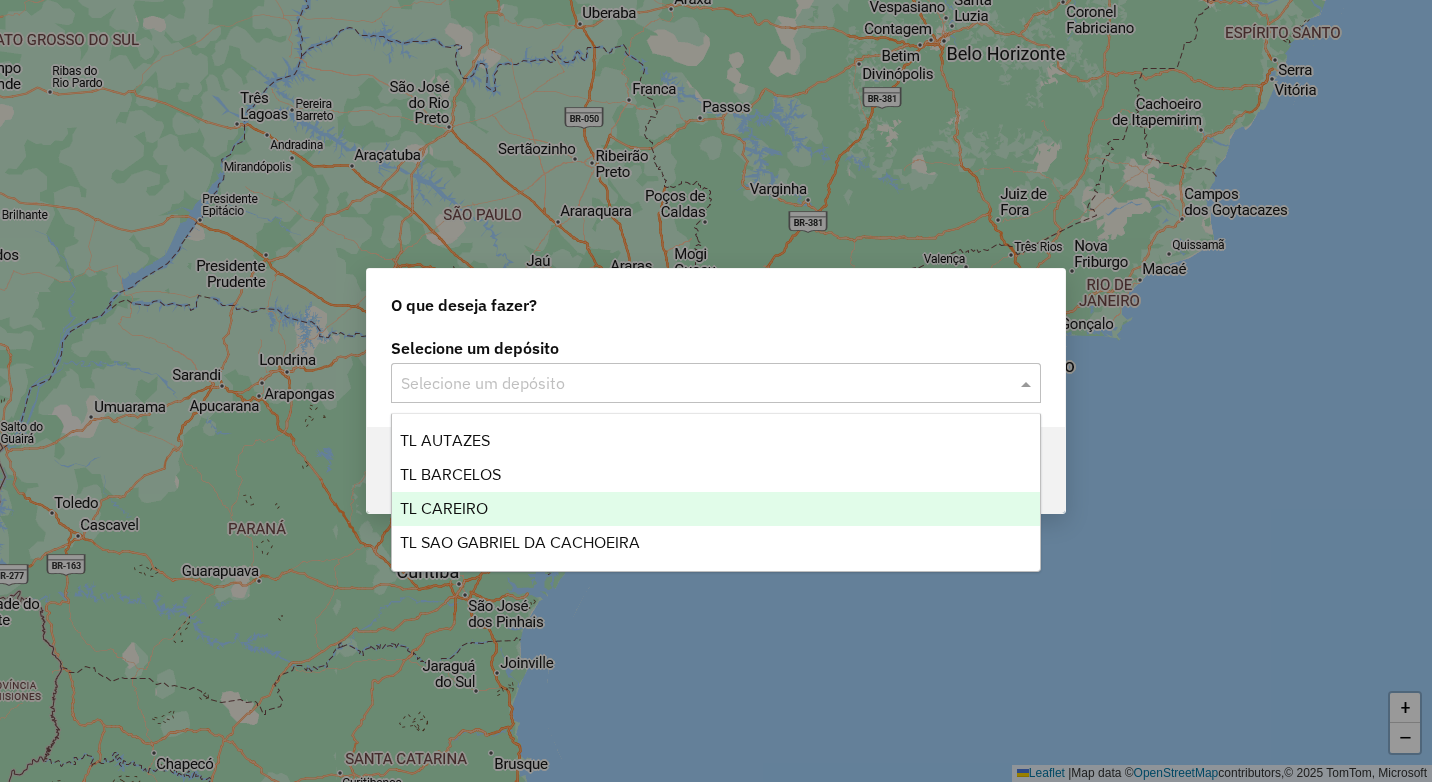 click on "TL CAREIRO" at bounding box center (716, 509) 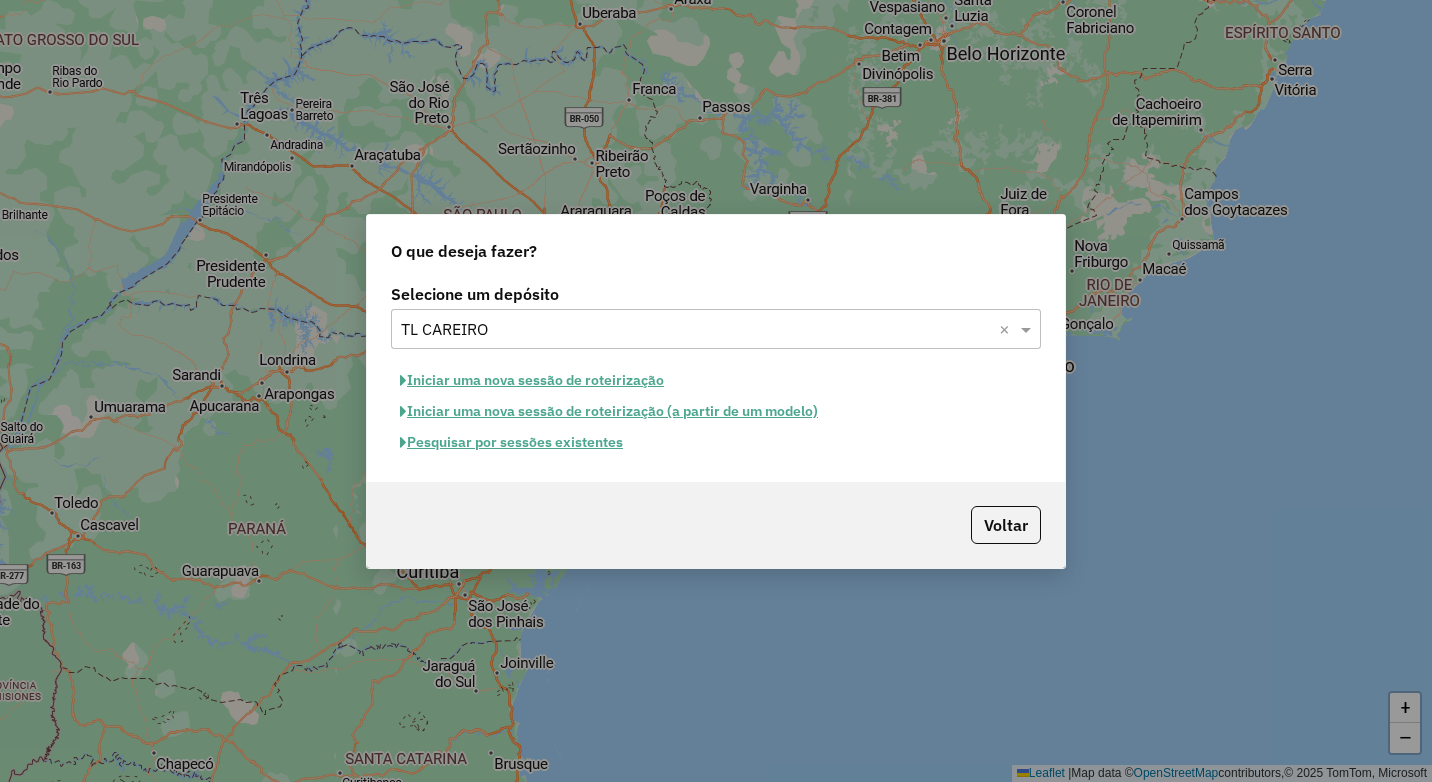 click on "Iniciar uma nova sessão de roteirização" 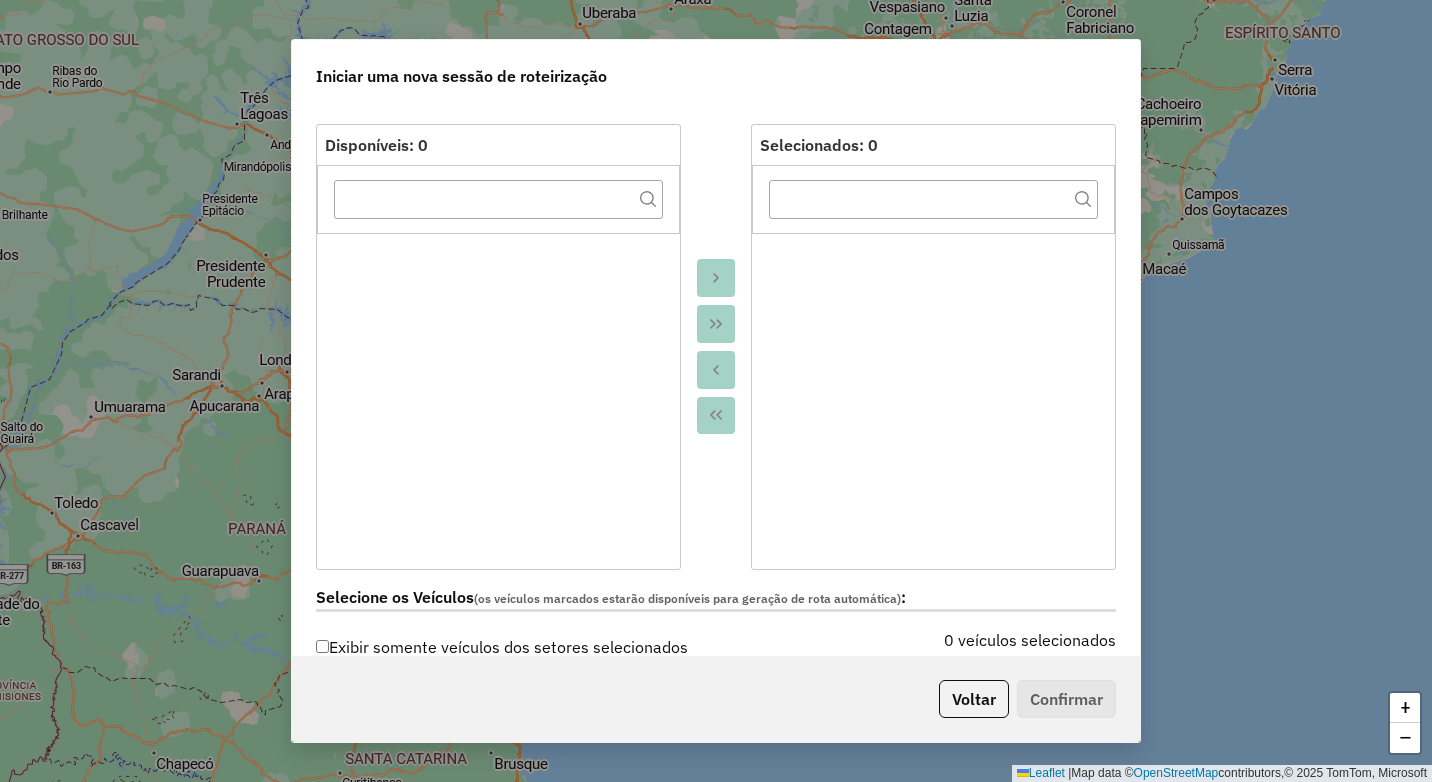 scroll, scrollTop: 600, scrollLeft: 0, axis: vertical 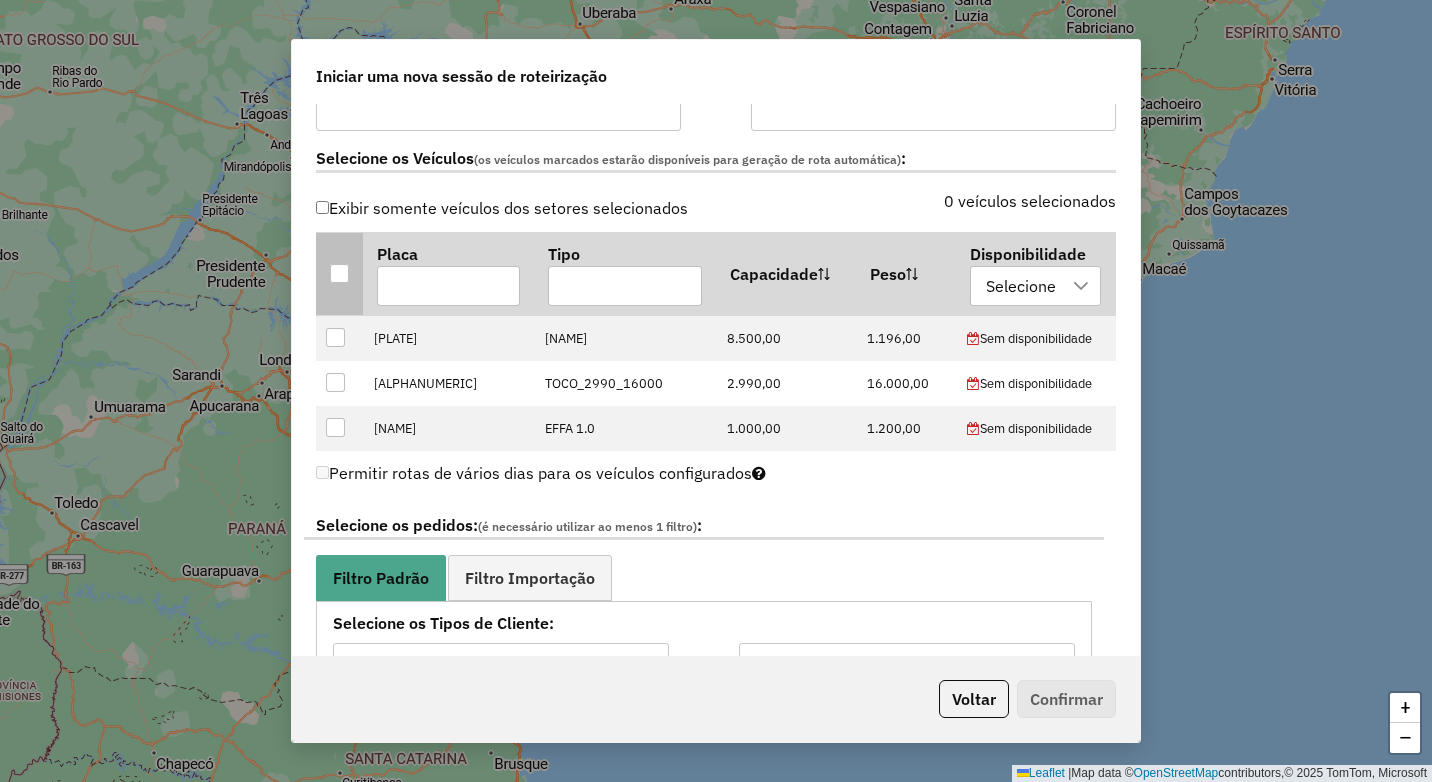 click at bounding box center [339, 273] 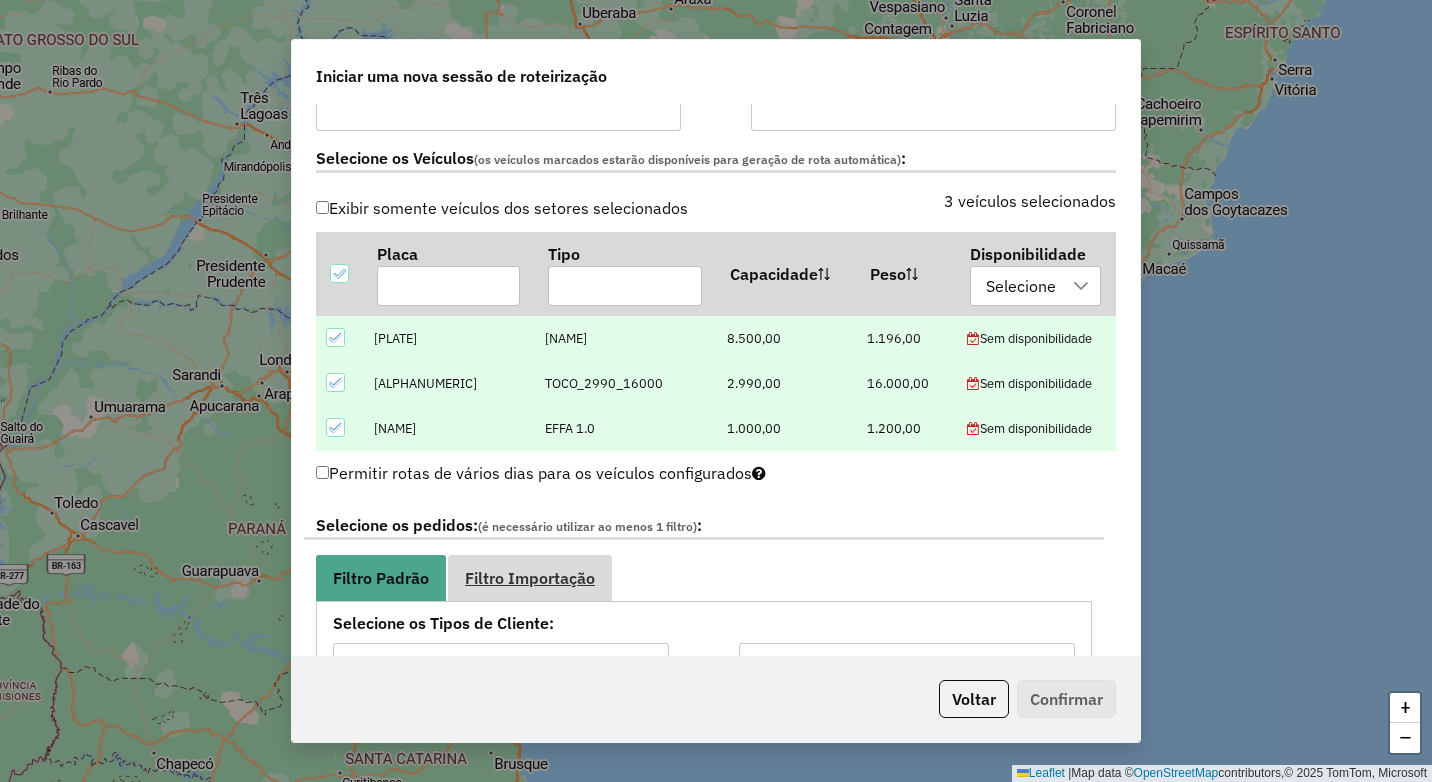 click on "Filtro Importação" at bounding box center (530, 578) 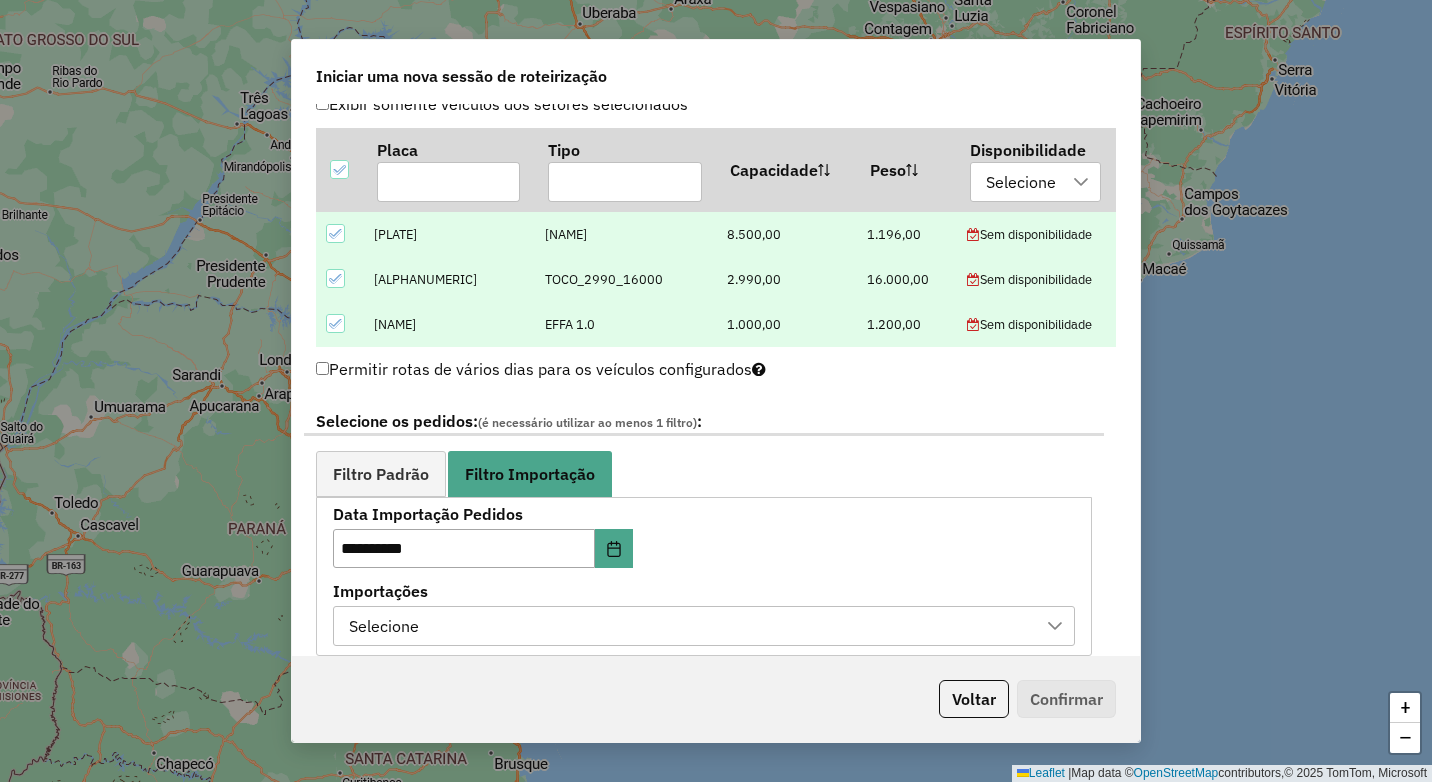 scroll, scrollTop: 1100, scrollLeft: 0, axis: vertical 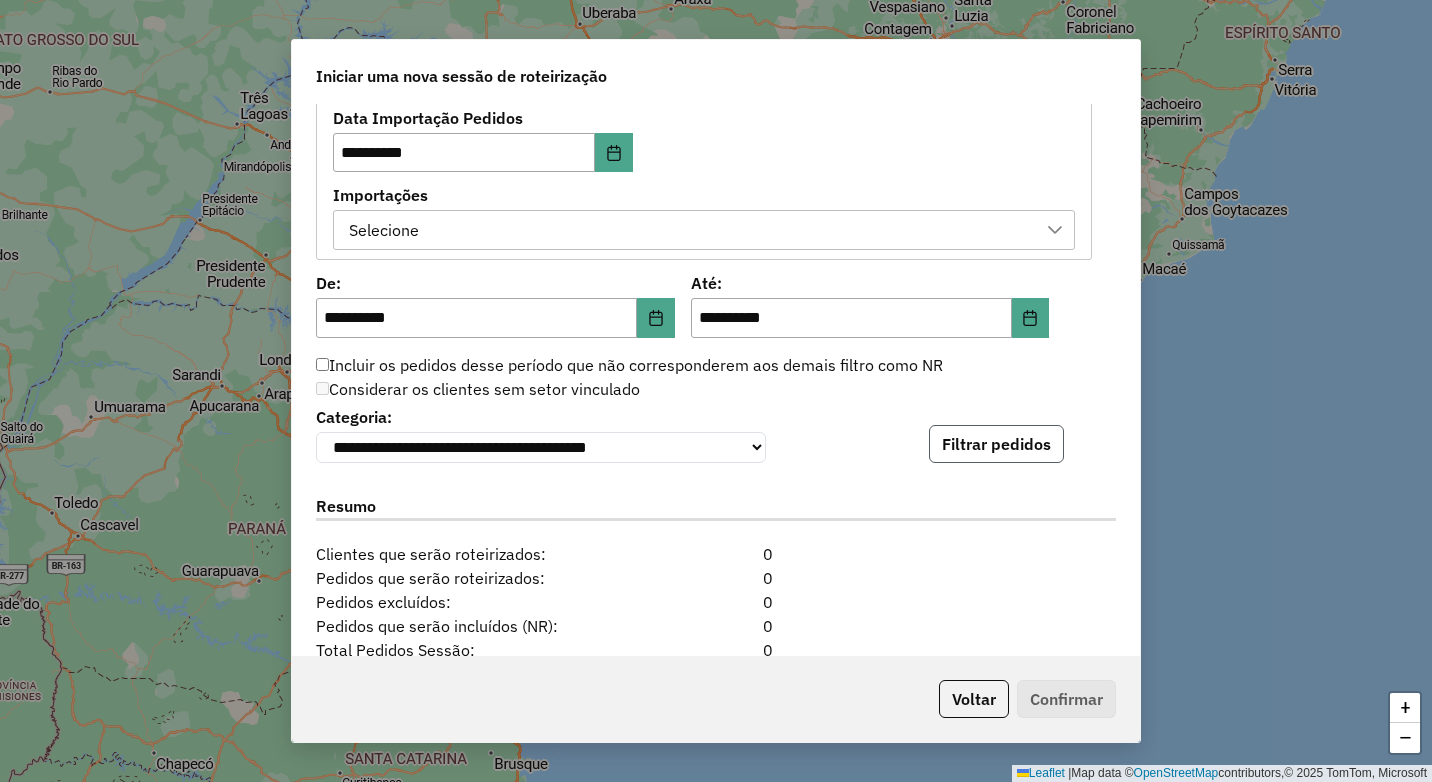 click on "Filtrar pedidos" 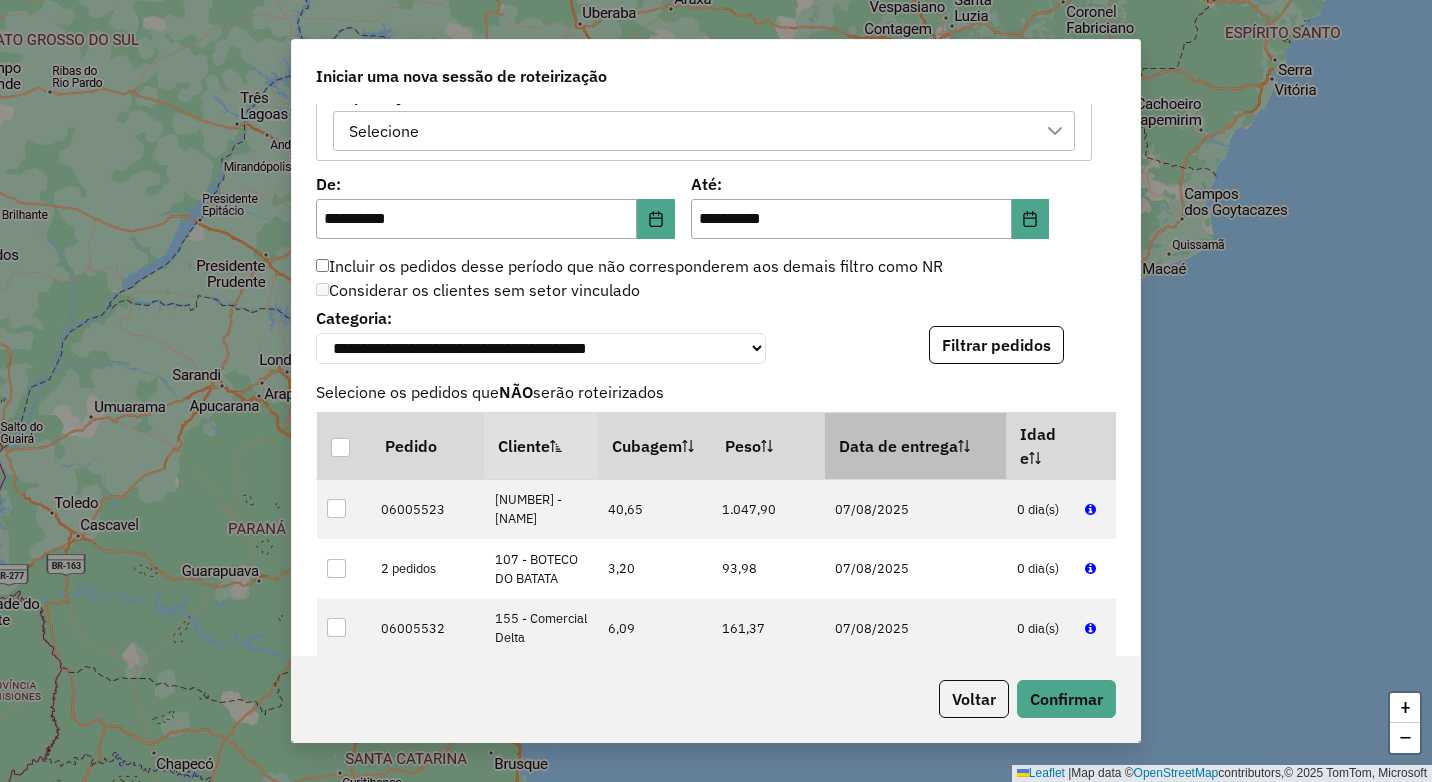 scroll, scrollTop: 1200, scrollLeft: 0, axis: vertical 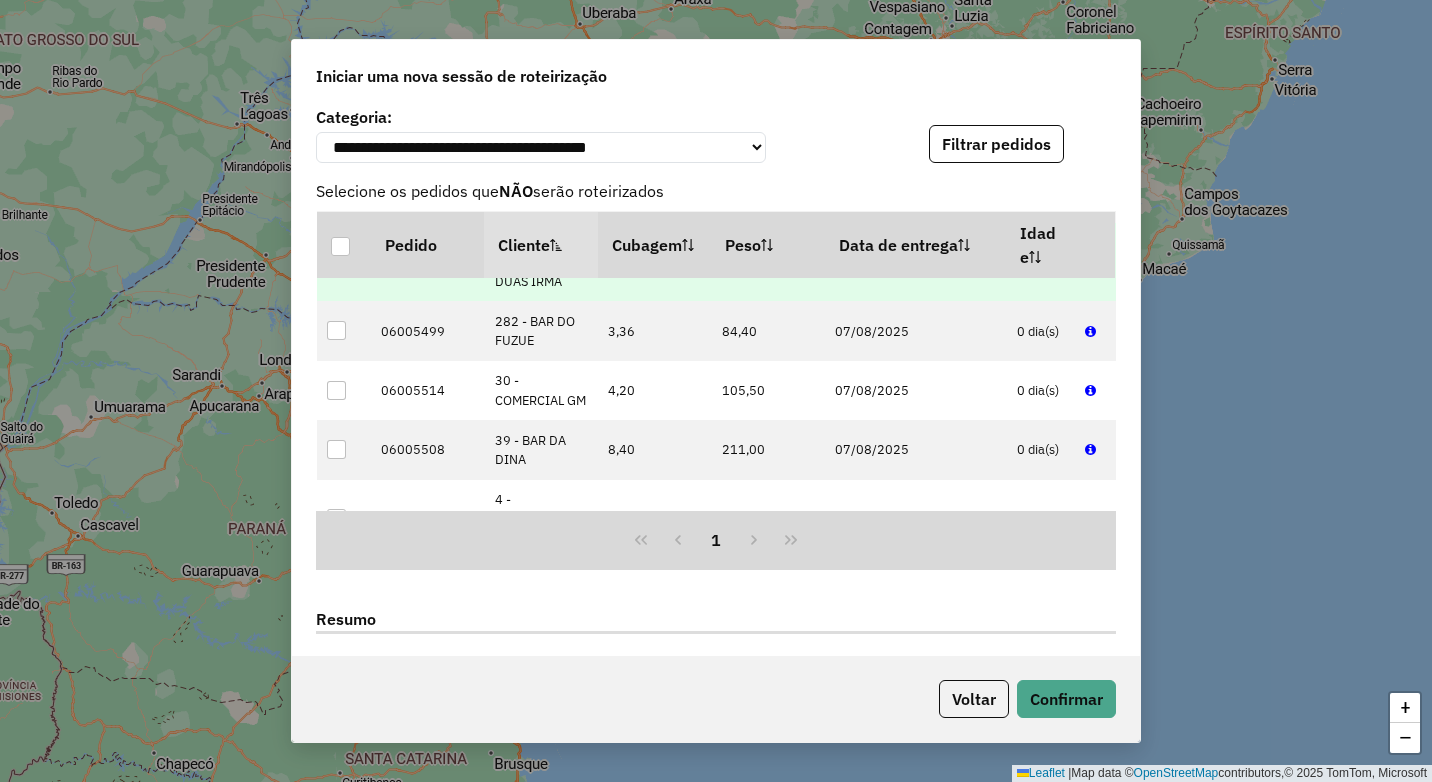 click at bounding box center (344, 262) 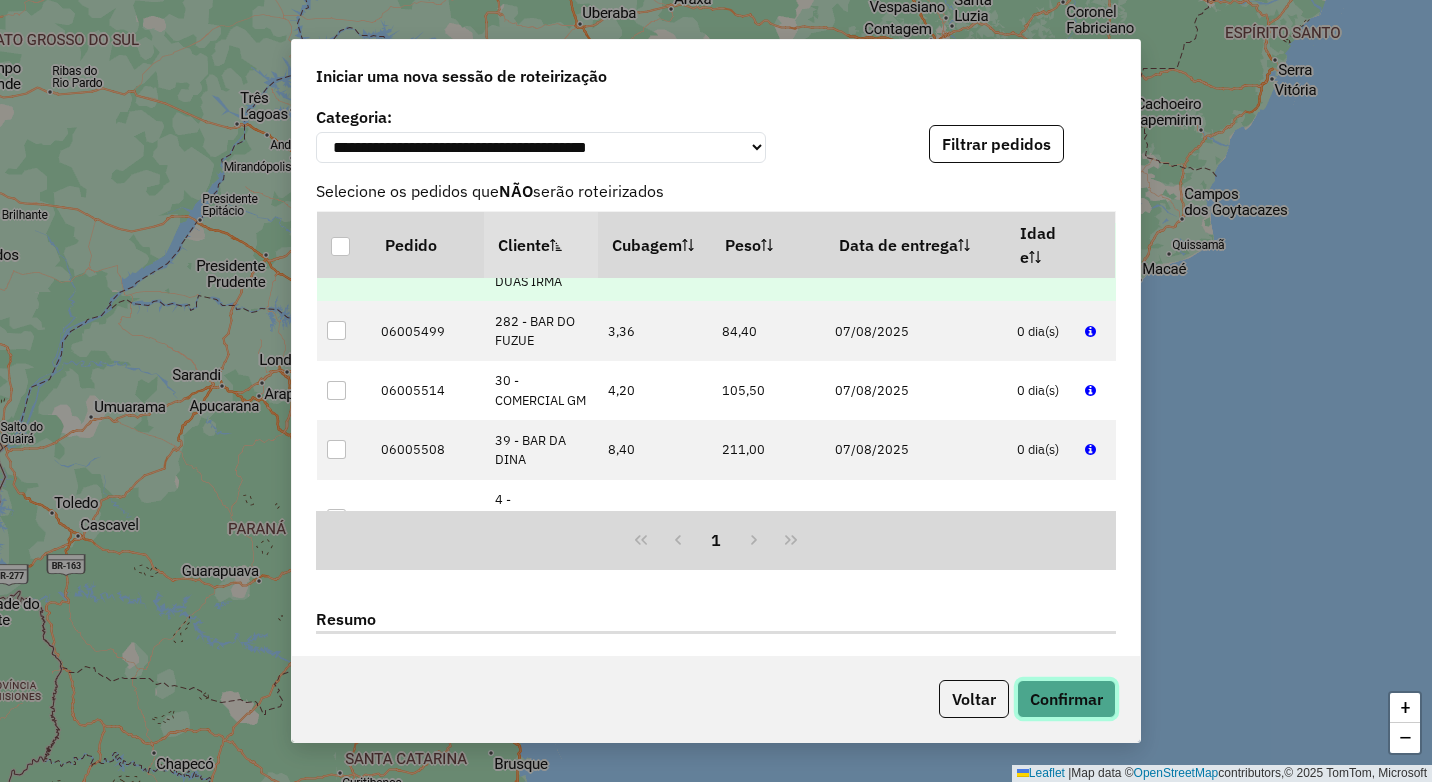 click on "Confirmar" 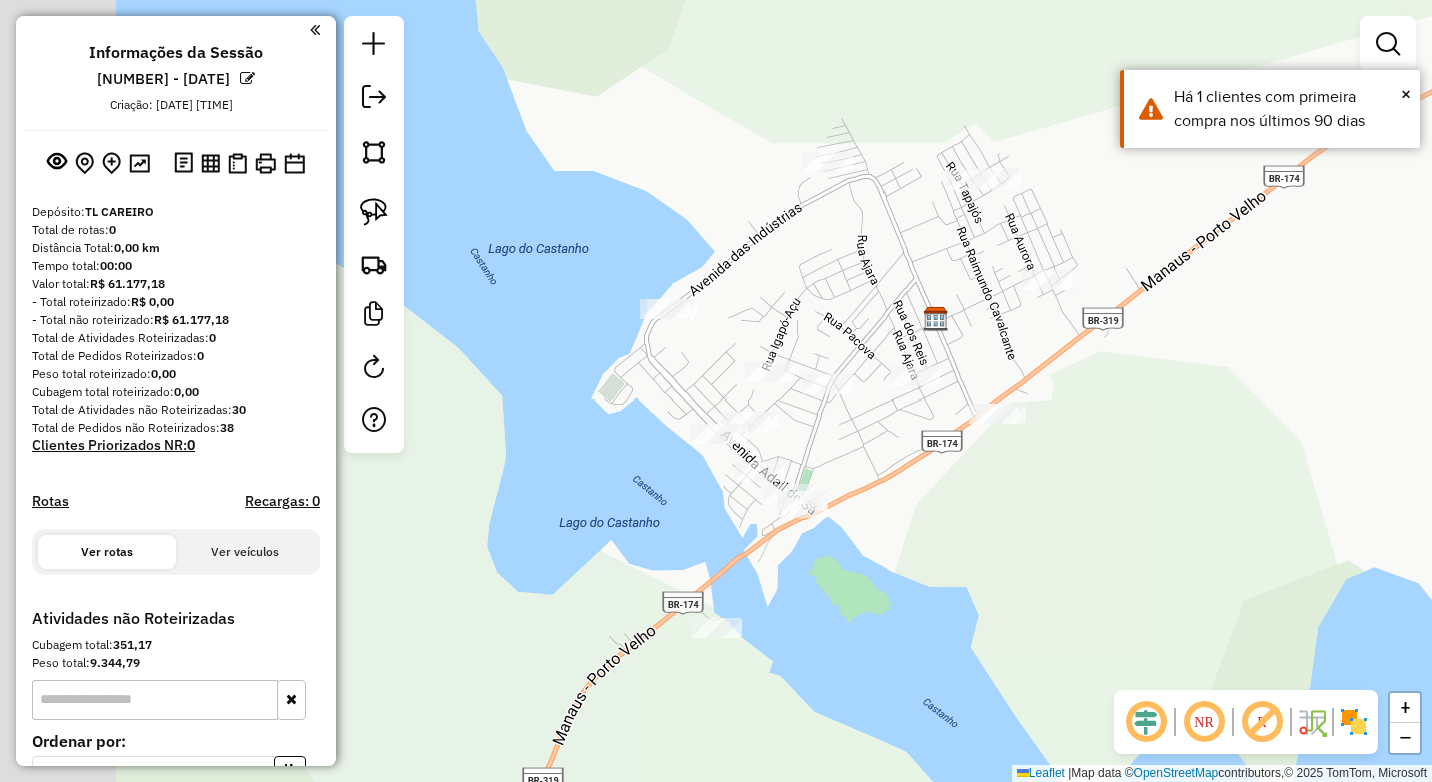 drag, startPoint x: 976, startPoint y: 559, endPoint x: 1064, endPoint y: 543, distance: 89.44272 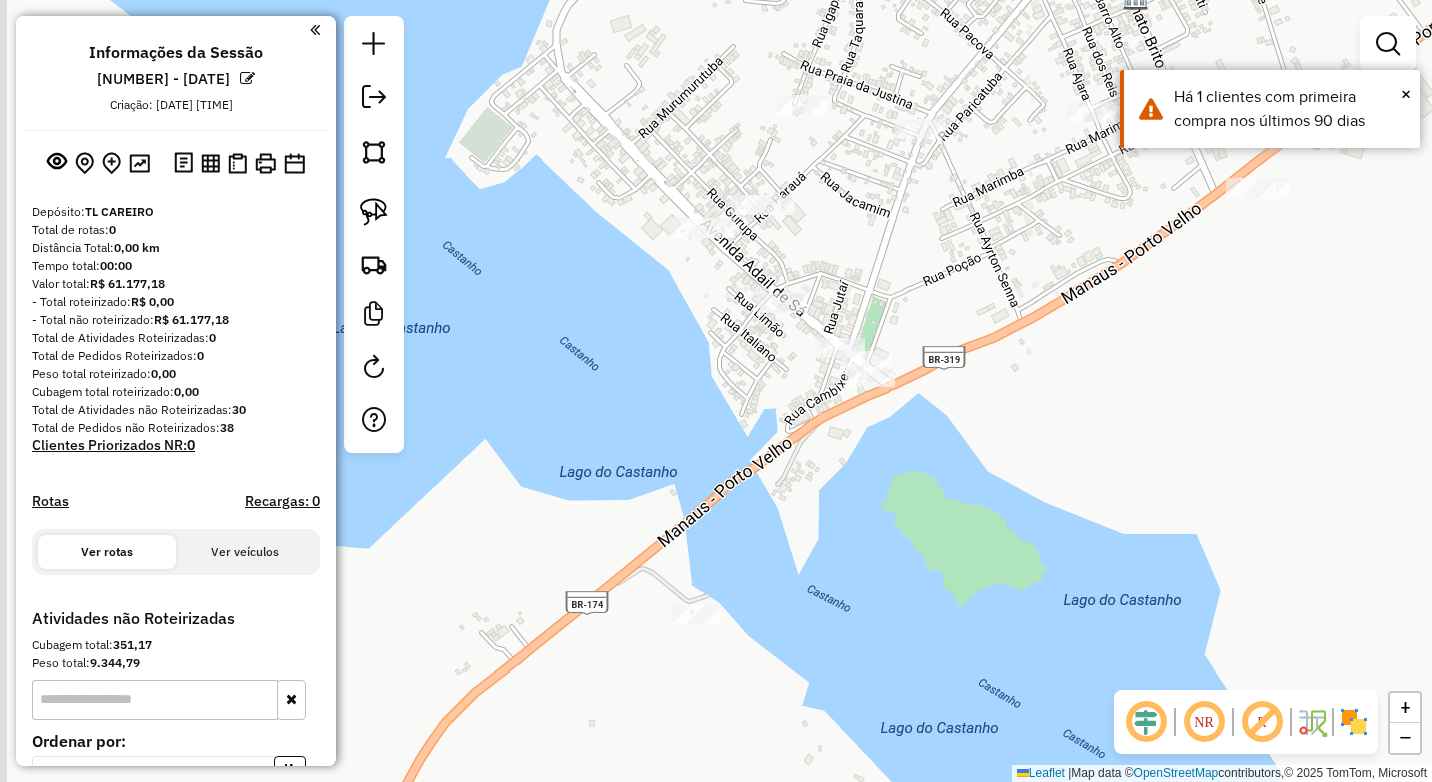 drag, startPoint x: 898, startPoint y: 601, endPoint x: 999, endPoint y: 670, distance: 122.31925 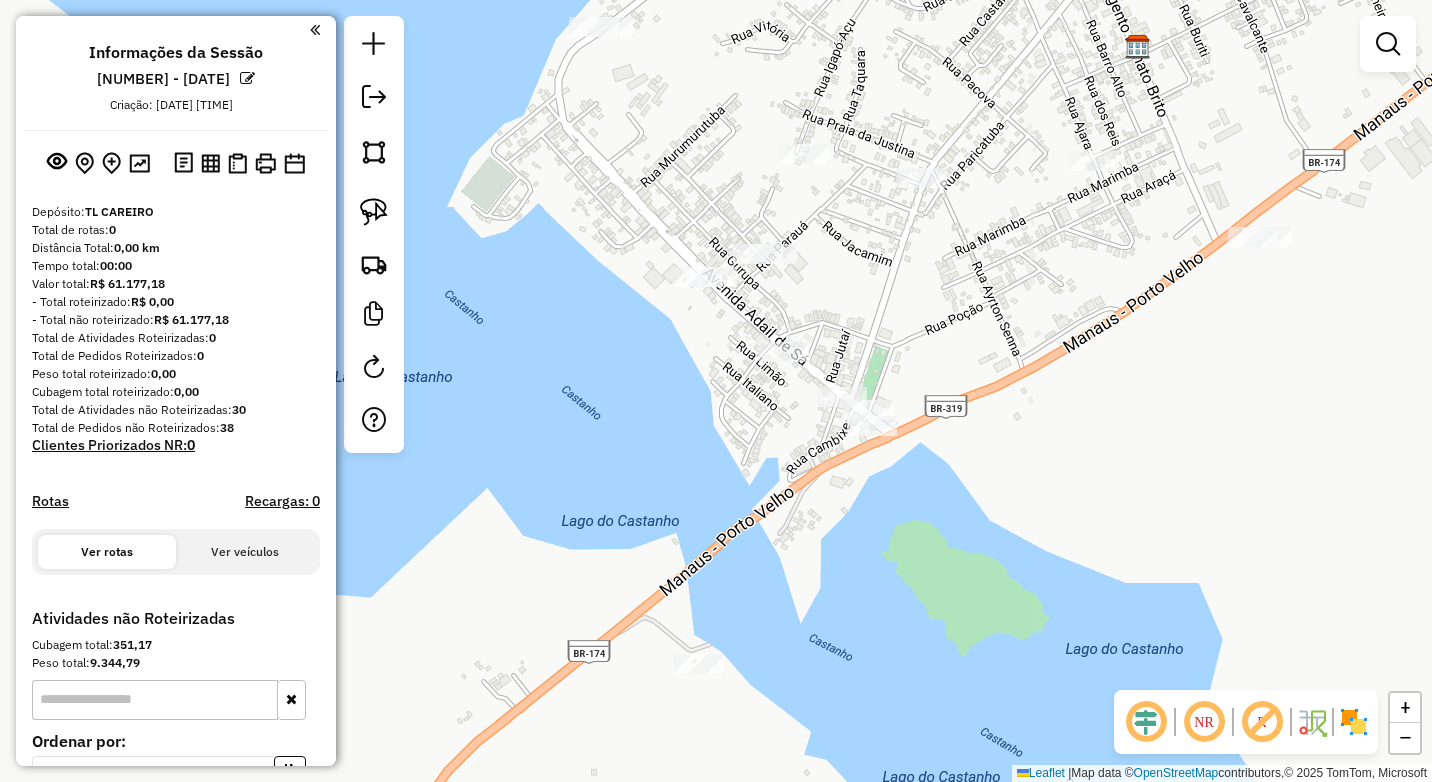drag, startPoint x: 736, startPoint y: 303, endPoint x: 739, endPoint y: 335, distance: 32.140316 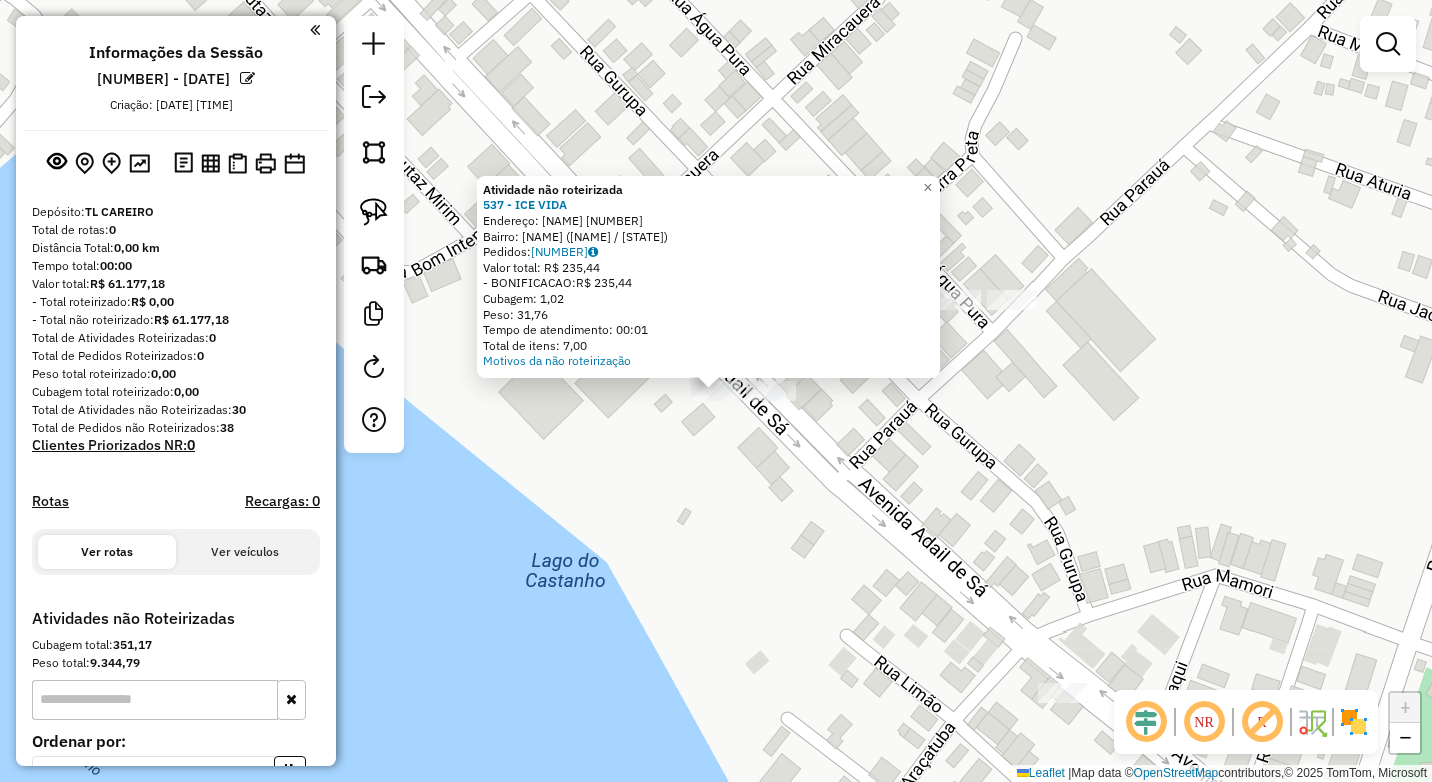 click on "Atividade não roteirizada 537 - ICE VIDA  Endereço:  LIRIO DO VALE 14   Bairro: Nova Esperanca (CAREIRO / AM)   Pedidos:  06005531   Valor total: R$ 235,44   - BONIFICACAO:  R$ 235,44   Cubagem: 1,02   Peso: 31,76   Tempo de atendimento: 00:01   Total de itens: 7,00  Motivos da não roteirização × Janela de atendimento Grade de atendimento Capacidade Transportadoras Veículos Cliente Pedidos  Rotas Selecione os dias de semana para filtrar as janelas de atendimento  Seg   Ter   Qua   Qui   Sex   Sáb   Dom  Informe o período da janela de atendimento: De: Até:  Filtrar exatamente a janela do cliente  Considerar janela de atendimento padrão  Selecione os dias de semana para filtrar as grades de atendimento  Seg   Ter   Qua   Qui   Sex   Sáb   Dom   Considerar clientes sem dia de atendimento cadastrado  Clientes fora do dia de atendimento selecionado Filtrar as atividades entre os valores definidos abaixo:  Peso mínimo:   Peso máximo:   Cubagem mínima:   Cubagem máxima:   De:   Até:   De:   Até:  +" 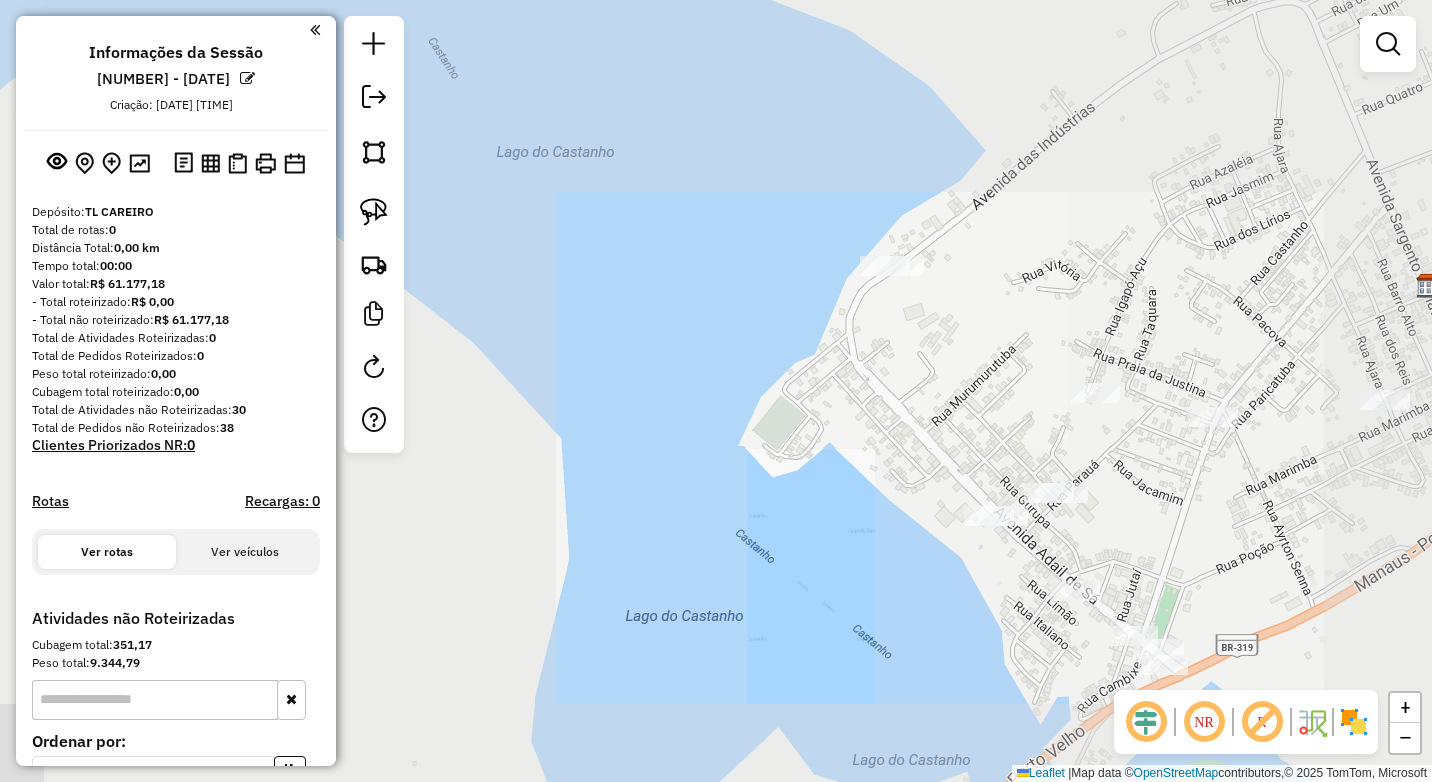 drag, startPoint x: 1089, startPoint y: 521, endPoint x: 1065, endPoint y: 580, distance: 63.694584 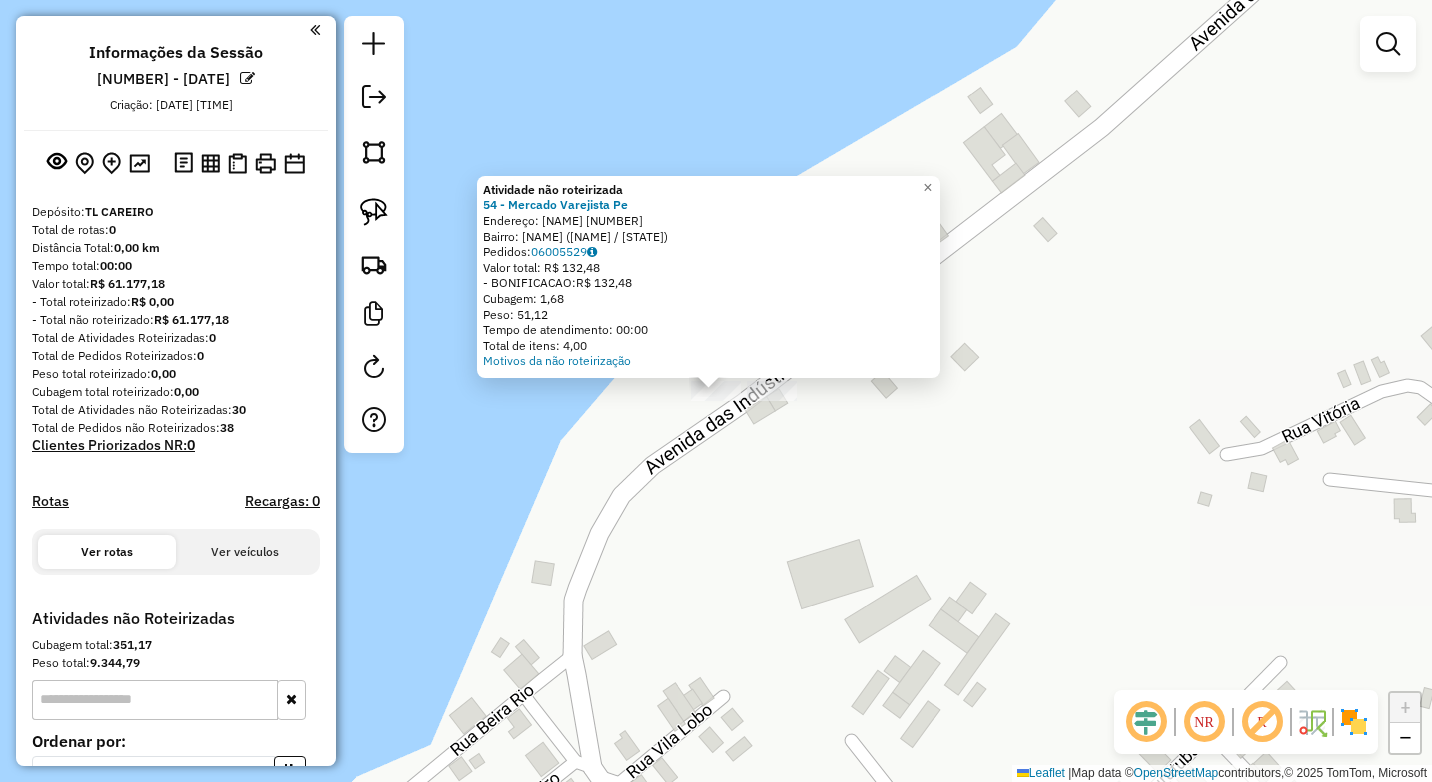 click on "Atividade não roteirizada 54 - Mercado Varejista Pe  Endereço:  Av Manoel Gadelha 99   Bairro: Centro (CAREIRO / AM)   Pedidos:  06005529   Valor total: R$ 132,48   - BONIFICACAO:  R$ 132,48   Cubagem: 1,68   Peso: 51,12   Tempo de atendimento: 00:00   Total de itens: 4,00  Motivos da não roteirização × Janela de atendimento Grade de atendimento Capacidade Transportadoras Veículos Cliente Pedidos  Rotas Selecione os dias de semana para filtrar as janelas de atendimento  Seg   Ter   Qua   Qui   Sex   Sáb   Dom  Informe o período da janela de atendimento: De: Até:  Filtrar exatamente a janela do cliente  Considerar janela de atendimento padrão  Selecione os dias de semana para filtrar as grades de atendimento  Seg   Ter   Qua   Qui   Sex   Sáb   Dom   Considerar clientes sem dia de atendimento cadastrado  Clientes fora do dia de atendimento selecionado Filtrar as atividades entre os valores definidos abaixo:  Peso mínimo:   Peso máximo:   Cubagem mínima:   Cubagem máxima:   De:   Até:   De:  +" 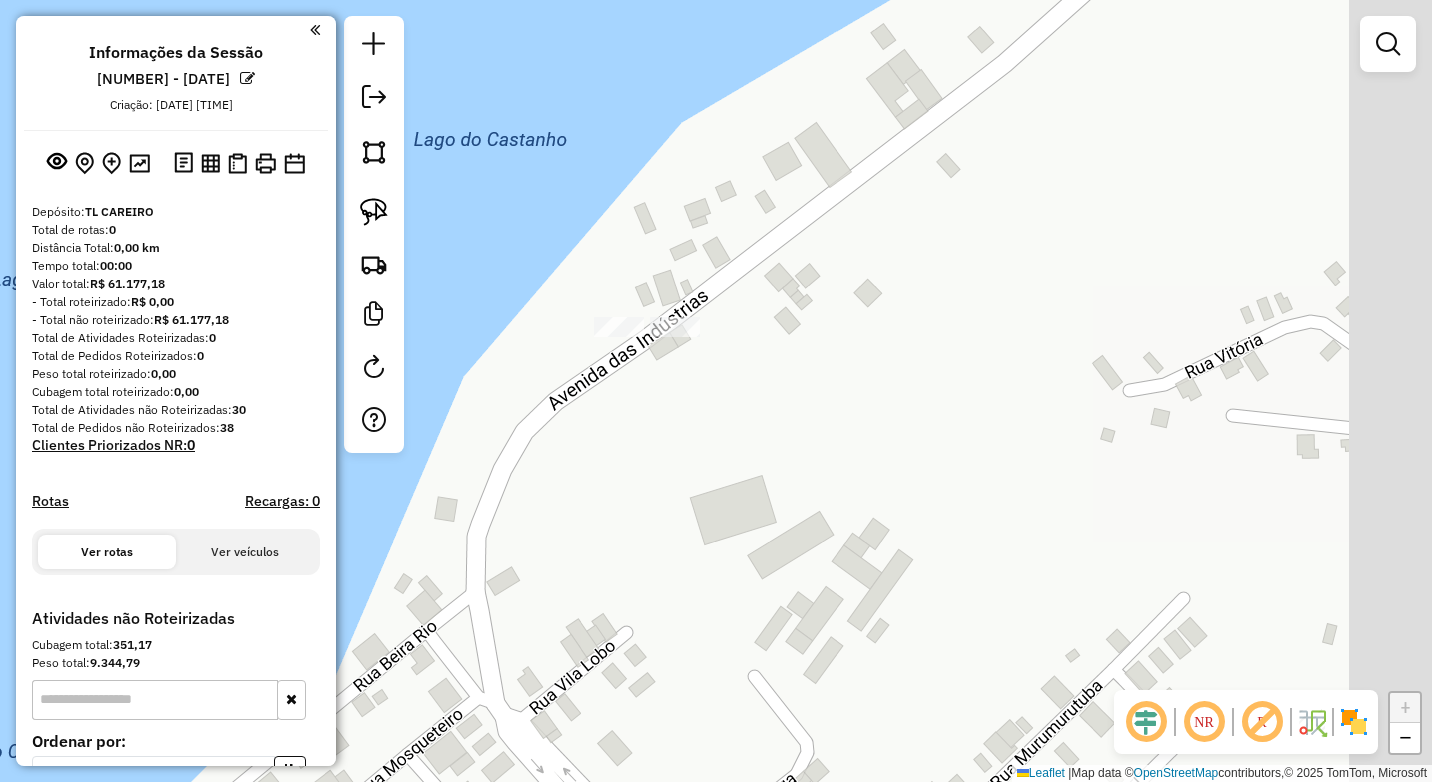 drag, startPoint x: 978, startPoint y: 590, endPoint x: 719, endPoint y: 381, distance: 332.80927 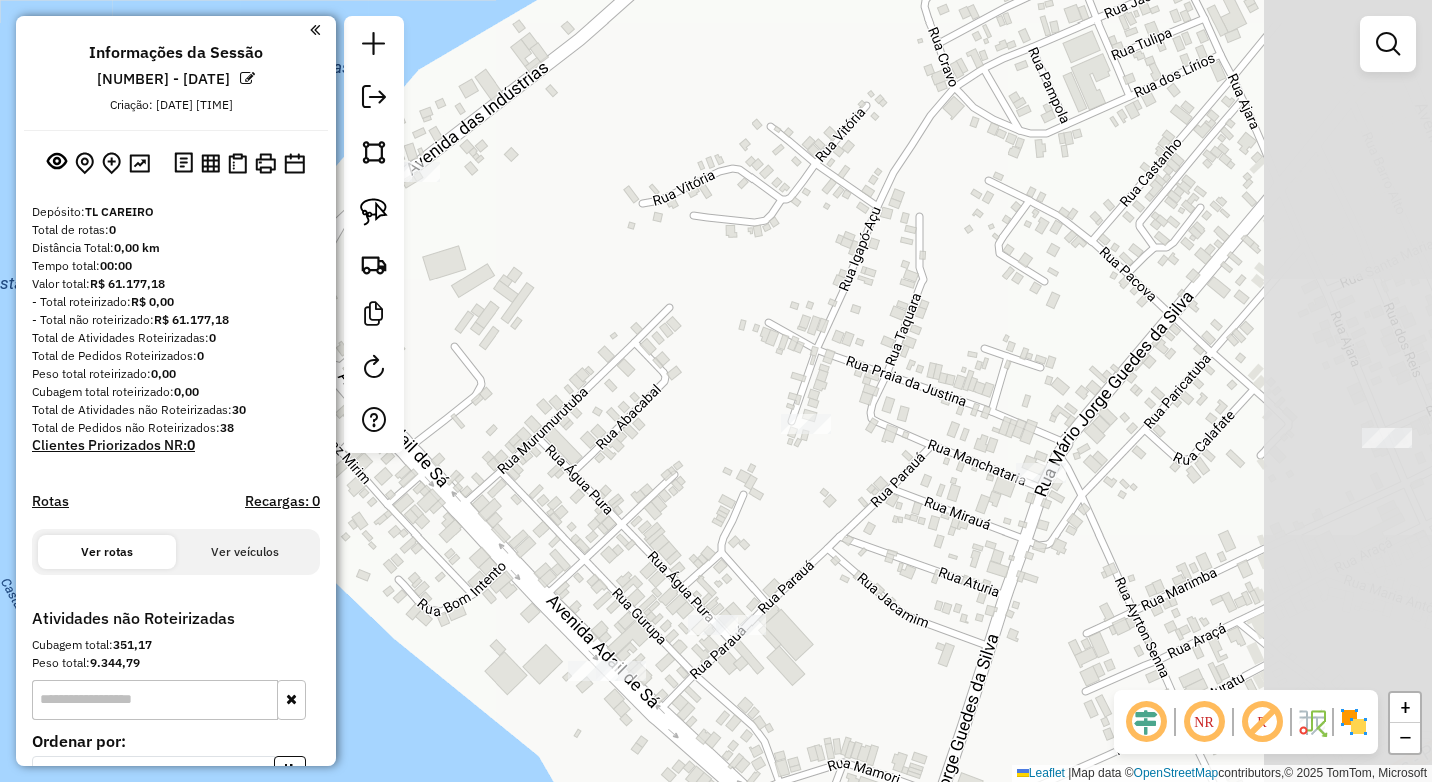 drag, startPoint x: 959, startPoint y: 535, endPoint x: 674, endPoint y: 396, distance: 317.0899 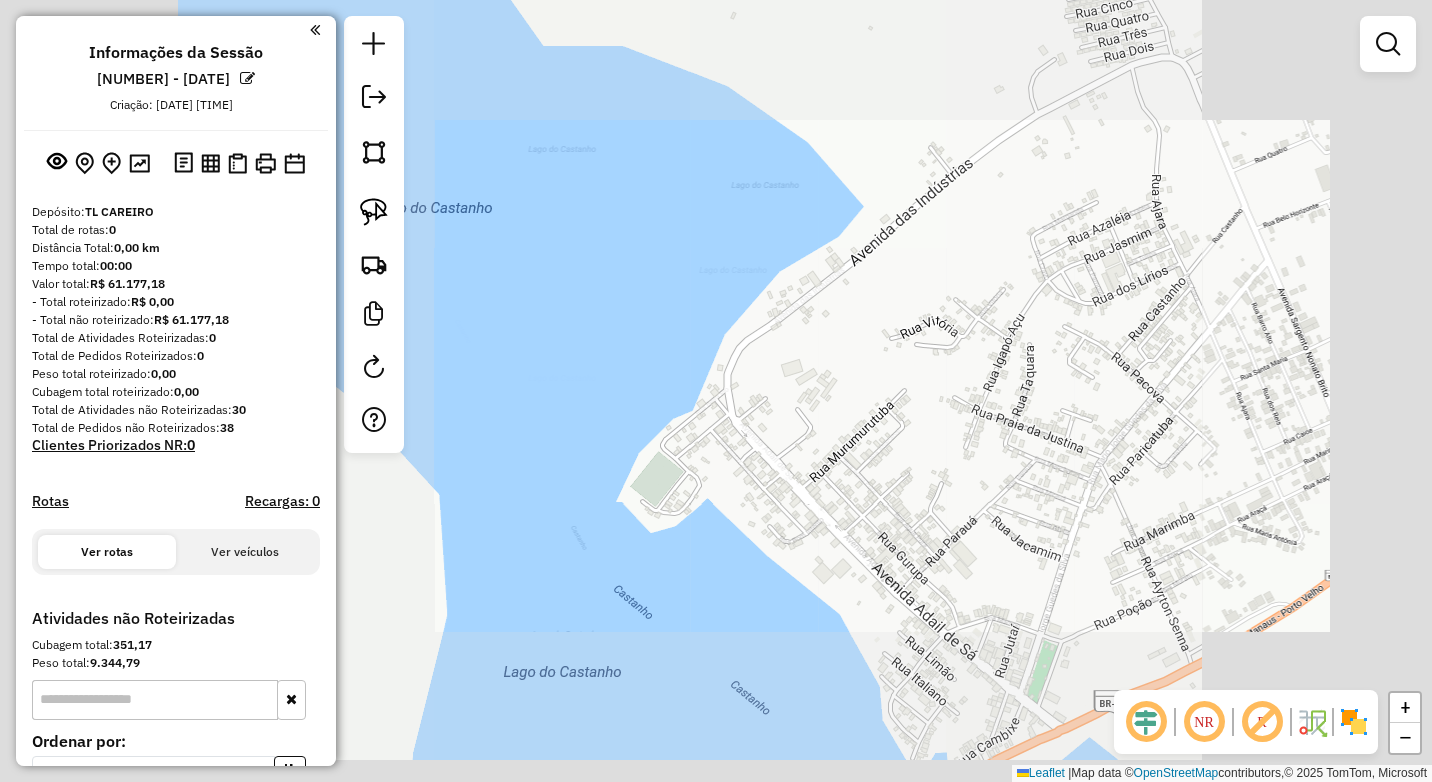 click on "Janela de atendimento Grade de atendimento Capacidade Transportadoras Veículos Cliente Pedidos  Rotas Selecione os dias de semana para filtrar as janelas de atendimento  Seg   Ter   Qua   Qui   Sex   Sáb   Dom  Informe o período da janela de atendimento: De: Até:  Filtrar exatamente a janela do cliente  Considerar janela de atendimento padrão  Selecione os dias de semana para filtrar as grades de atendimento  Seg   Ter   Qua   Qui   Sex   Sáb   Dom   Considerar clientes sem dia de atendimento cadastrado  Clientes fora do dia de atendimento selecionado Filtrar as atividades entre os valores definidos abaixo:  Peso mínimo:   Peso máximo:   Cubagem mínima:   Cubagem máxima:   De:   Até:  Filtrar as atividades entre o tempo de atendimento definido abaixo:  De:   Até:   Considerar capacidade total dos clientes não roteirizados Transportadora: Selecione um ou mais itens Tipo de veículo: Selecione um ou mais itens Veículo: Selecione um ou mais itens Motorista: Selecione um ou mais itens Nome: Rótulo:" 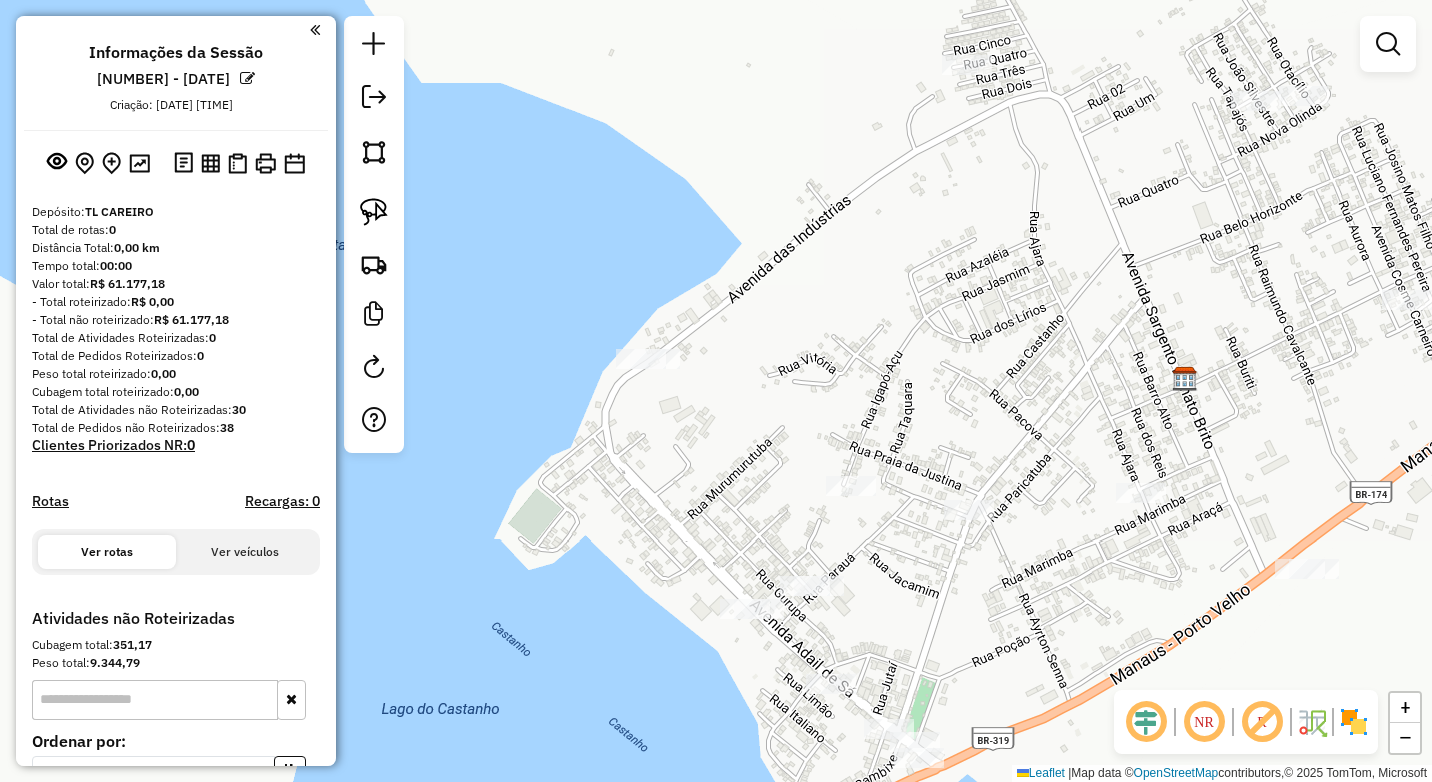 drag, startPoint x: 1136, startPoint y: 566, endPoint x: 1024, endPoint y: 567, distance: 112.00446 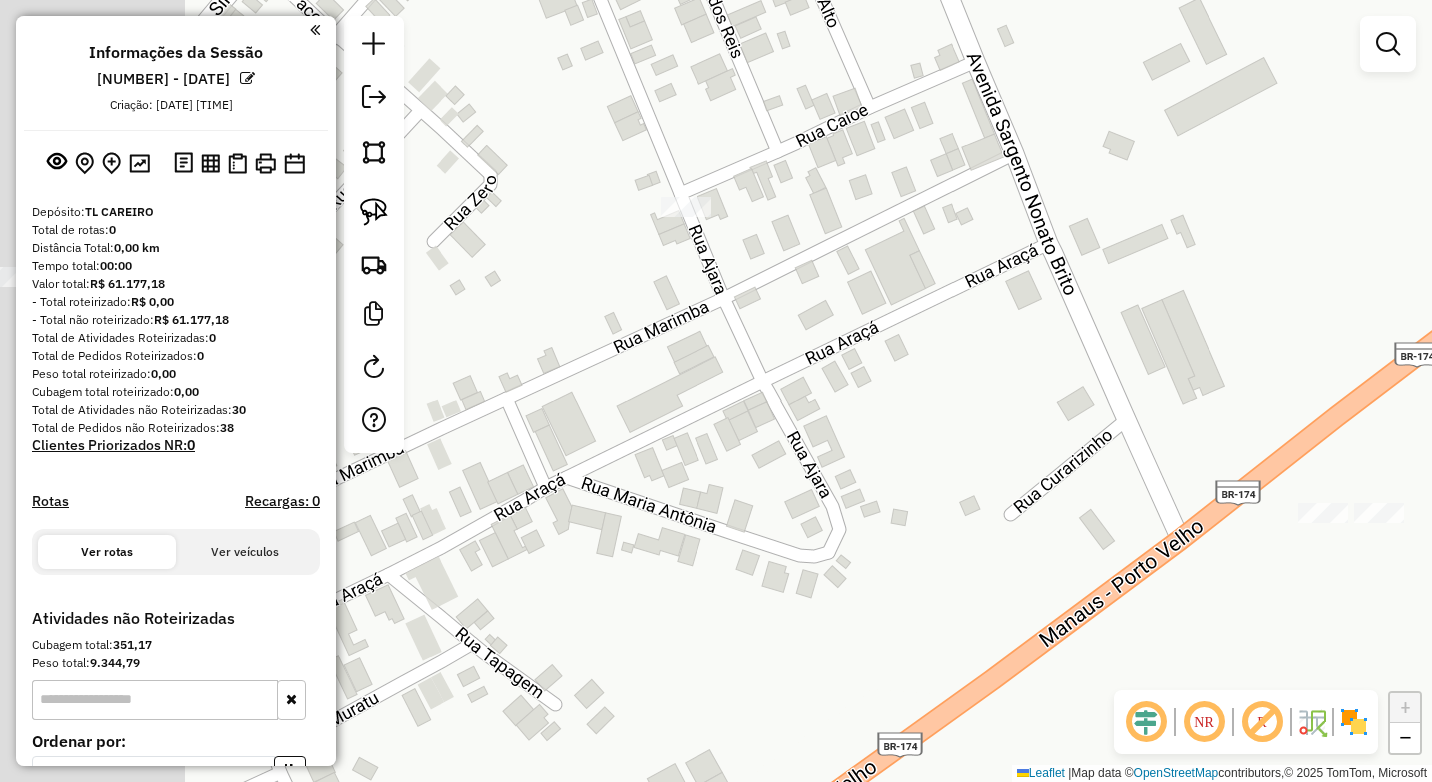 drag, startPoint x: 689, startPoint y: 604, endPoint x: 844, endPoint y: 558, distance: 161.6818 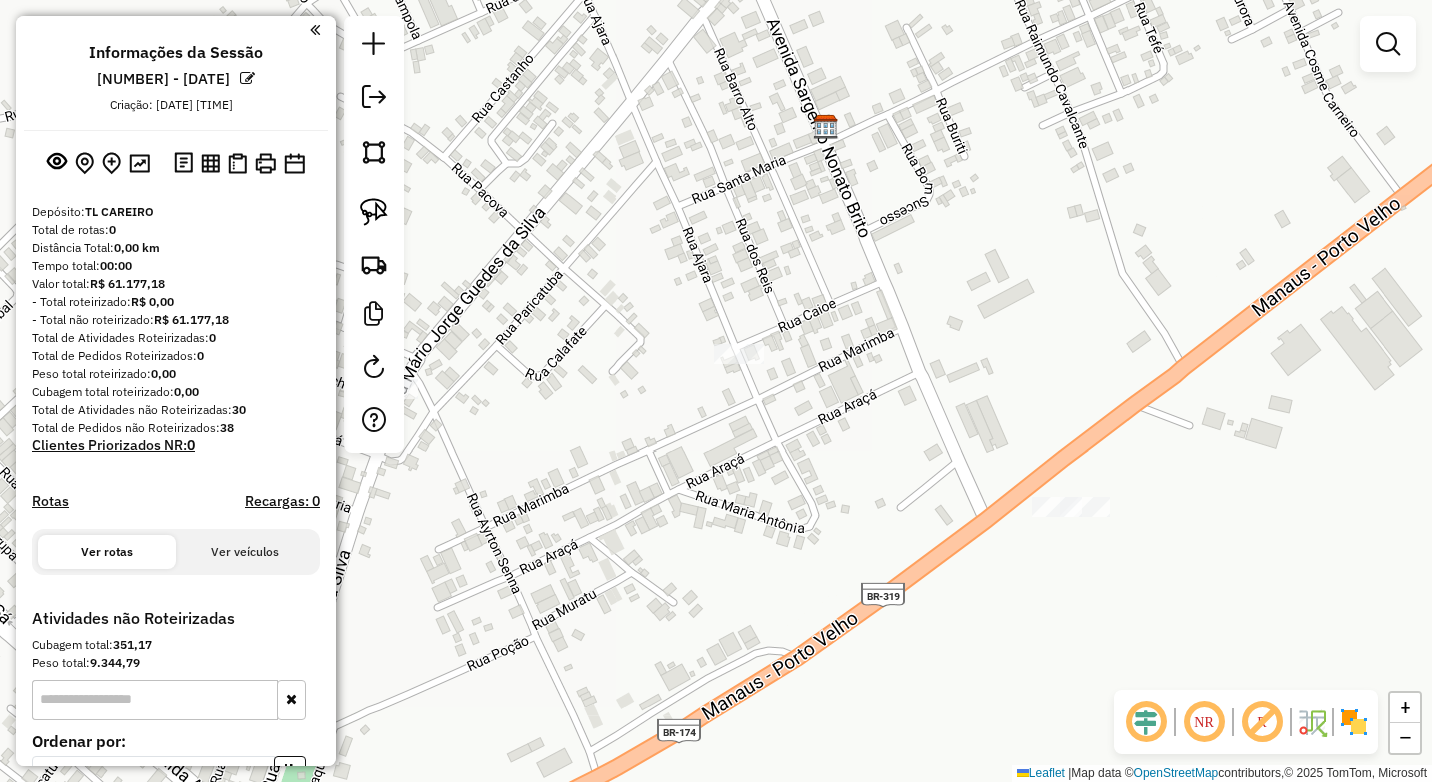 drag, startPoint x: 642, startPoint y: 481, endPoint x: 808, endPoint y: 408, distance: 181.34222 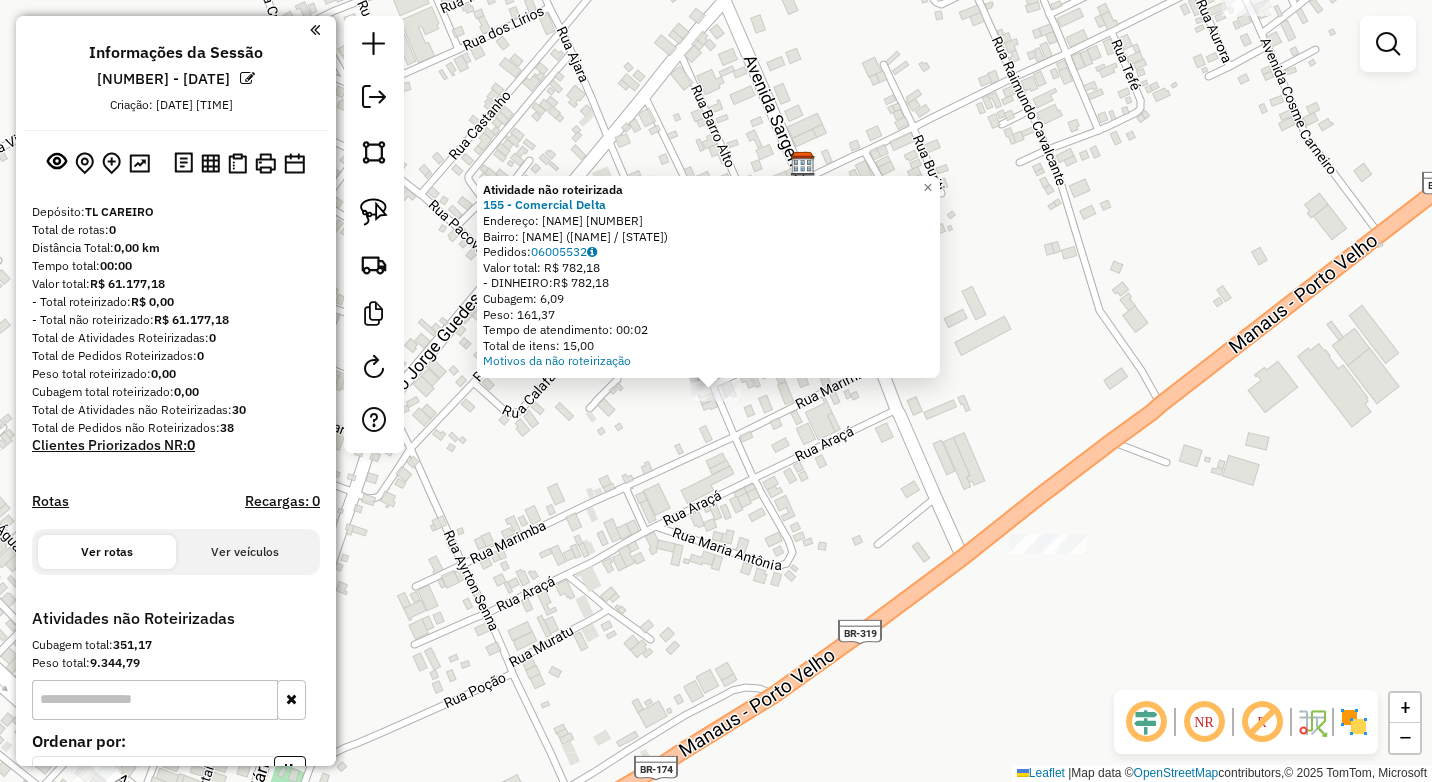 click on "Atividade não roteirizada 155 - Comercial Delta  Endereço:  Ajara 555   Bairro: Vista Alegre (CAREIRO / AM)   Pedidos:  06005532   Valor total: R$ 782,18   - DINHEIRO:  R$ 782,18   Cubagem: 6,09   Peso: 161,37   Tempo de atendimento: 00:02   Total de itens: 15,00  Motivos da não roteirização × Janela de atendimento Grade de atendimento Capacidade Transportadoras Veículos Cliente Pedidos  Rotas Selecione os dias de semana para filtrar as janelas de atendimento  Seg   Ter   Qua   Qui   Sex   Sáb   Dom  Informe o período da janela de atendimento: De: Até:  Filtrar exatamente a janela do cliente  Considerar janela de atendimento padrão  Selecione os dias de semana para filtrar as grades de atendimento  Seg   Ter   Qua   Qui   Sex   Sáb   Dom   Considerar clientes sem dia de atendimento cadastrado  Clientes fora do dia de atendimento selecionado Filtrar as atividades entre os valores definidos abaixo:  Peso mínimo:   Peso máximo:   Cubagem mínima:   Cubagem máxima:   De:   Até:   De:   Até:  De:" 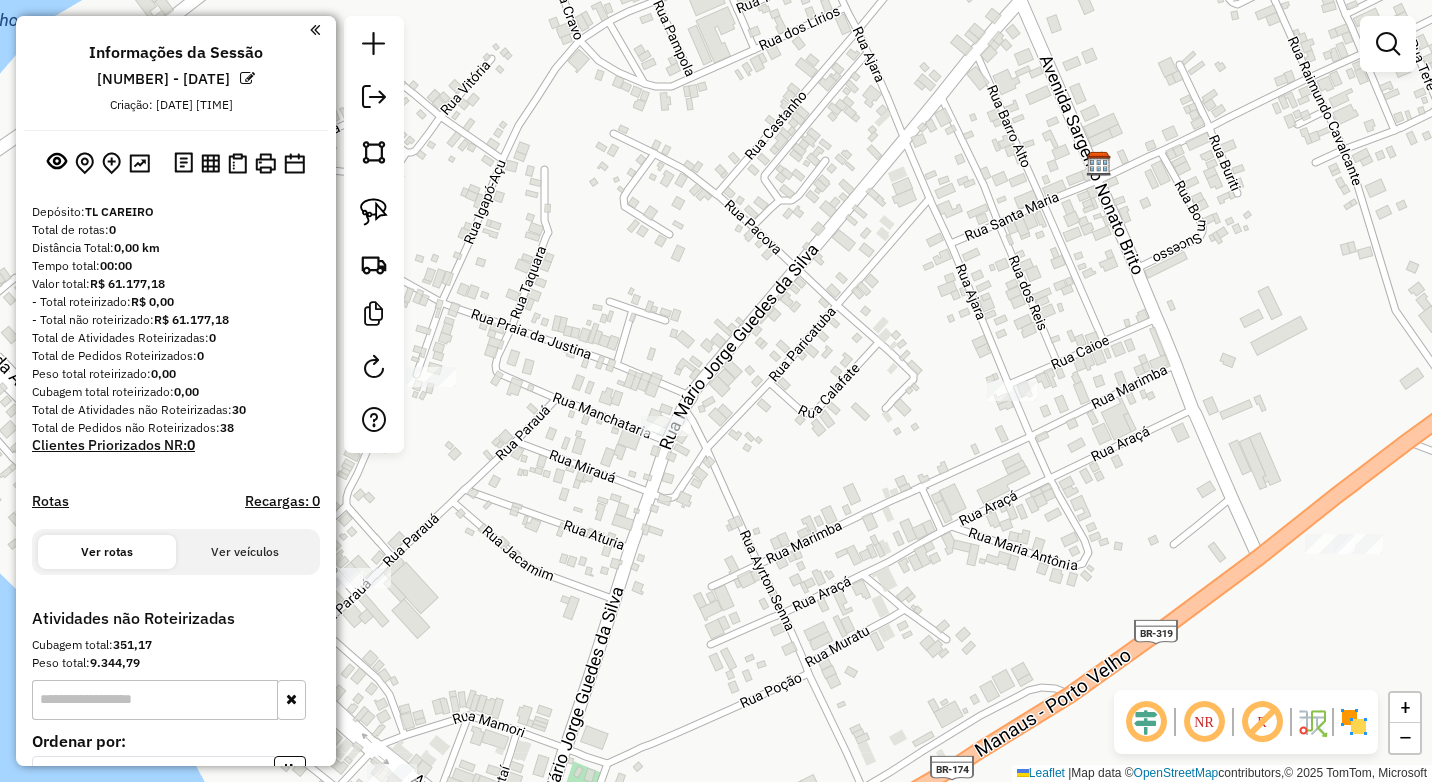 drag, startPoint x: 917, startPoint y: 506, endPoint x: 1003, endPoint y: 502, distance: 86.09297 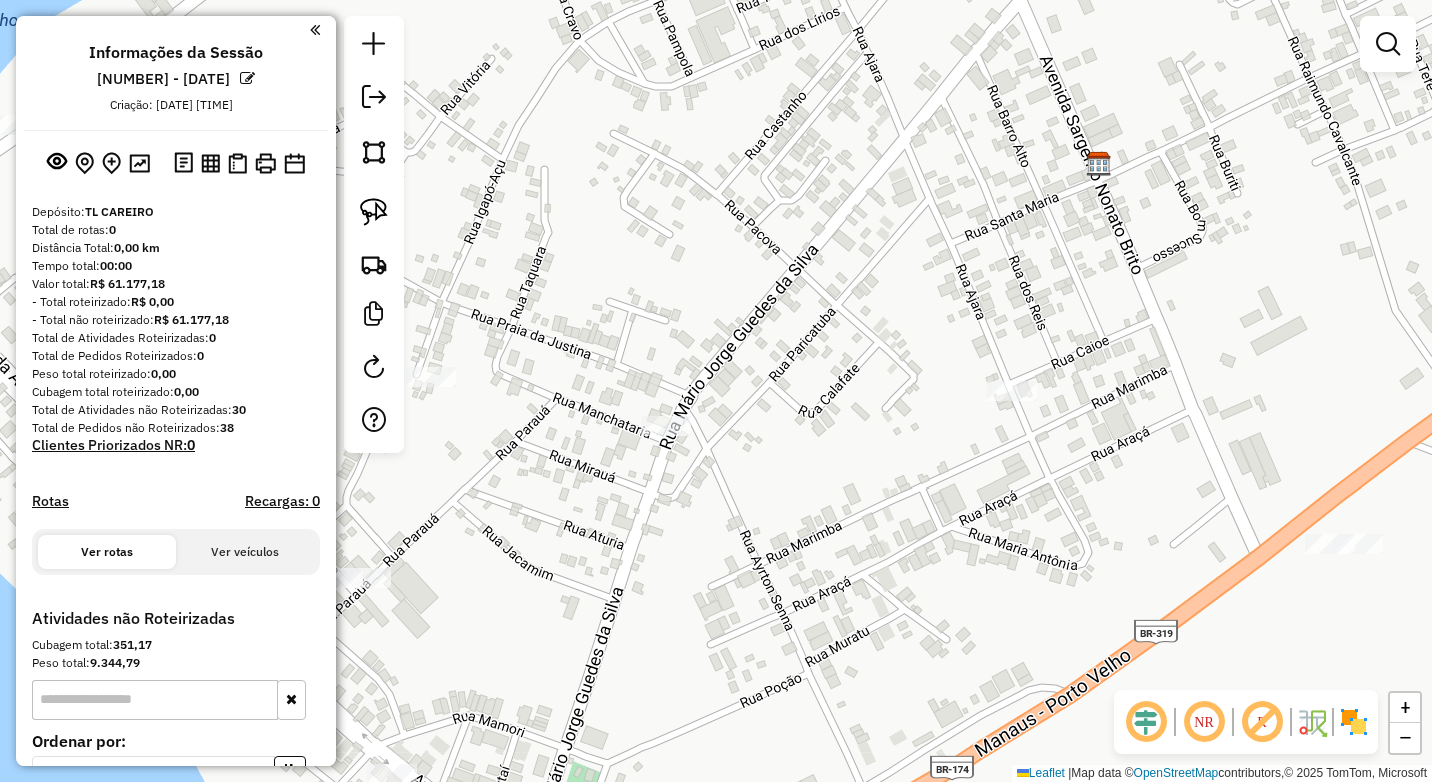click on "Janela de atendimento Grade de atendimento Capacidade Transportadoras Veículos Cliente Pedidos  Rotas Selecione os dias de semana para filtrar as janelas de atendimento  Seg   Ter   Qua   Qui   Sex   Sáb   Dom  Informe o período da janela de atendimento: De: Até:  Filtrar exatamente a janela do cliente  Considerar janela de atendimento padrão  Selecione os dias de semana para filtrar as grades de atendimento  Seg   Ter   Qua   Qui   Sex   Sáb   Dom   Considerar clientes sem dia de atendimento cadastrado  Clientes fora do dia de atendimento selecionado Filtrar as atividades entre os valores definidos abaixo:  Peso mínimo:   Peso máximo:   Cubagem mínima:   Cubagem máxima:   De:   Até:  Filtrar as atividades entre o tempo de atendimento definido abaixo:  De:   Até:   Considerar capacidade total dos clientes não roteirizados Transportadora: Selecione um ou mais itens Tipo de veículo: Selecione um ou mais itens Veículo: Selecione um ou mais itens Motorista: Selecione um ou mais itens Nome: Rótulo:" 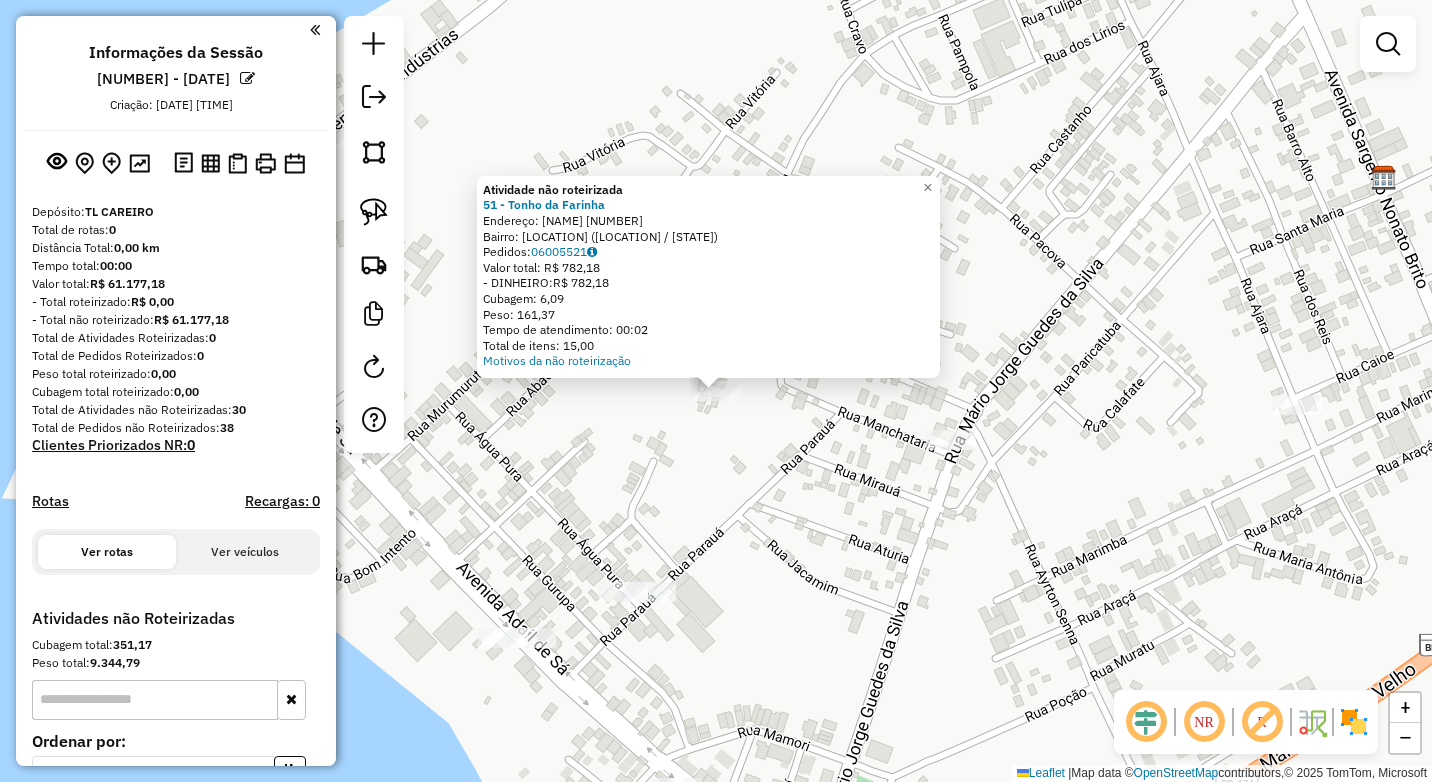 drag, startPoint x: 1099, startPoint y: 535, endPoint x: 1130, endPoint y: 518, distance: 35.35534 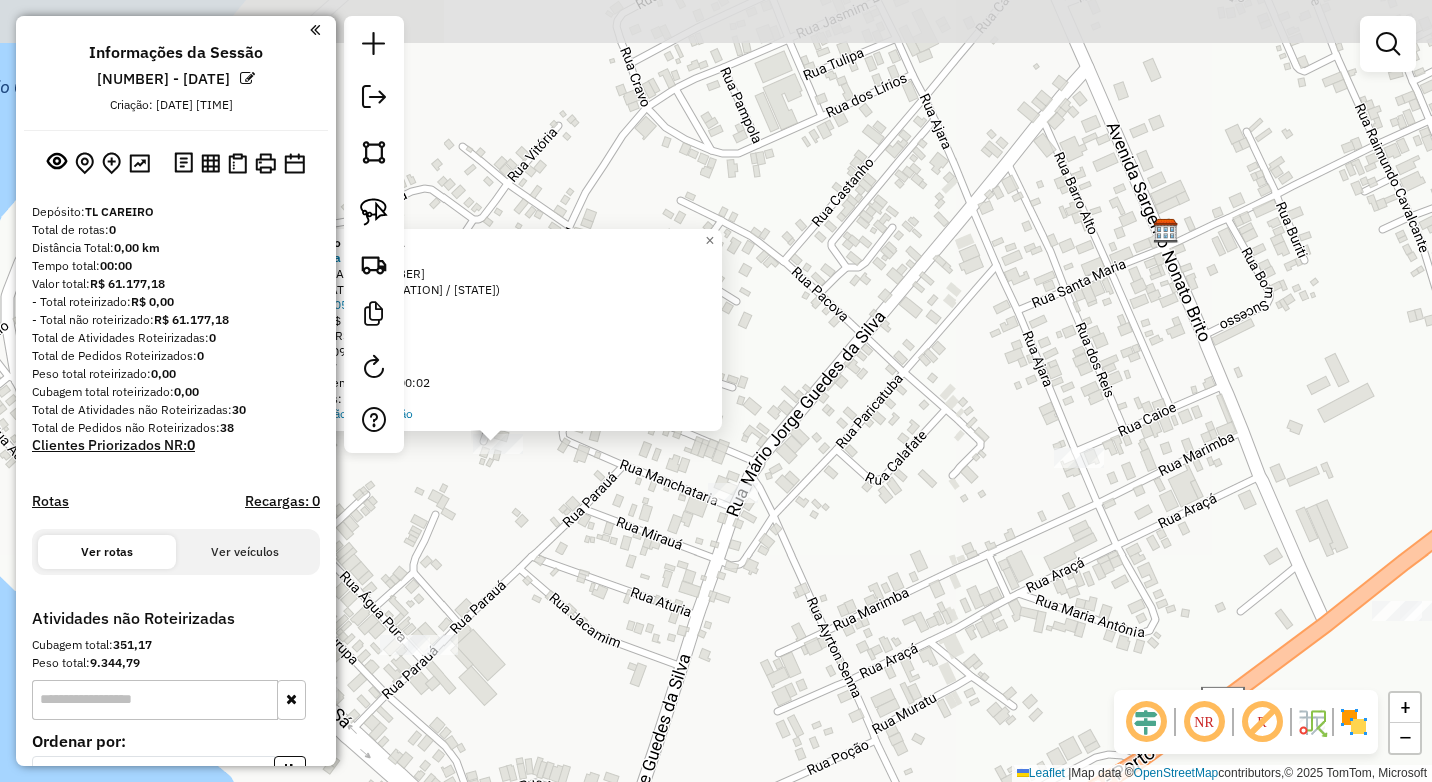 drag, startPoint x: 1162, startPoint y: 529, endPoint x: 911, endPoint y: 606, distance: 262.54523 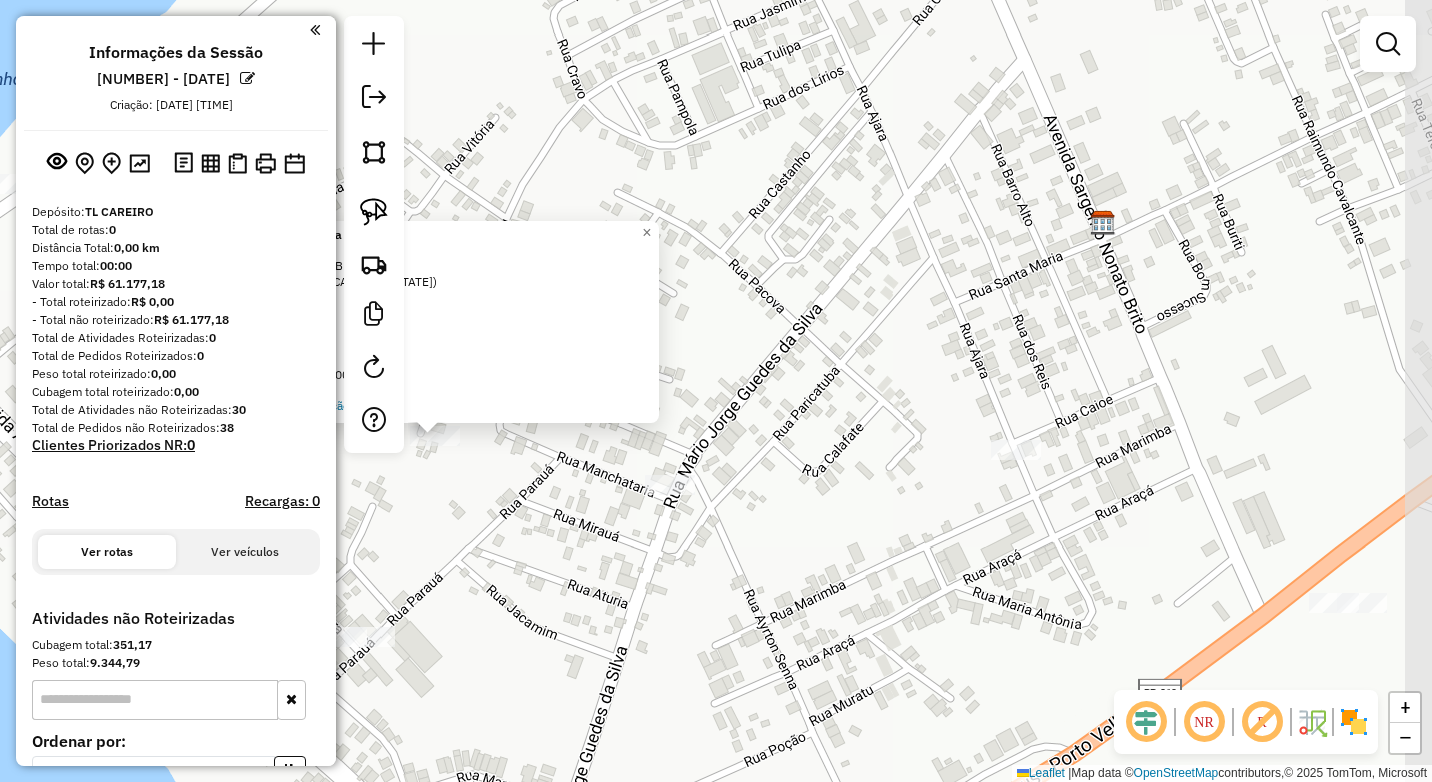 click on "Atividade não roteirizada 51 - Tonho da Farinha  Endereço:  KM 217 16   Bairro: Igapo-acu (CAREIRO / AM)   Pedidos:  06005521   Valor total: R$ 782,18   - DINHEIRO:  R$ 782,18   Cubagem: 6,09   Peso: 161,37   Tempo de atendimento: 00:02   Total de itens: 15,00  Motivos da não roteirização × Janela de atendimento Grade de atendimento Capacidade Transportadoras Veículos Cliente Pedidos  Rotas Selecione os dias de semana para filtrar as janelas de atendimento  Seg   Ter   Qua   Qui   Sex   Sáb   Dom  Informe o período da janela de atendimento: De: Até:  Filtrar exatamente a janela do cliente  Considerar janela de atendimento padrão  Selecione os dias de semana para filtrar as grades de atendimento  Seg   Ter   Qua   Qui   Sex   Sáb   Dom   Considerar clientes sem dia de atendimento cadastrado  Clientes fora do dia de atendimento selecionado Filtrar as atividades entre os valores definidos abaixo:  Peso mínimo:   Peso máximo:   Cubagem mínima:   Cubagem máxima:   De:   Até:   De:   Até:  Nome: +" 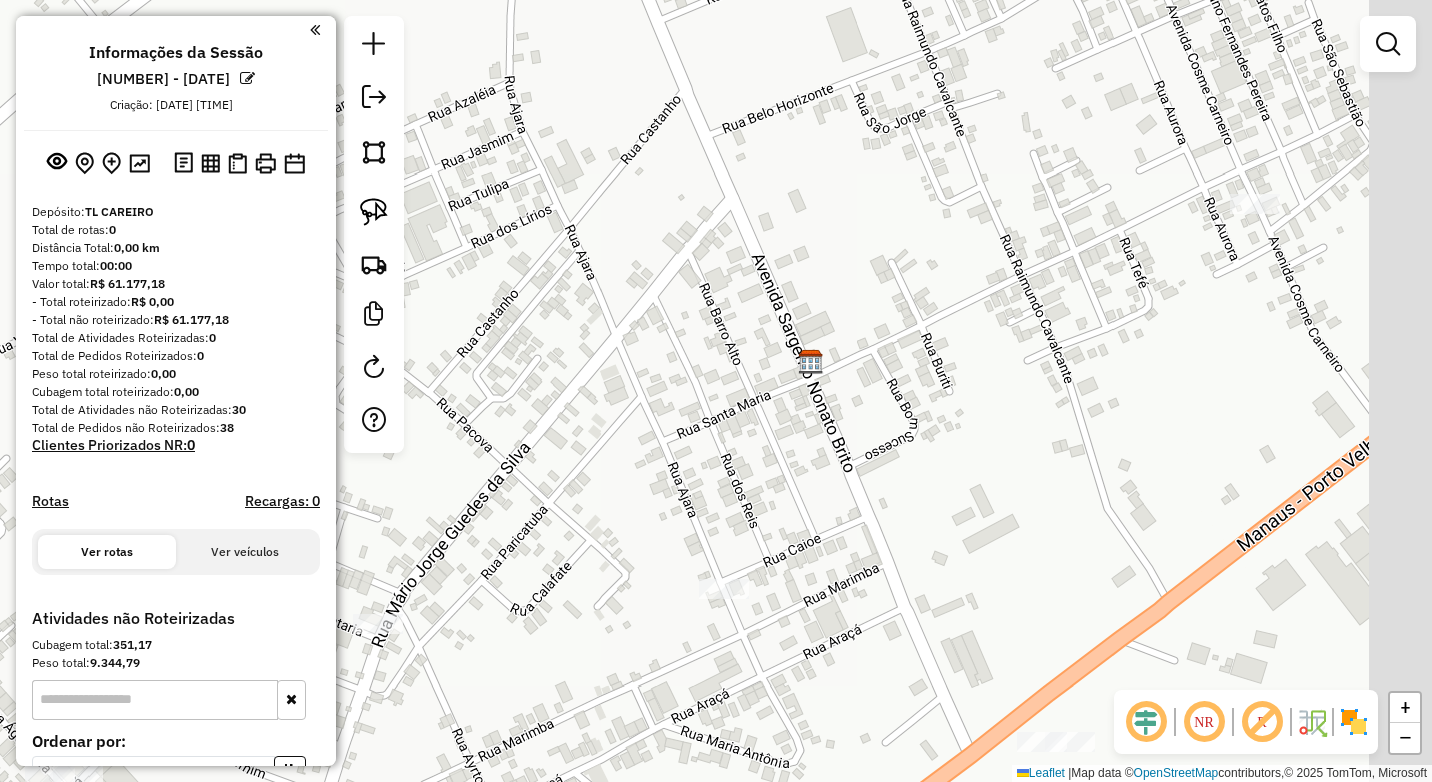 drag, startPoint x: 1220, startPoint y: 454, endPoint x: 831, endPoint y: 665, distance: 442.5404 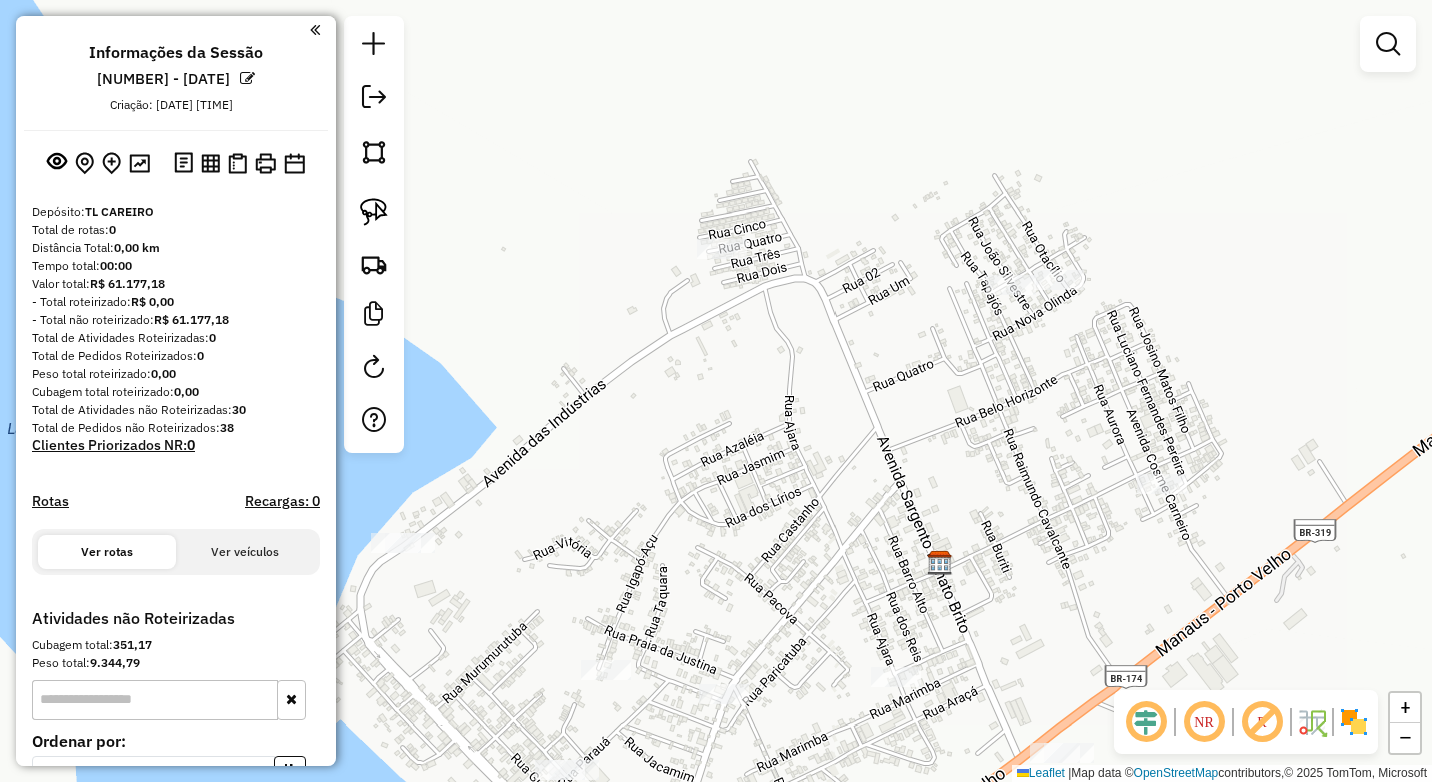 drag, startPoint x: 899, startPoint y: 353, endPoint x: 1023, endPoint y: 522, distance: 209.61154 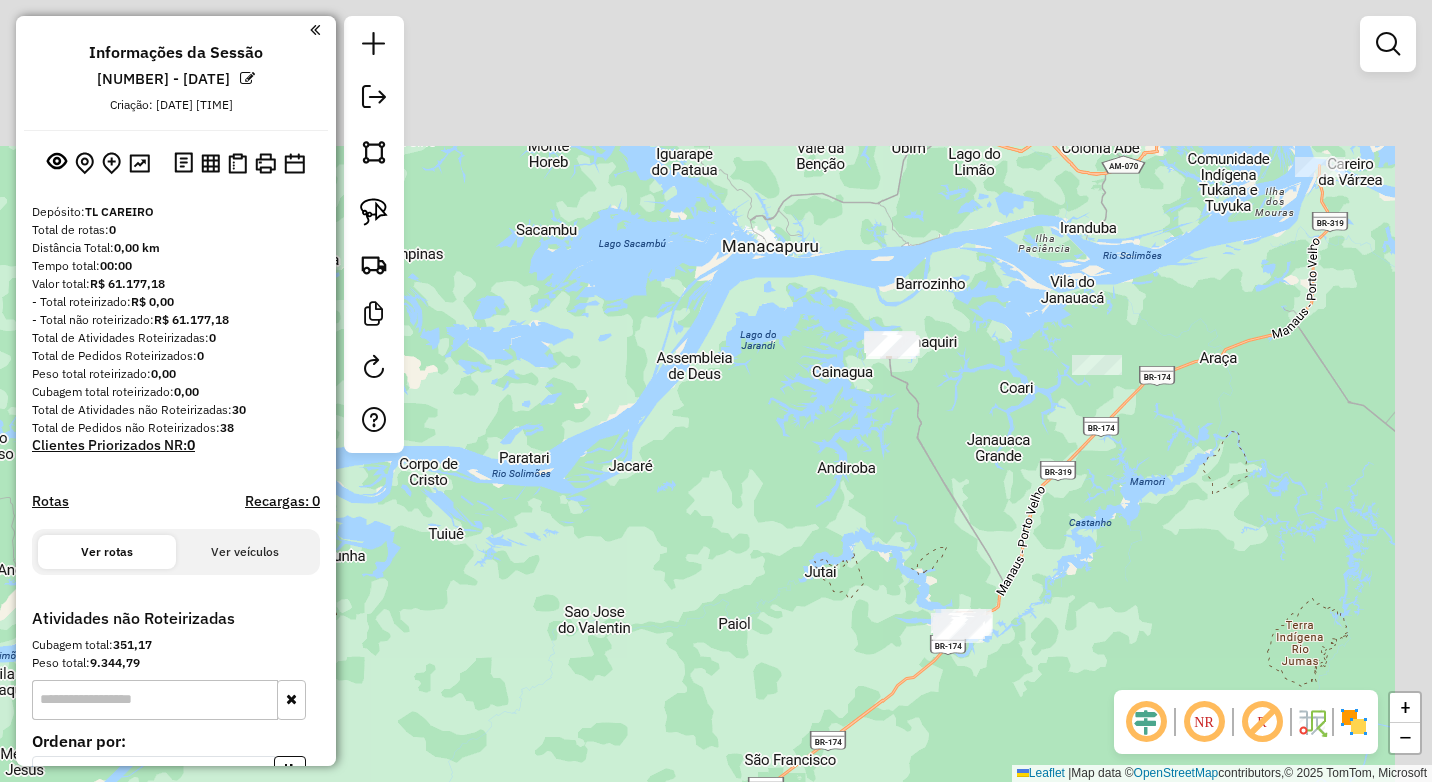 drag, startPoint x: 1209, startPoint y: 454, endPoint x: 1100, endPoint y: 468, distance: 109.89541 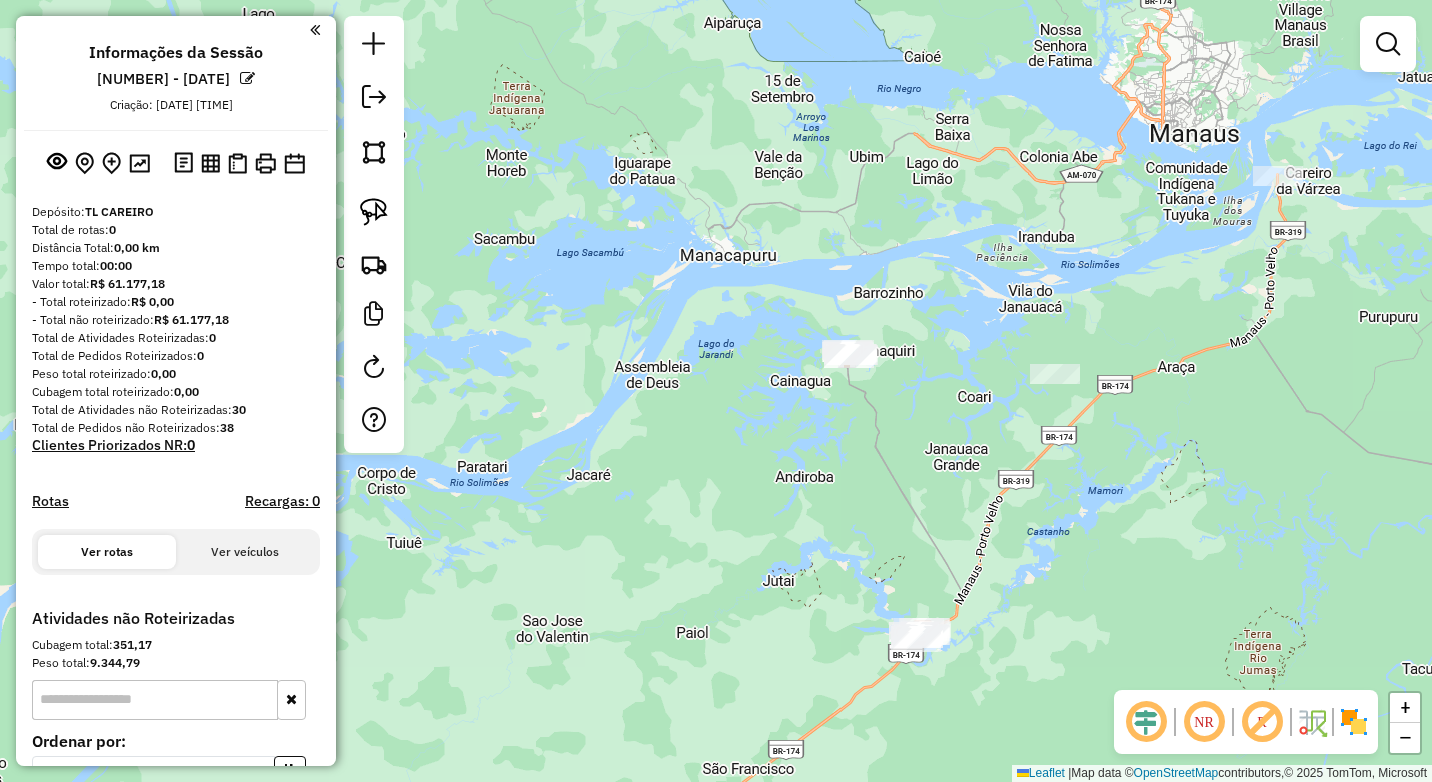 drag, startPoint x: 1177, startPoint y: 336, endPoint x: 1170, endPoint y: 306, distance: 30.805843 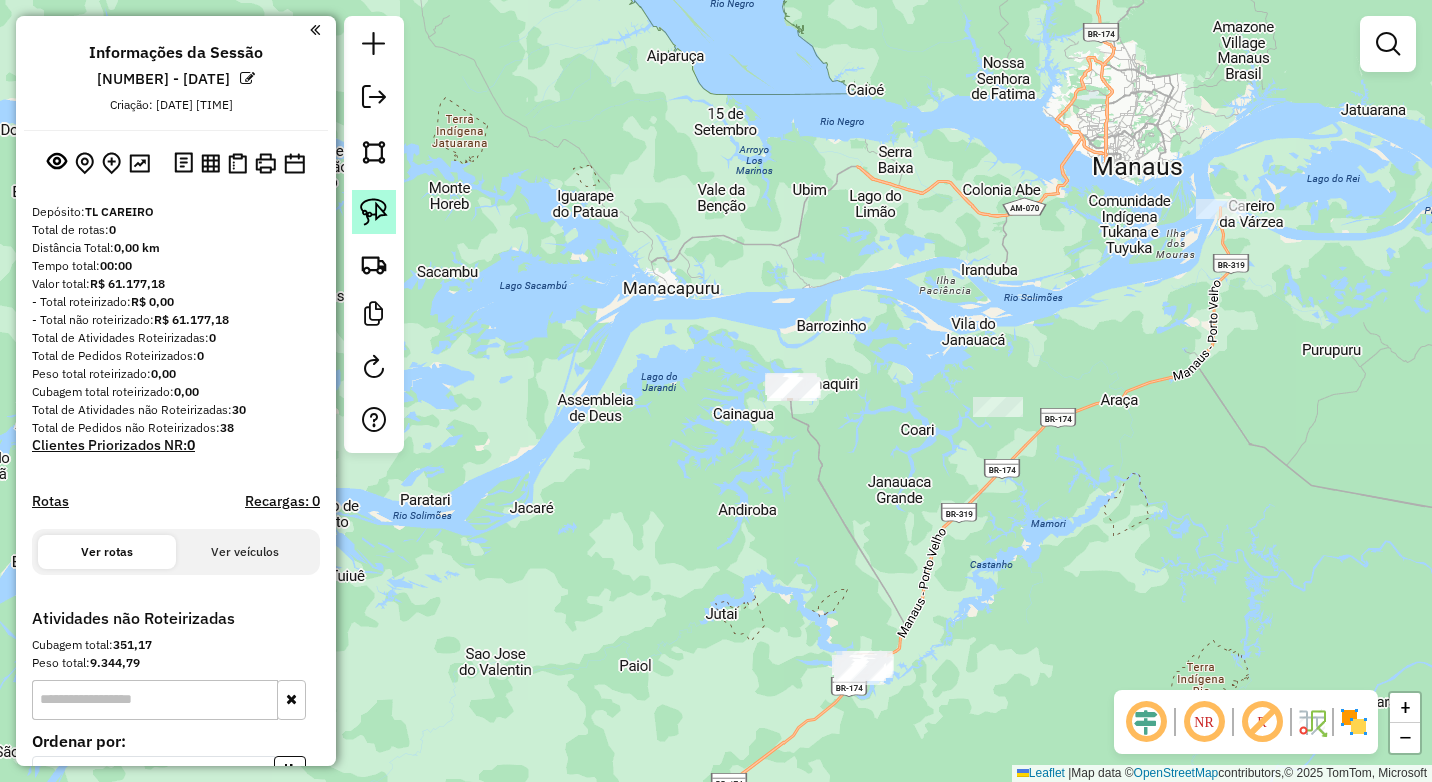 click 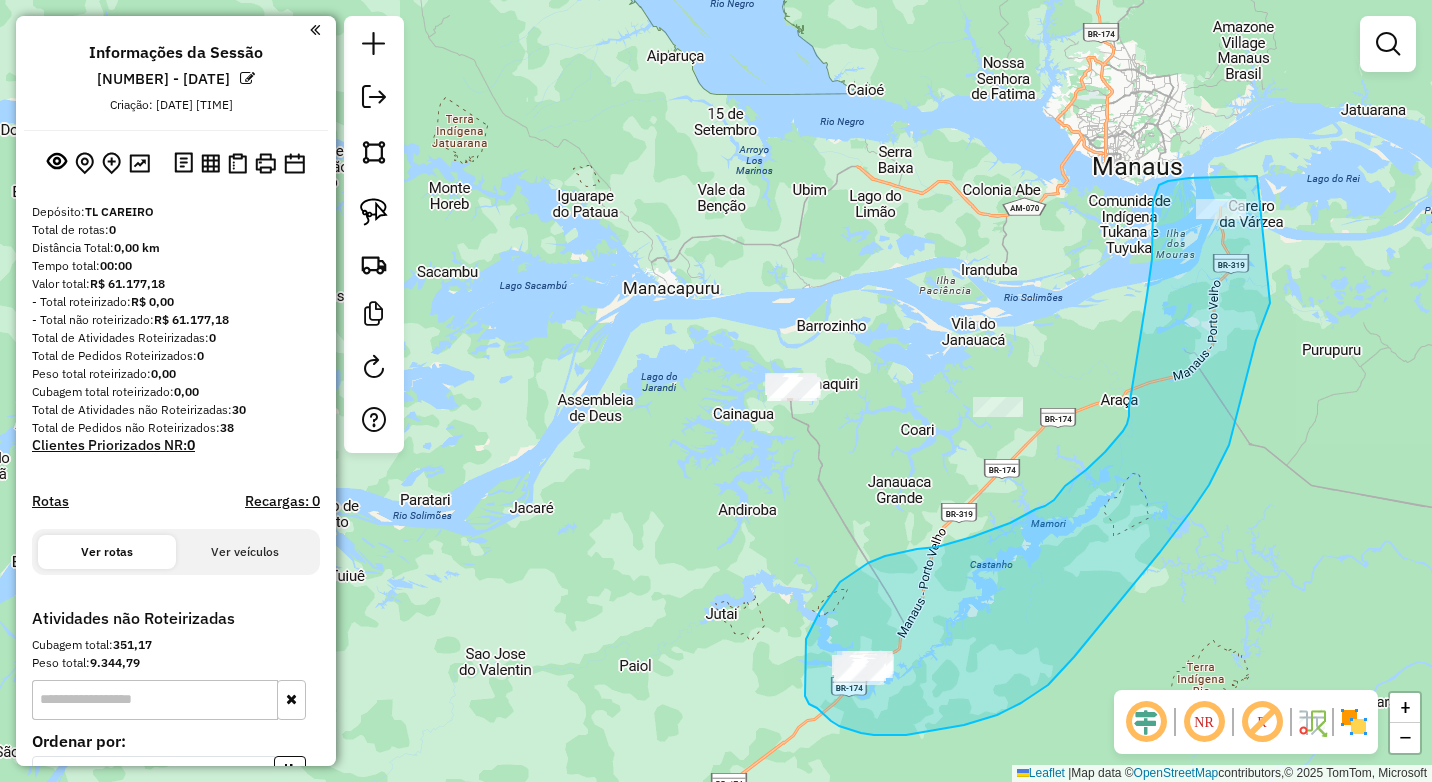 drag, startPoint x: 1257, startPoint y: 176, endPoint x: 1270, endPoint y: 303, distance: 127.66362 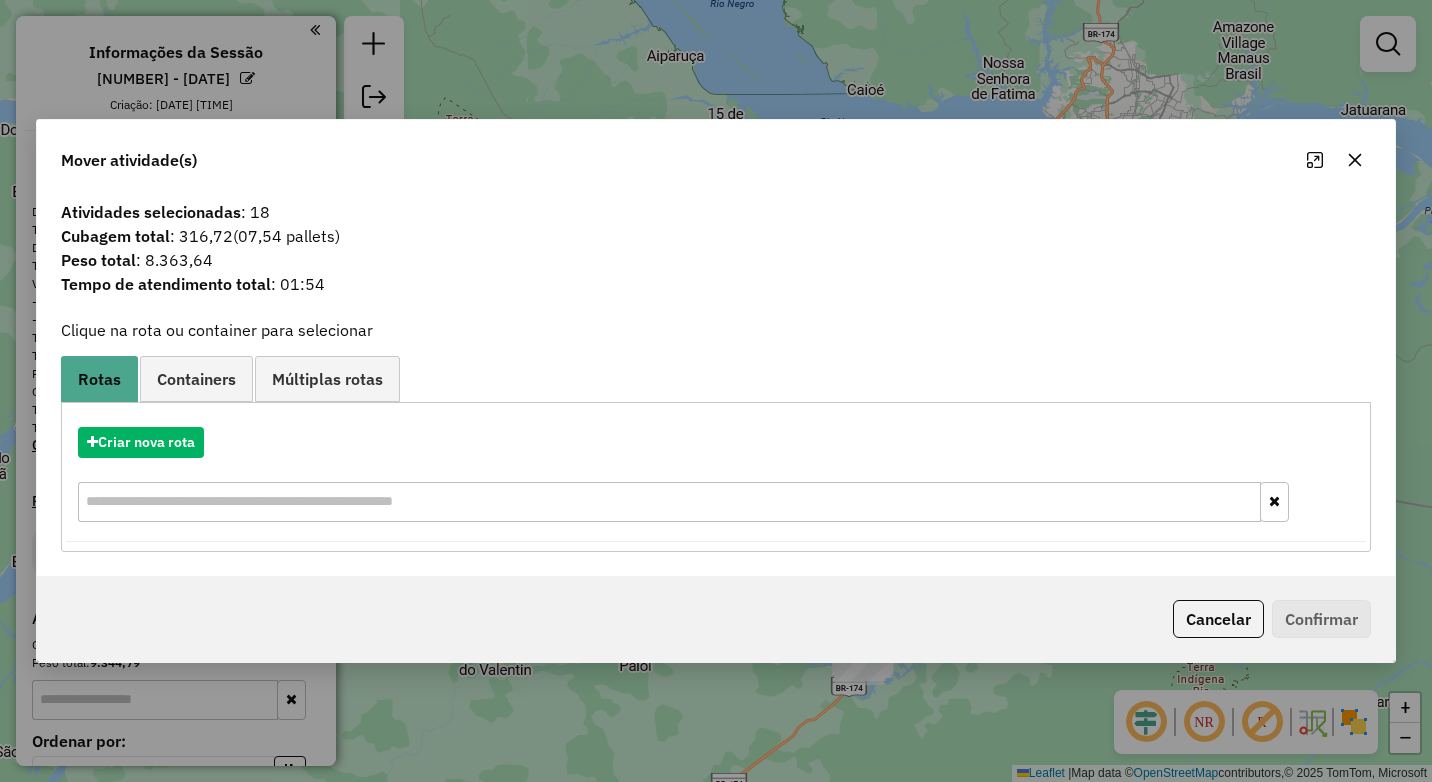 click 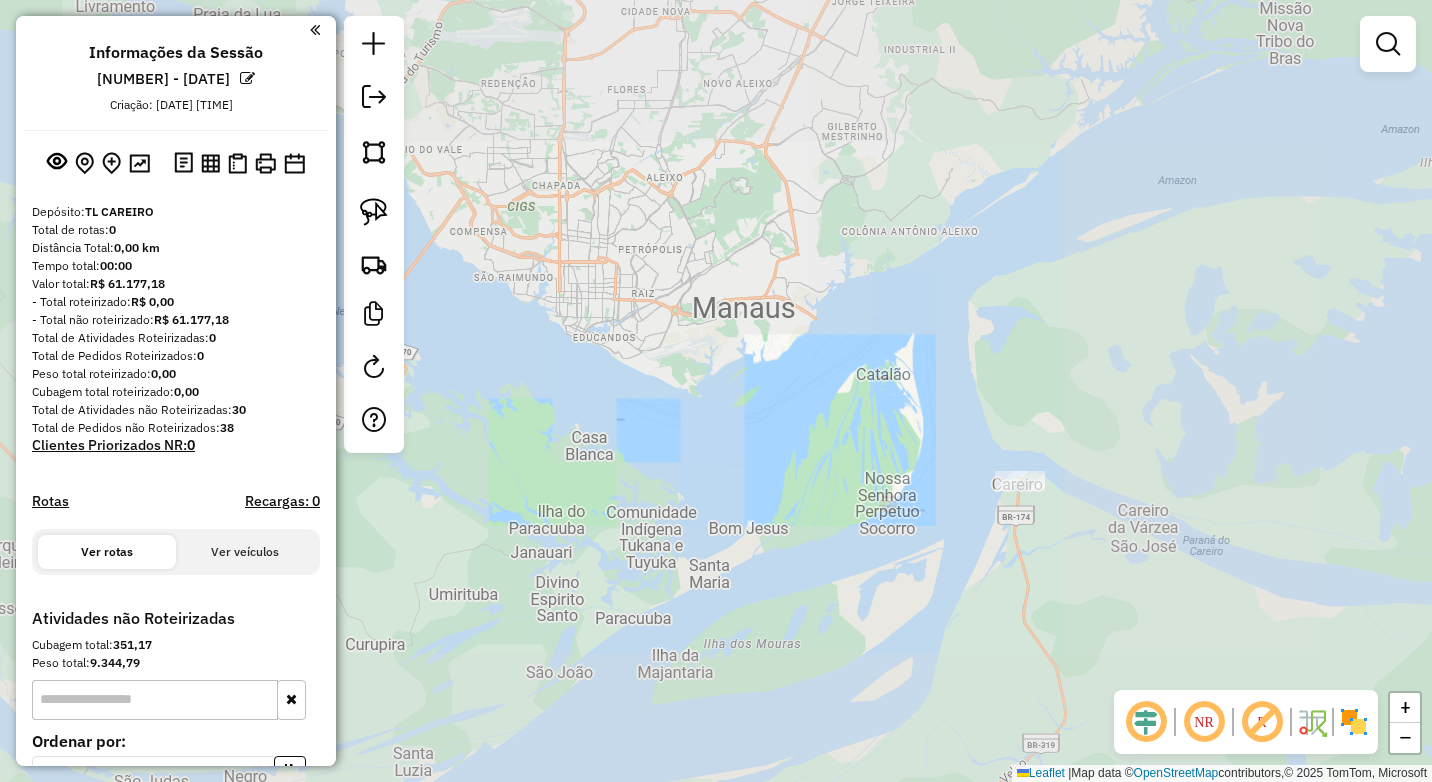 drag, startPoint x: 1031, startPoint y: 574, endPoint x: 1009, endPoint y: 343, distance: 232.04526 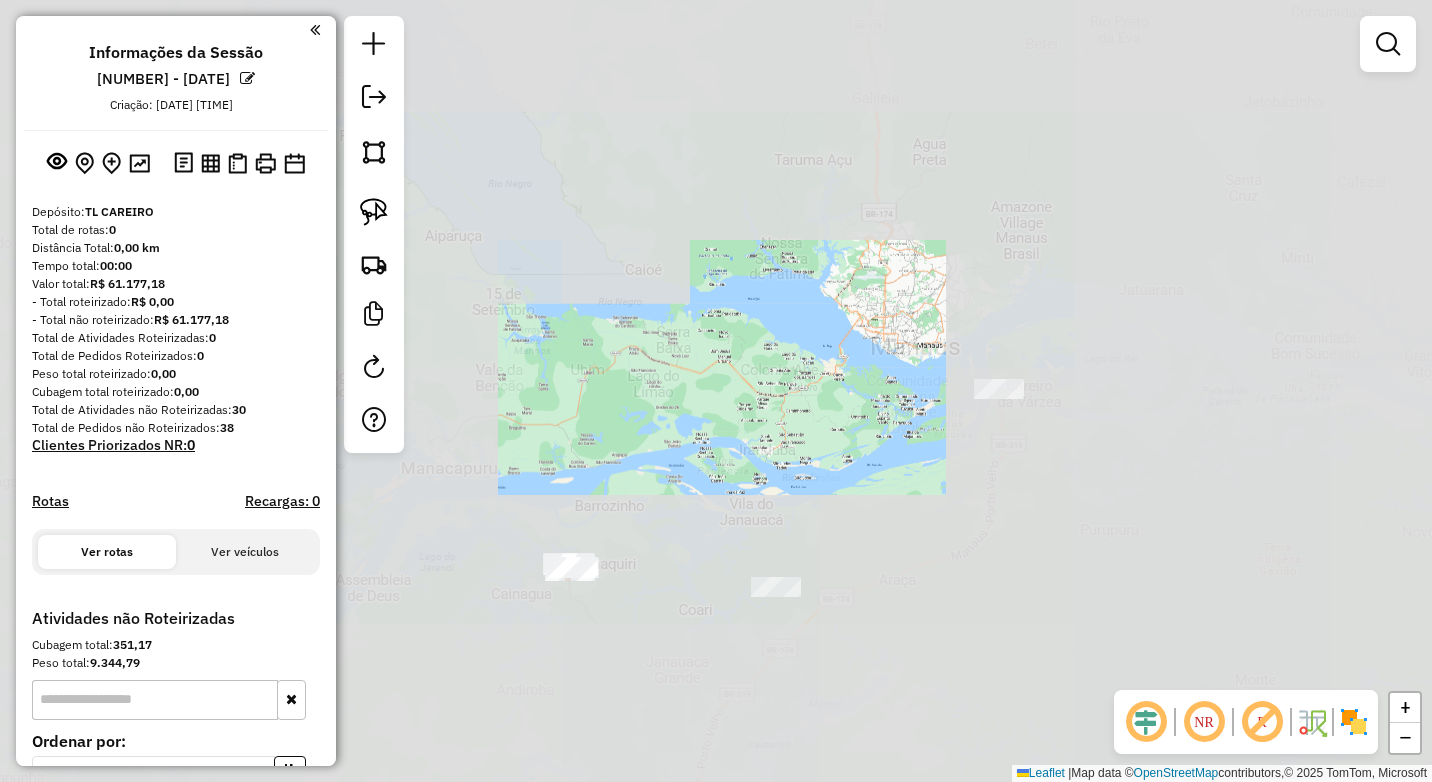 drag, startPoint x: 1068, startPoint y: 570, endPoint x: 1017, endPoint y: 265, distance: 309.23453 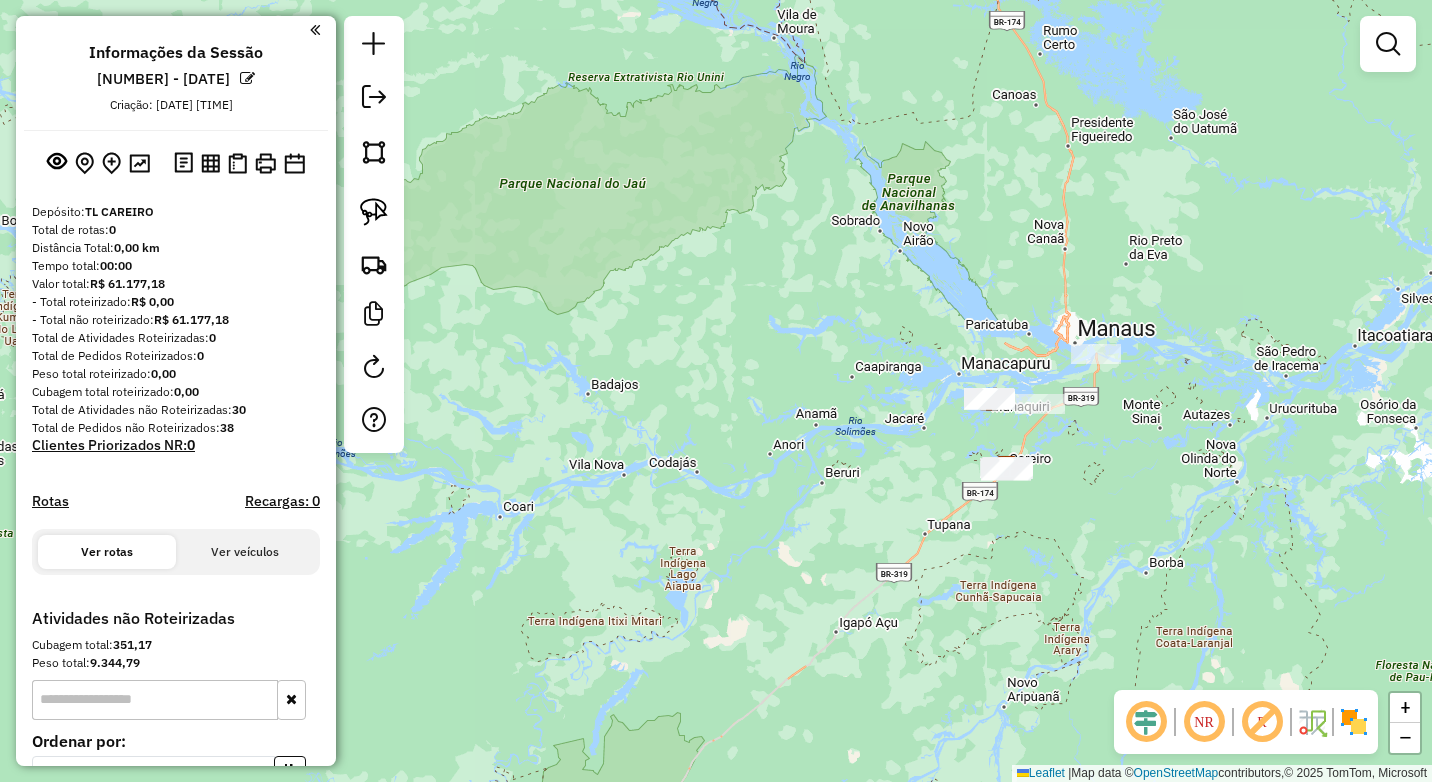drag, startPoint x: 1256, startPoint y: 439, endPoint x: 1040, endPoint y: 436, distance: 216.02083 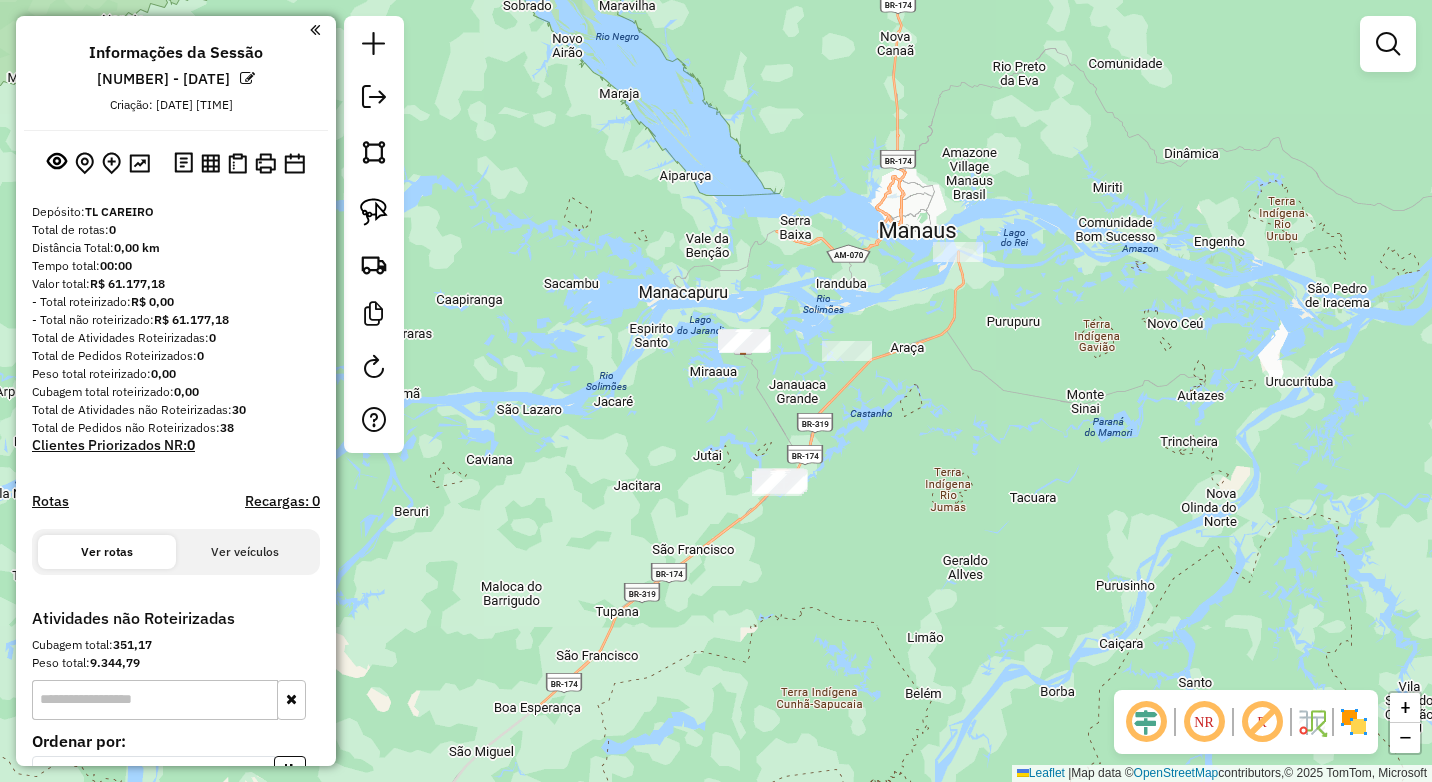 drag, startPoint x: 1037, startPoint y: 435, endPoint x: 951, endPoint y: 402, distance: 92.11406 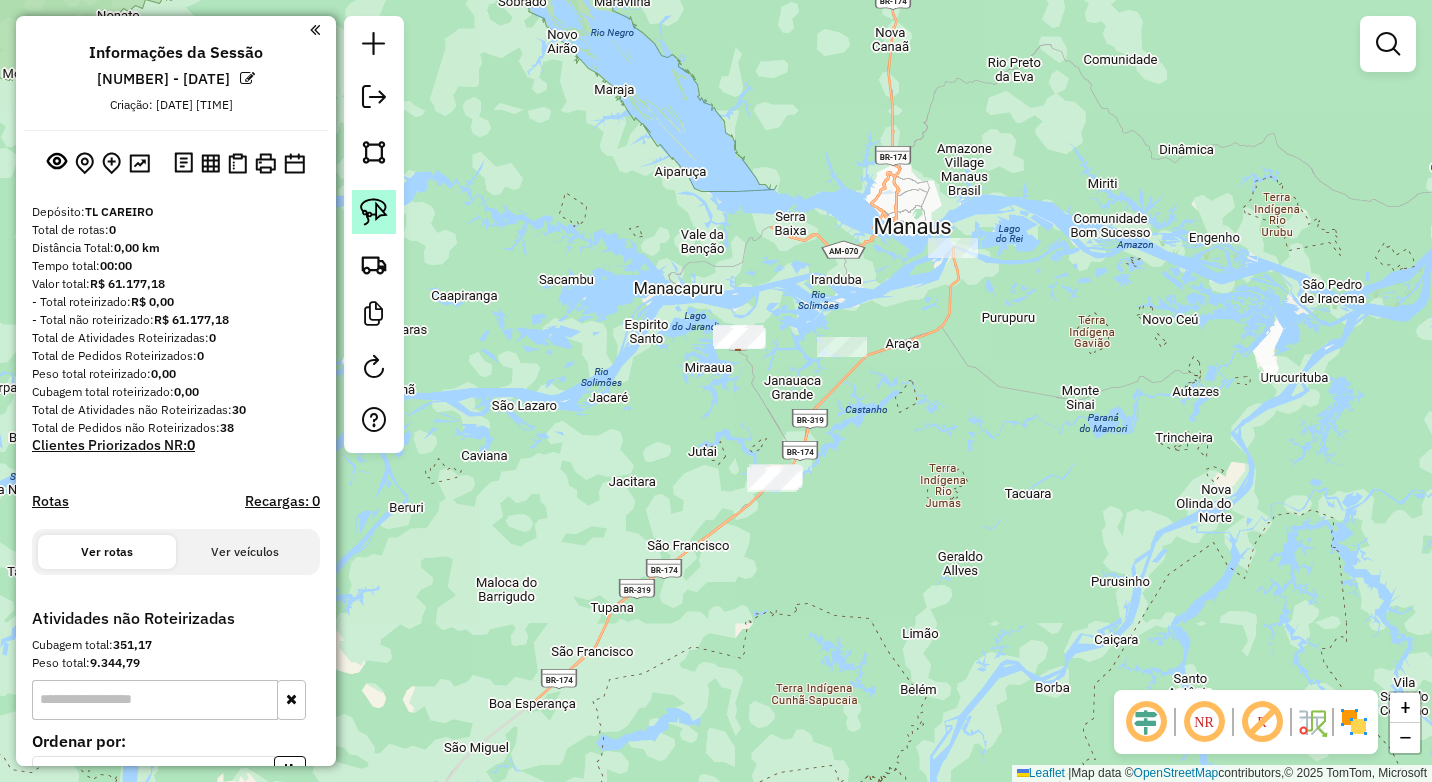 click 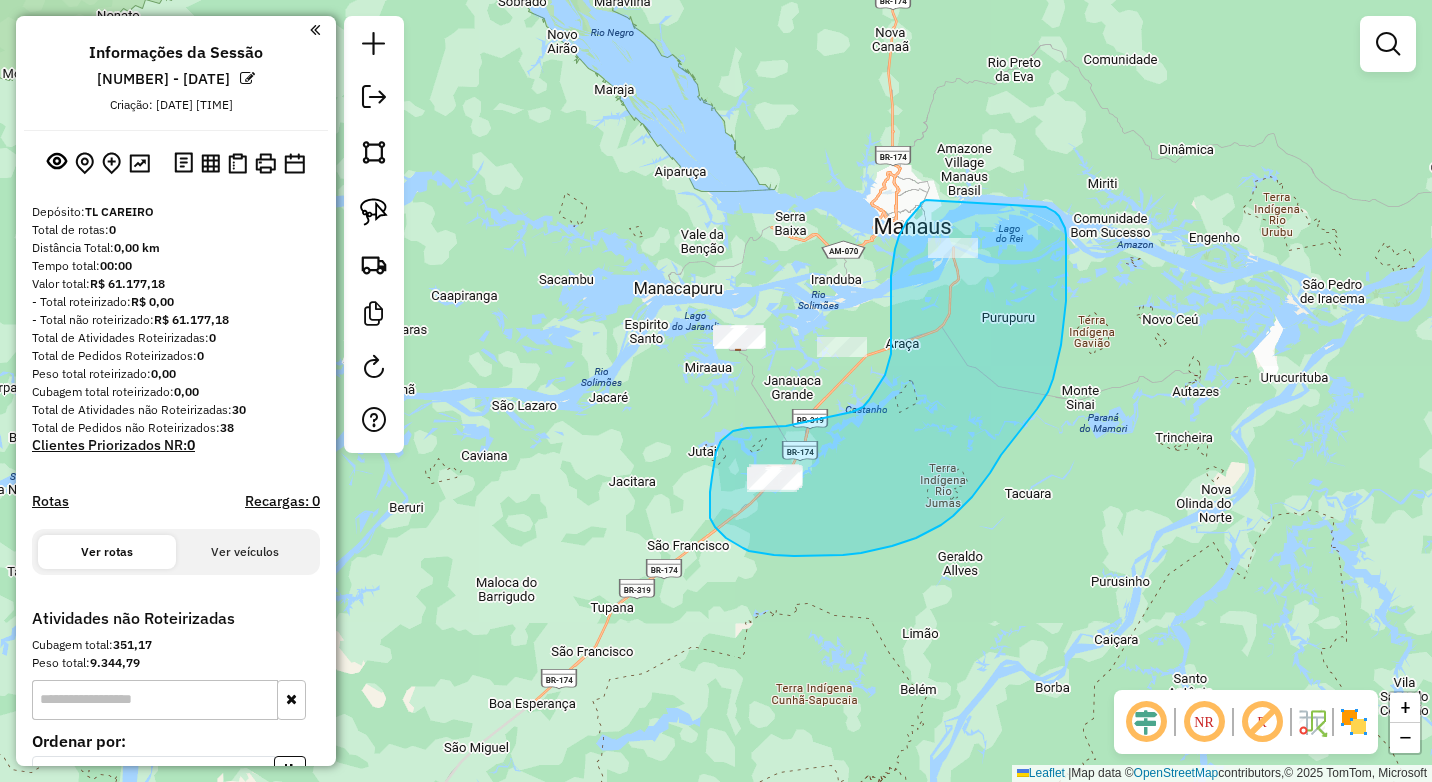 drag, startPoint x: 926, startPoint y: 200, endPoint x: 1046, endPoint y: 207, distance: 120.203995 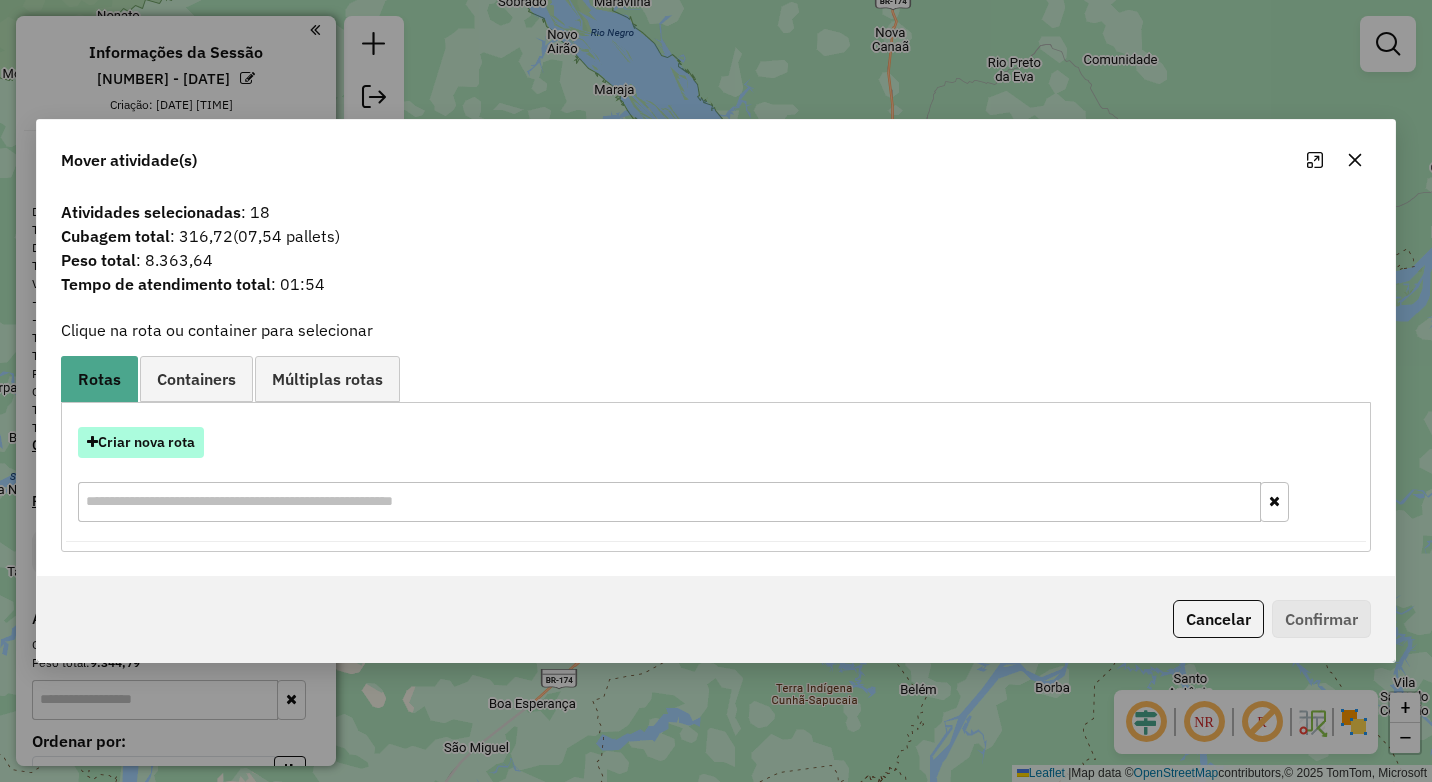 click on "Criar nova rota" at bounding box center [141, 442] 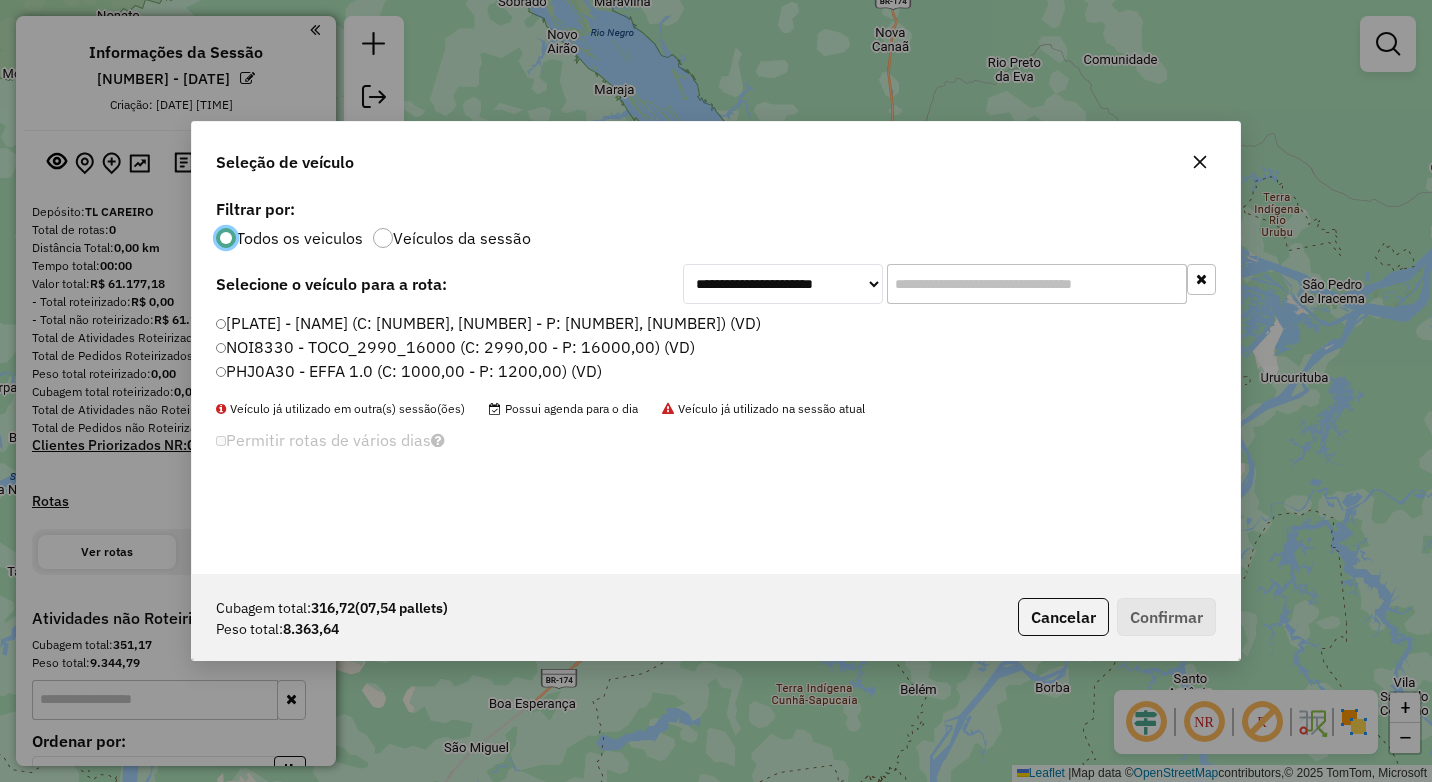 scroll, scrollTop: 11, scrollLeft: 6, axis: both 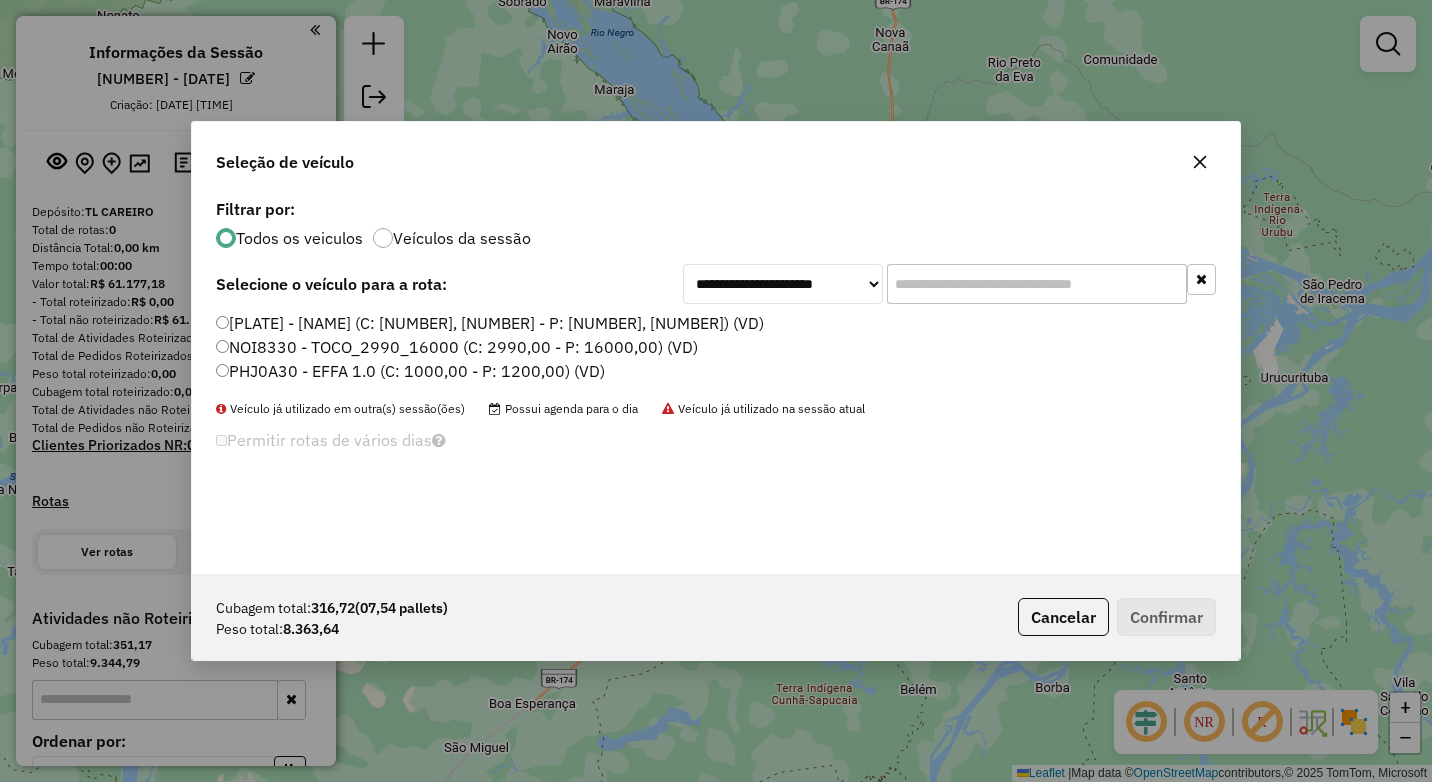 click on "NOI8330 - TOCO_2990_16000 (C: 2990,00 - P: 16000,00) (VD)" 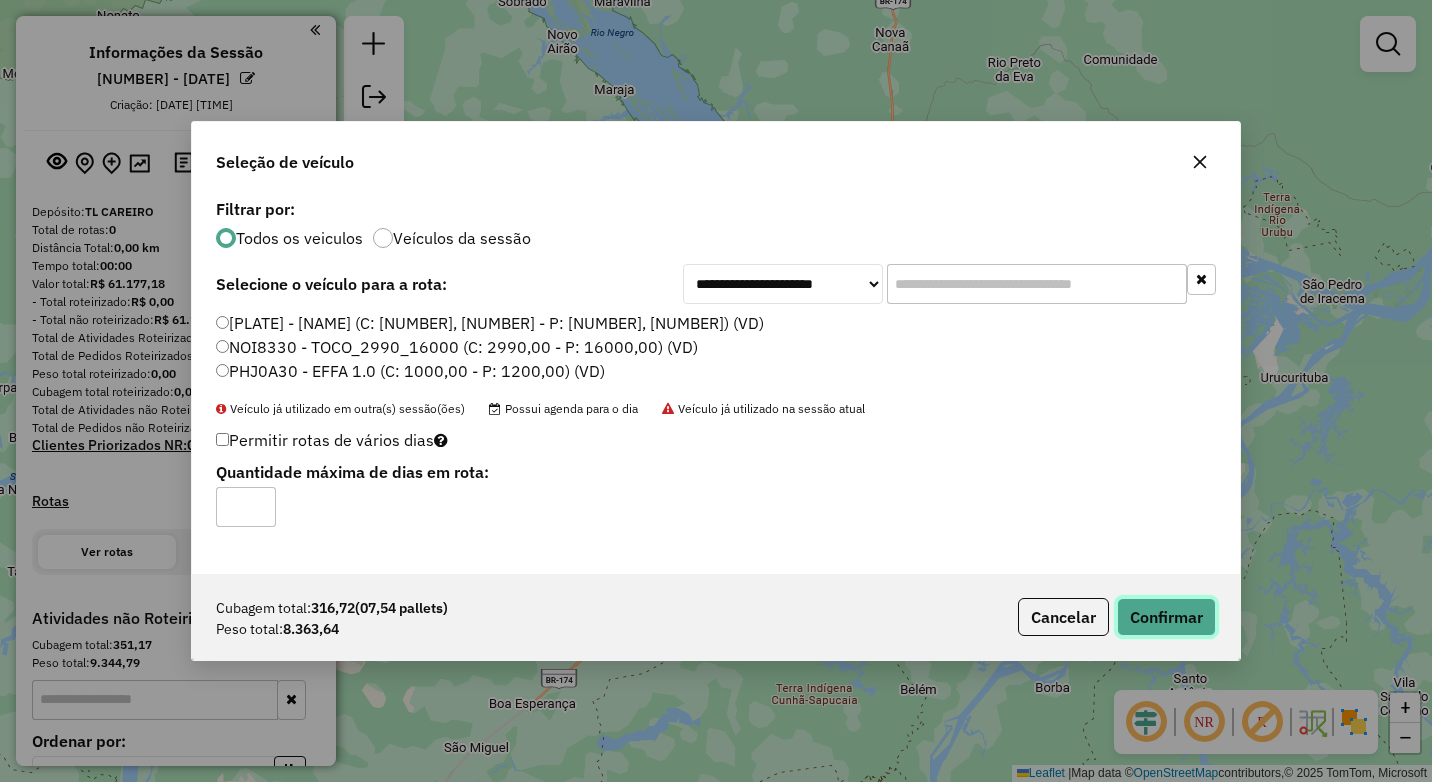 click on "Confirmar" 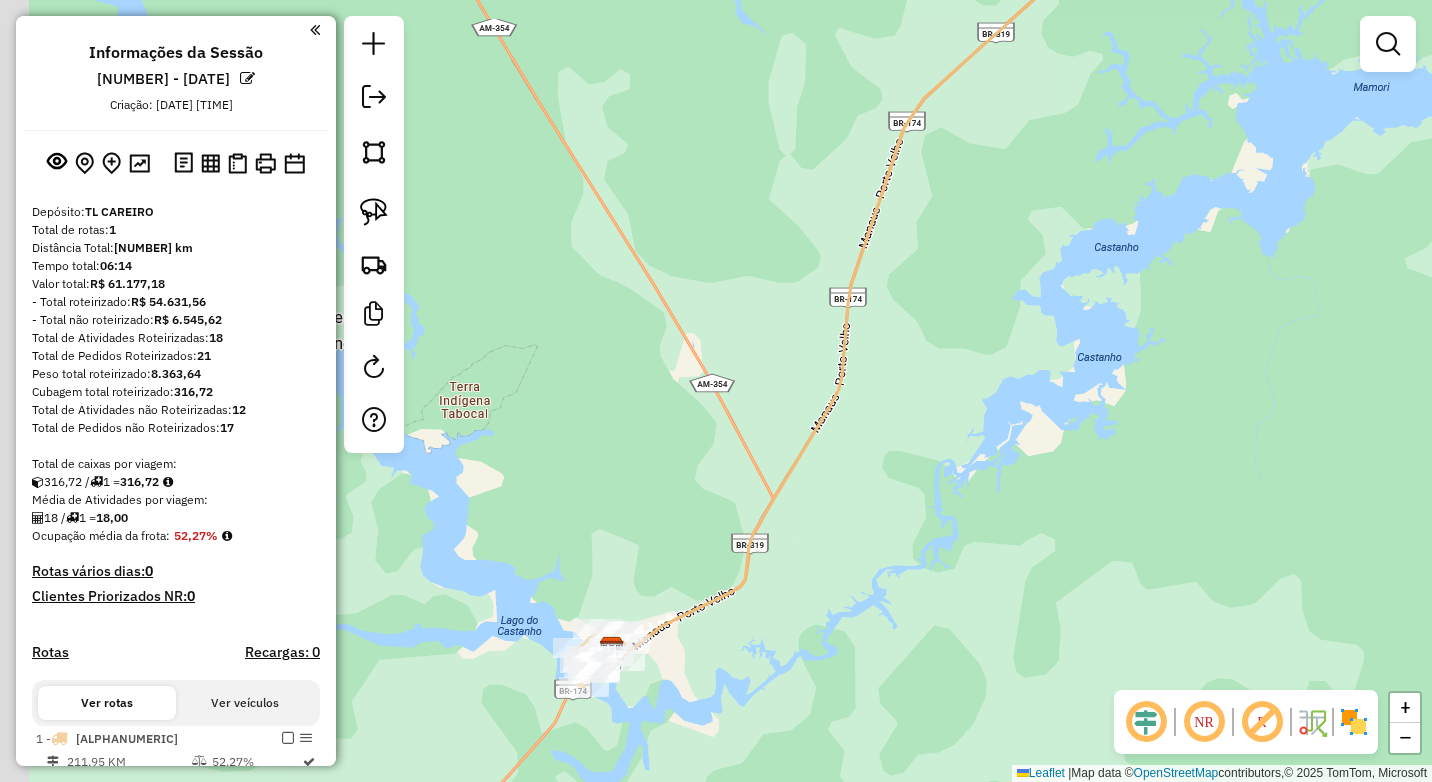 drag, startPoint x: 646, startPoint y: 592, endPoint x: 621, endPoint y: 634, distance: 48.8774 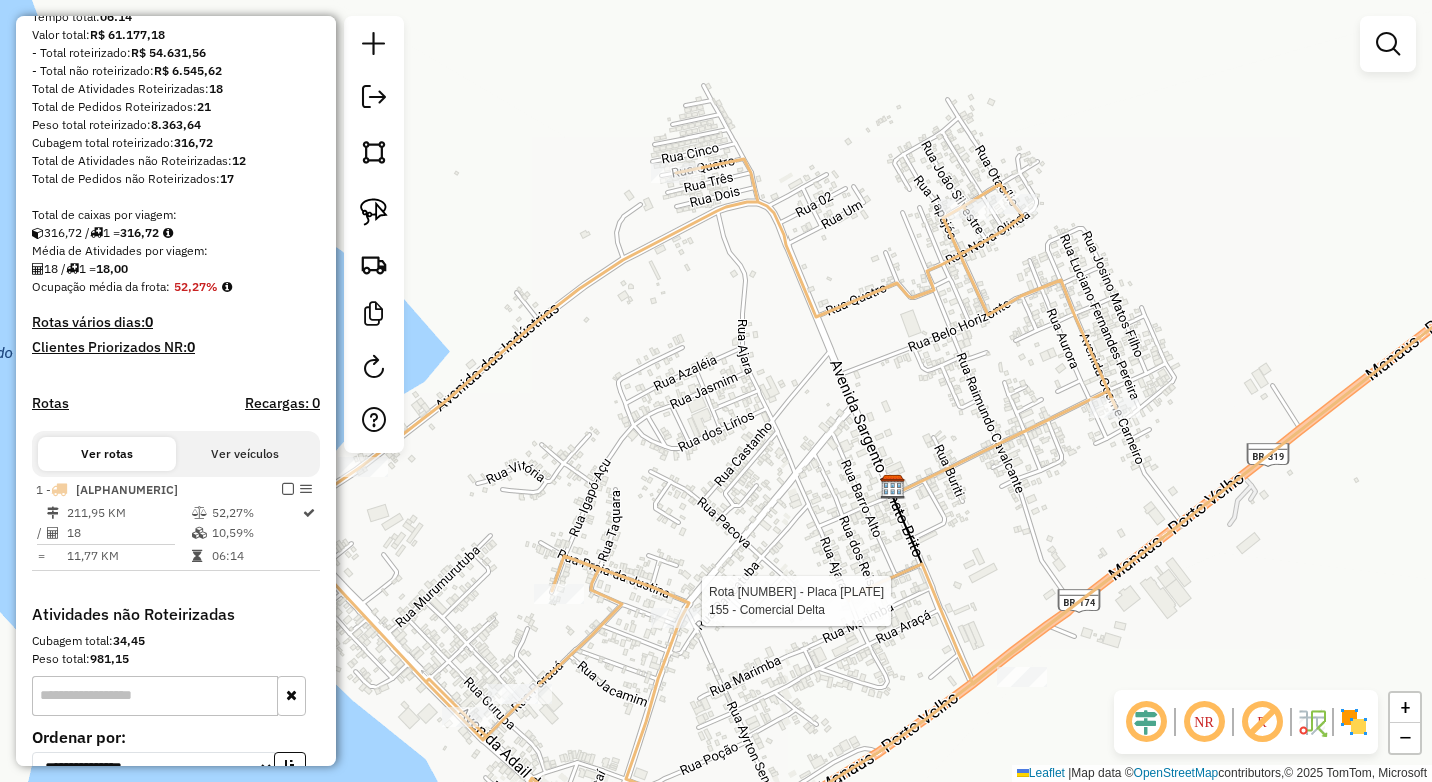 select on "**********" 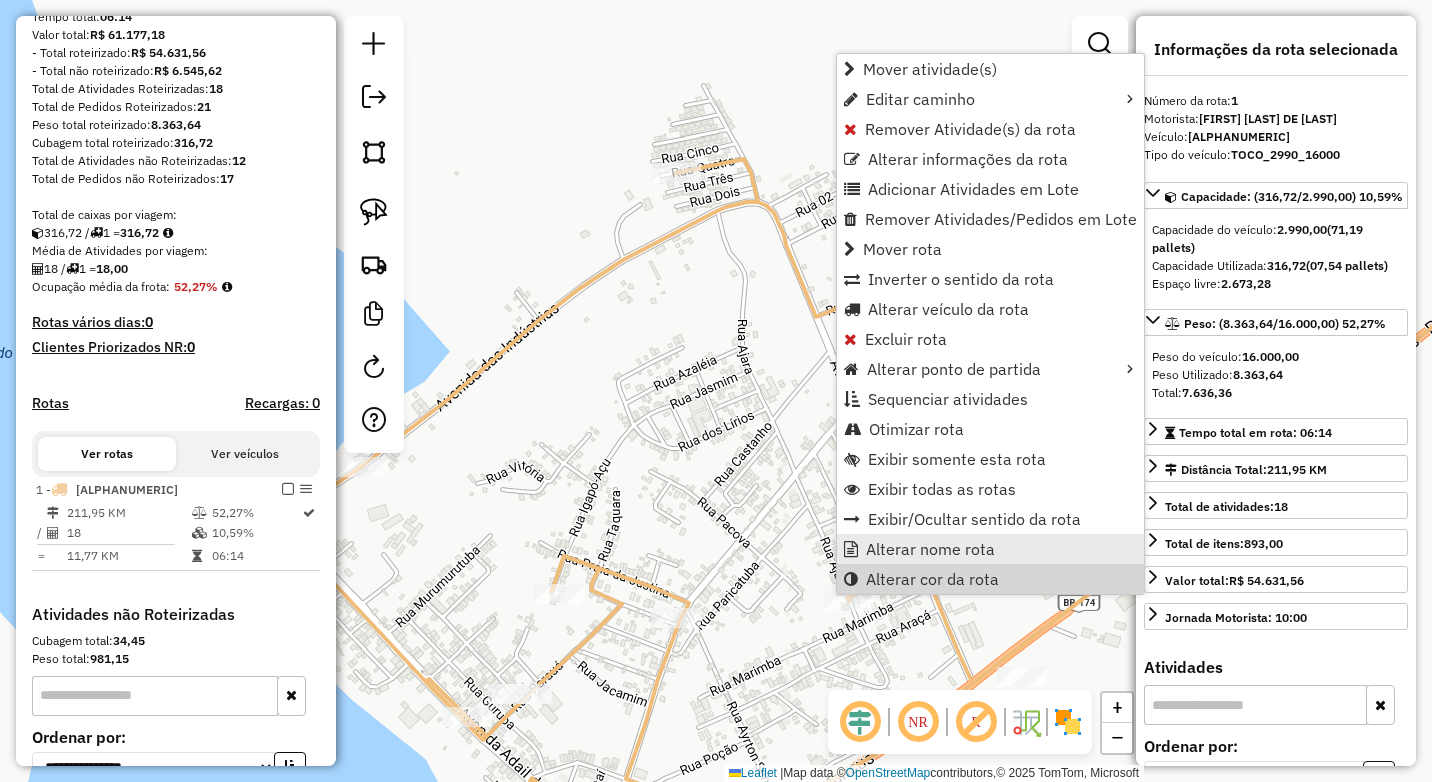 scroll, scrollTop: 447, scrollLeft: 0, axis: vertical 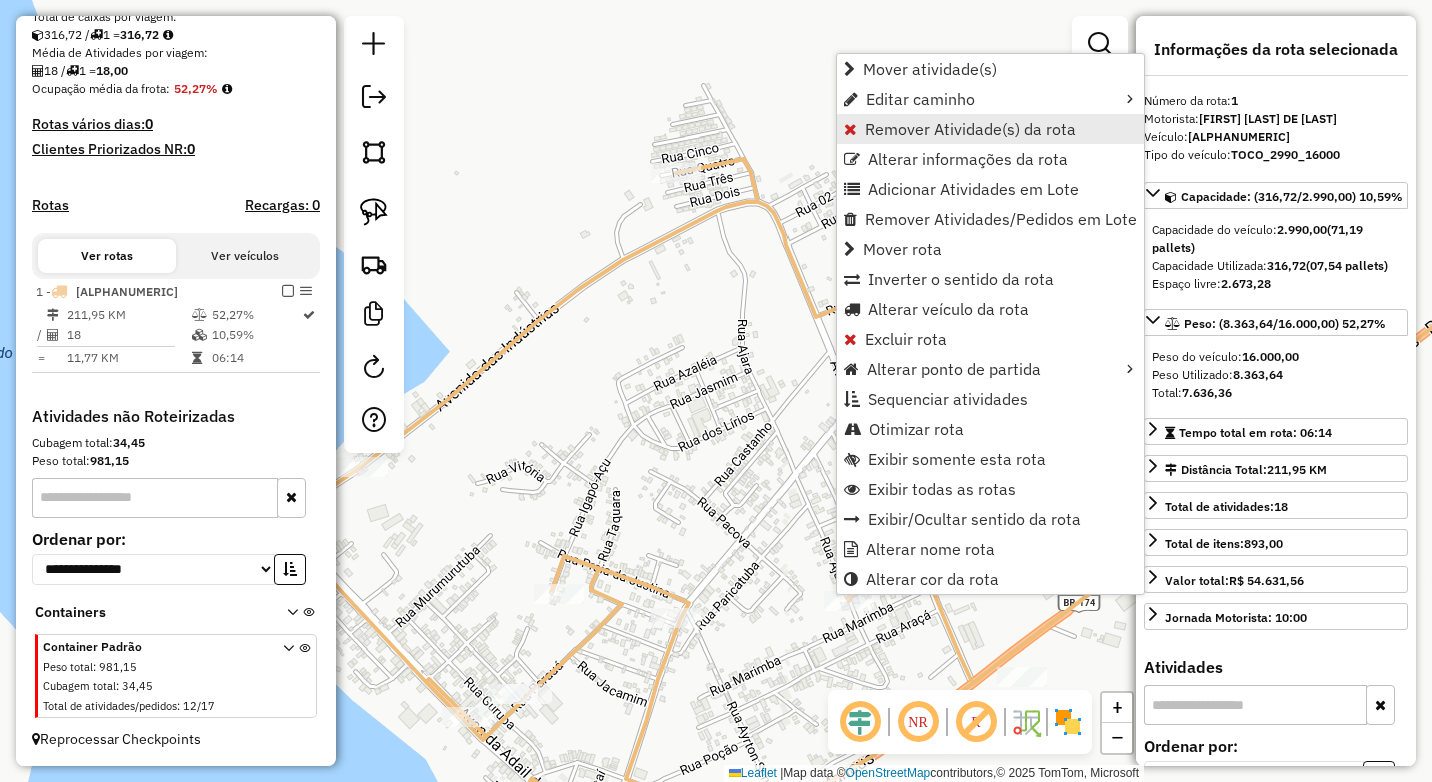 click on "Remover Atividade(s) da rota" at bounding box center (970, 129) 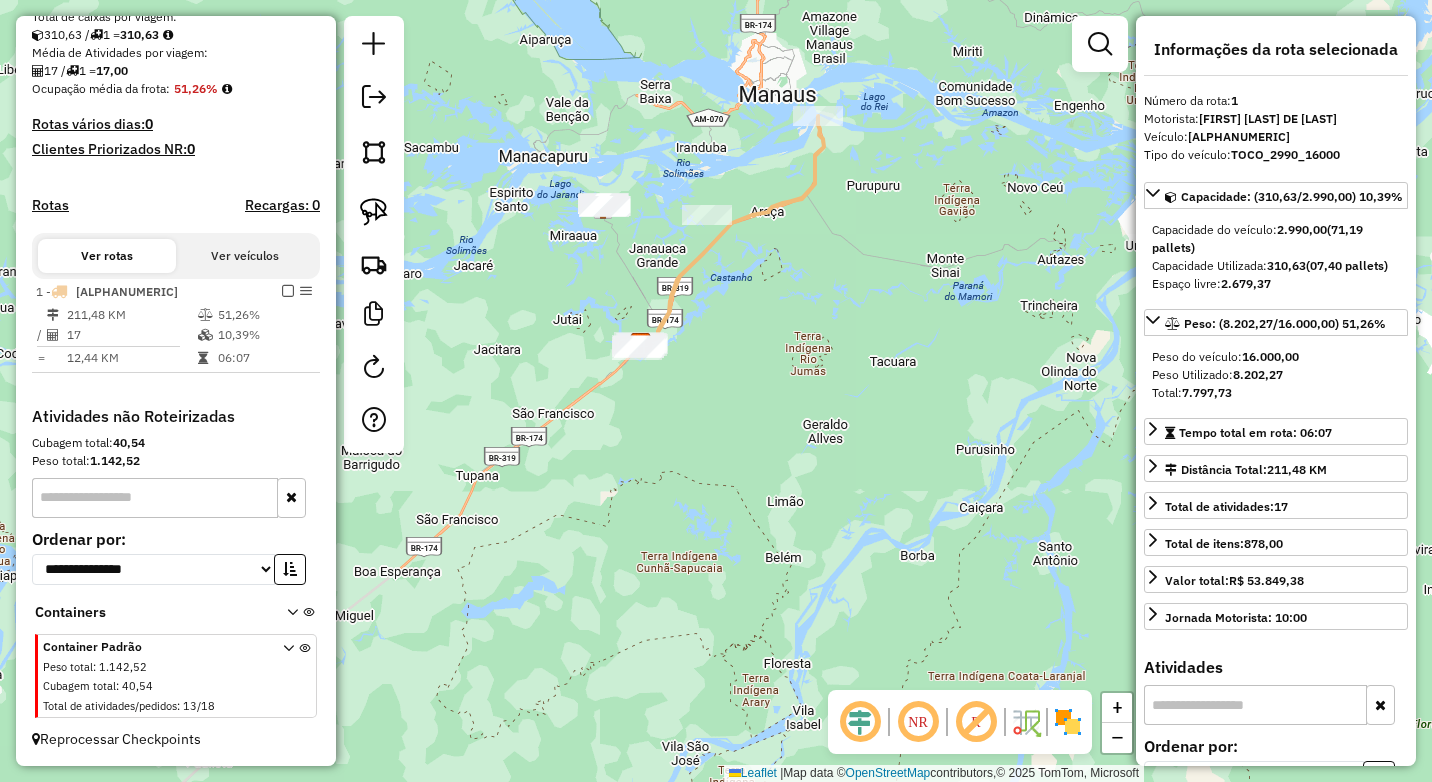 drag, startPoint x: 662, startPoint y: 281, endPoint x: 561, endPoint y: 206, distance: 125.80143 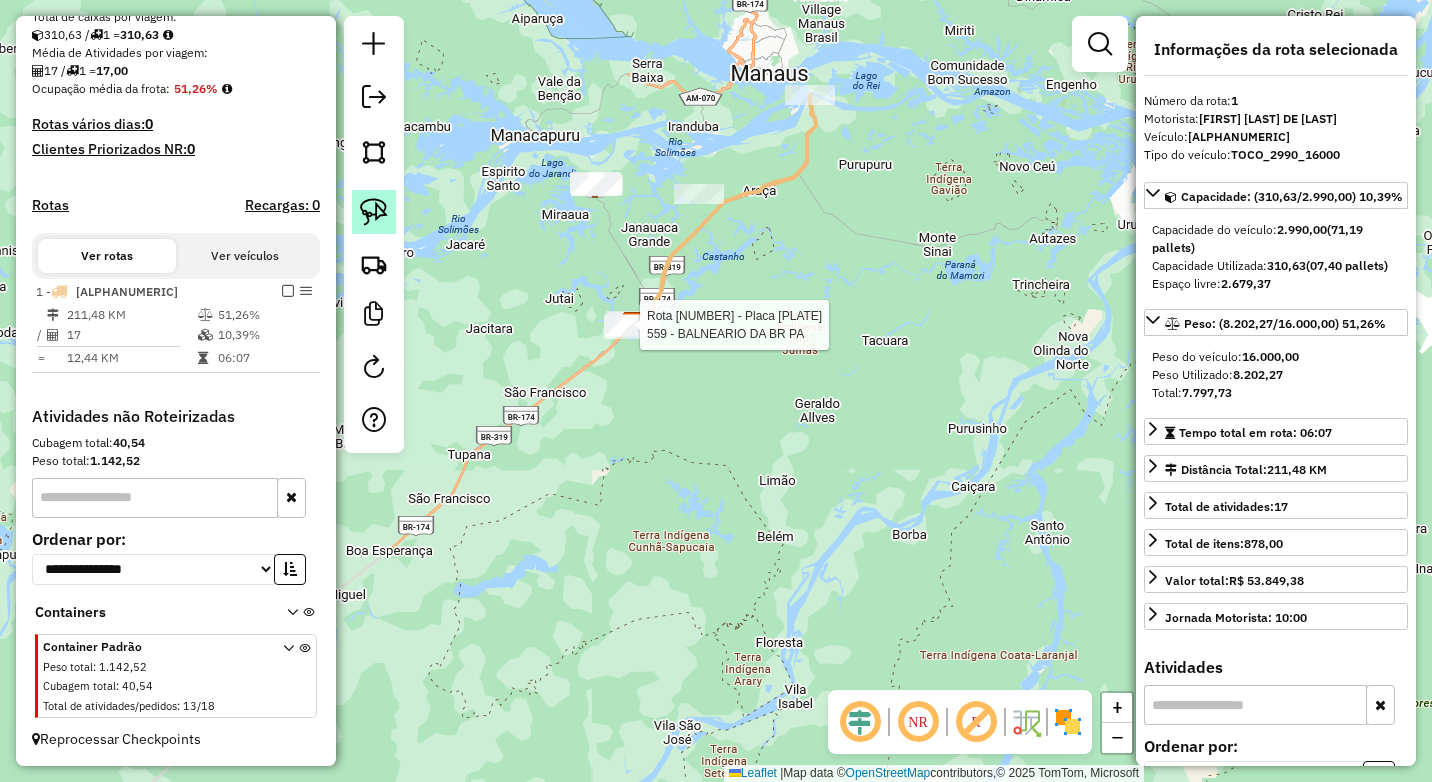 click 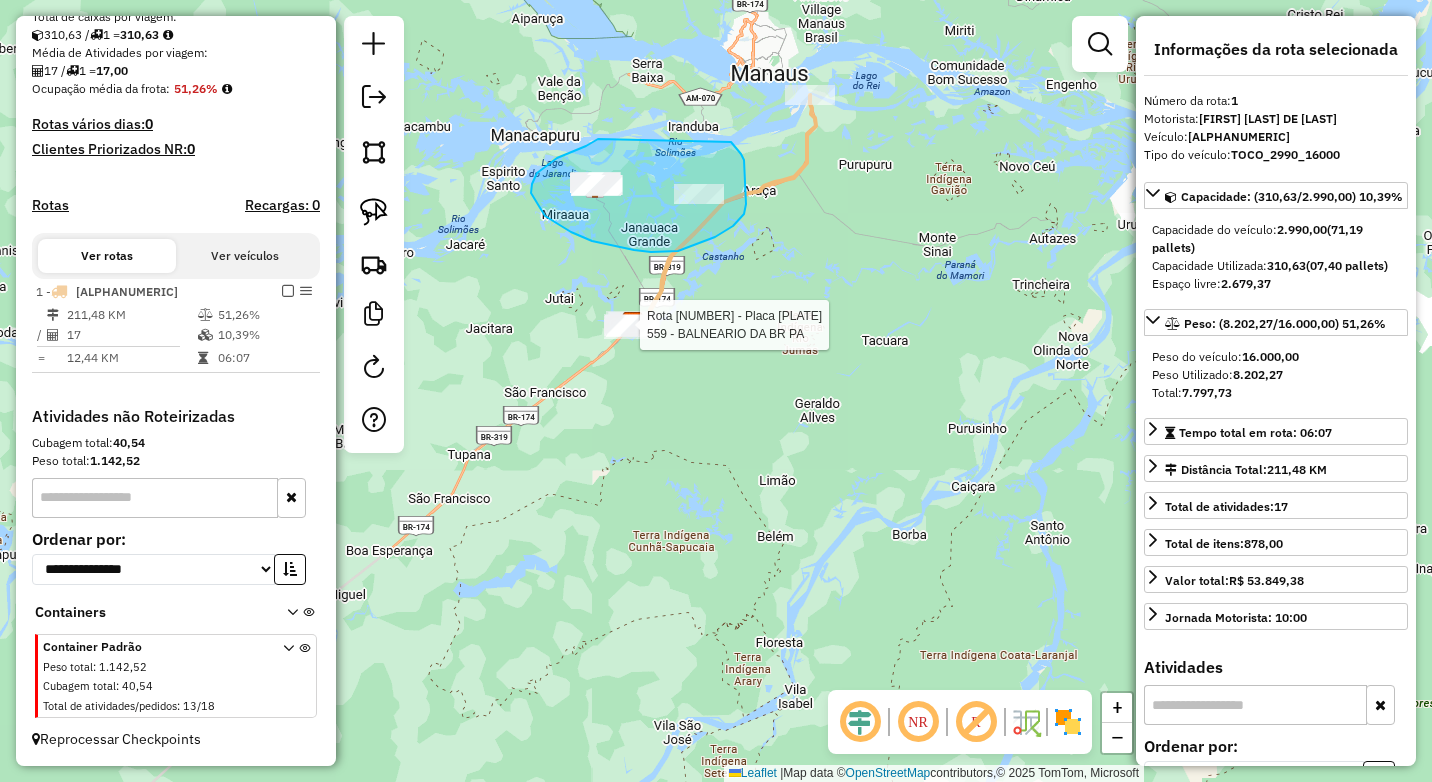drag, startPoint x: 598, startPoint y: 139, endPoint x: 730, endPoint y: 142, distance: 132.03409 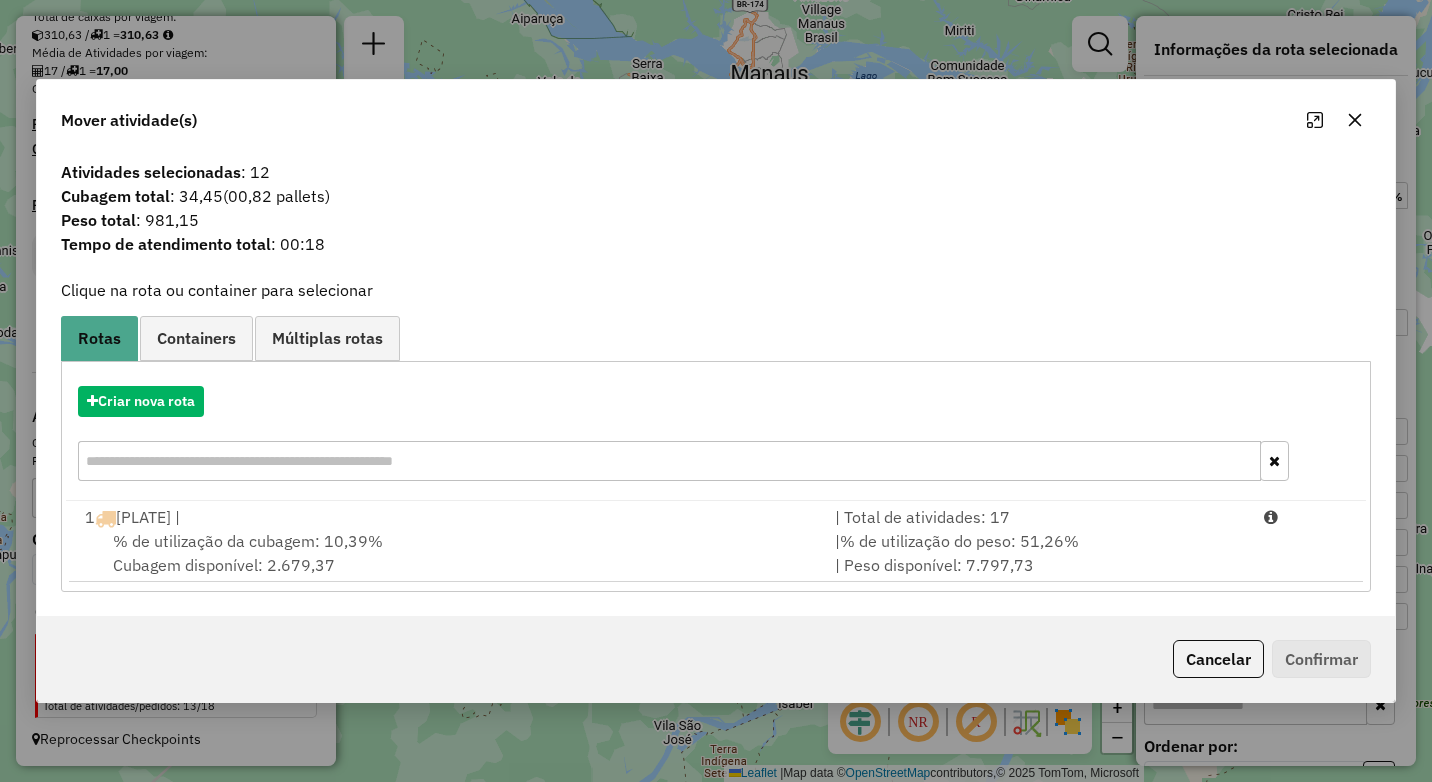 click on "Criar nova rota" at bounding box center (716, 436) 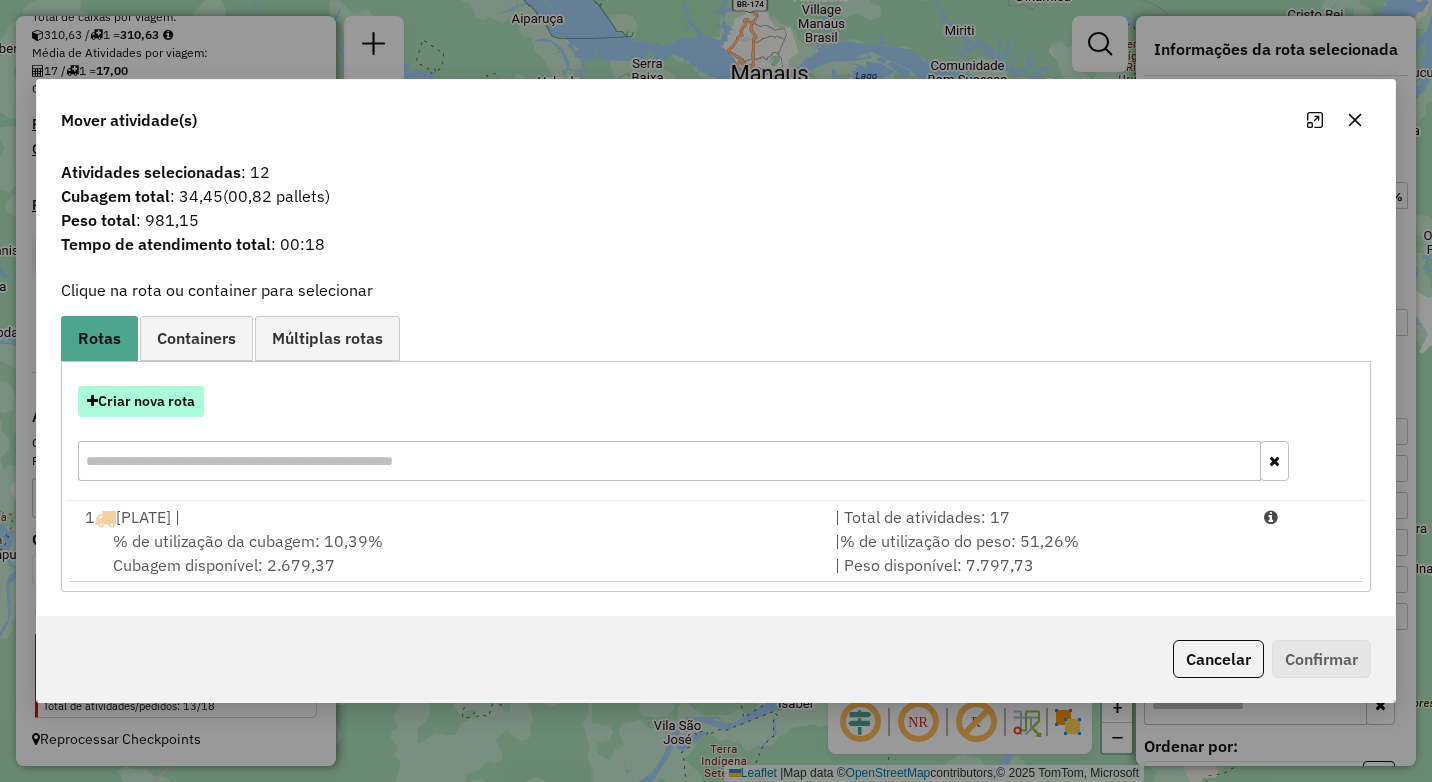 click on "Criar nova rota" at bounding box center (141, 401) 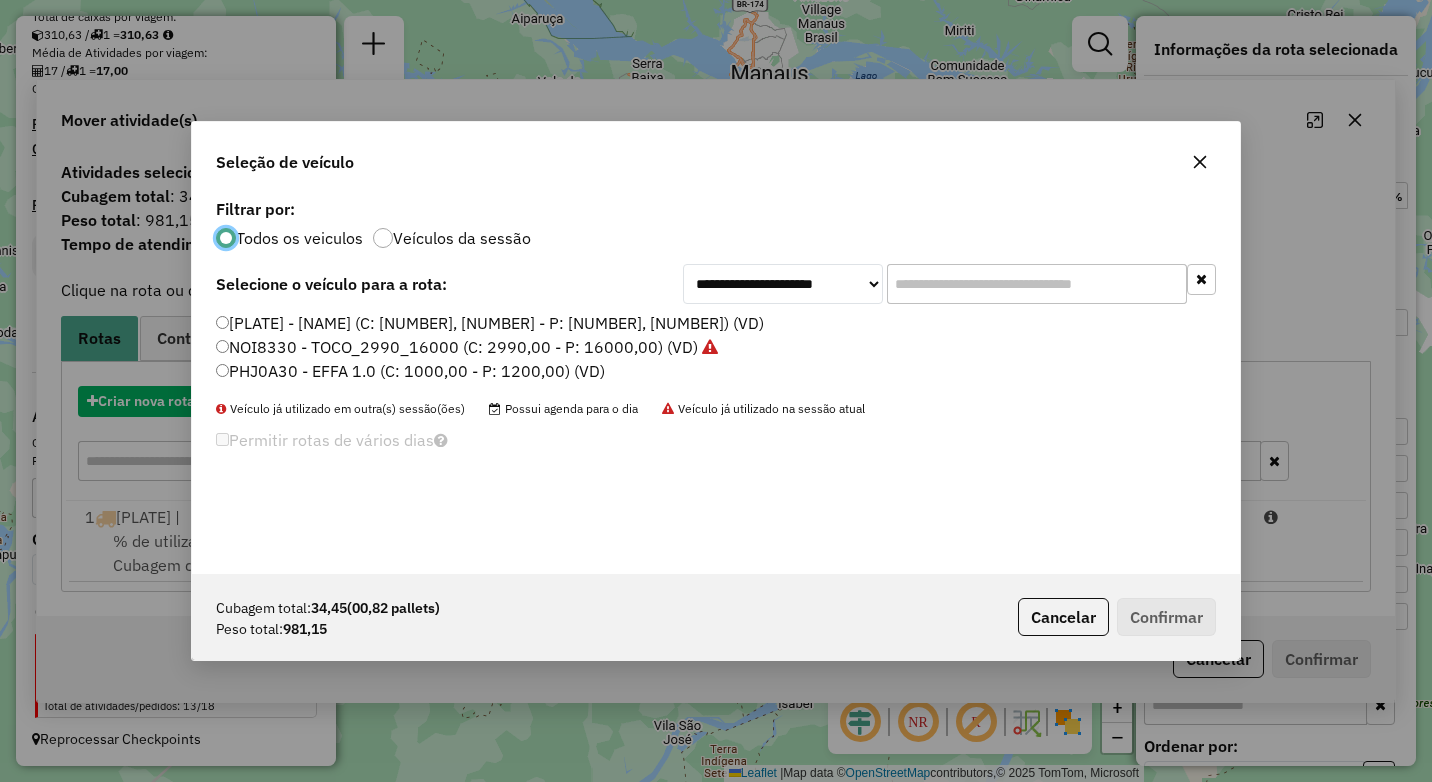 scroll, scrollTop: 11, scrollLeft: 6, axis: both 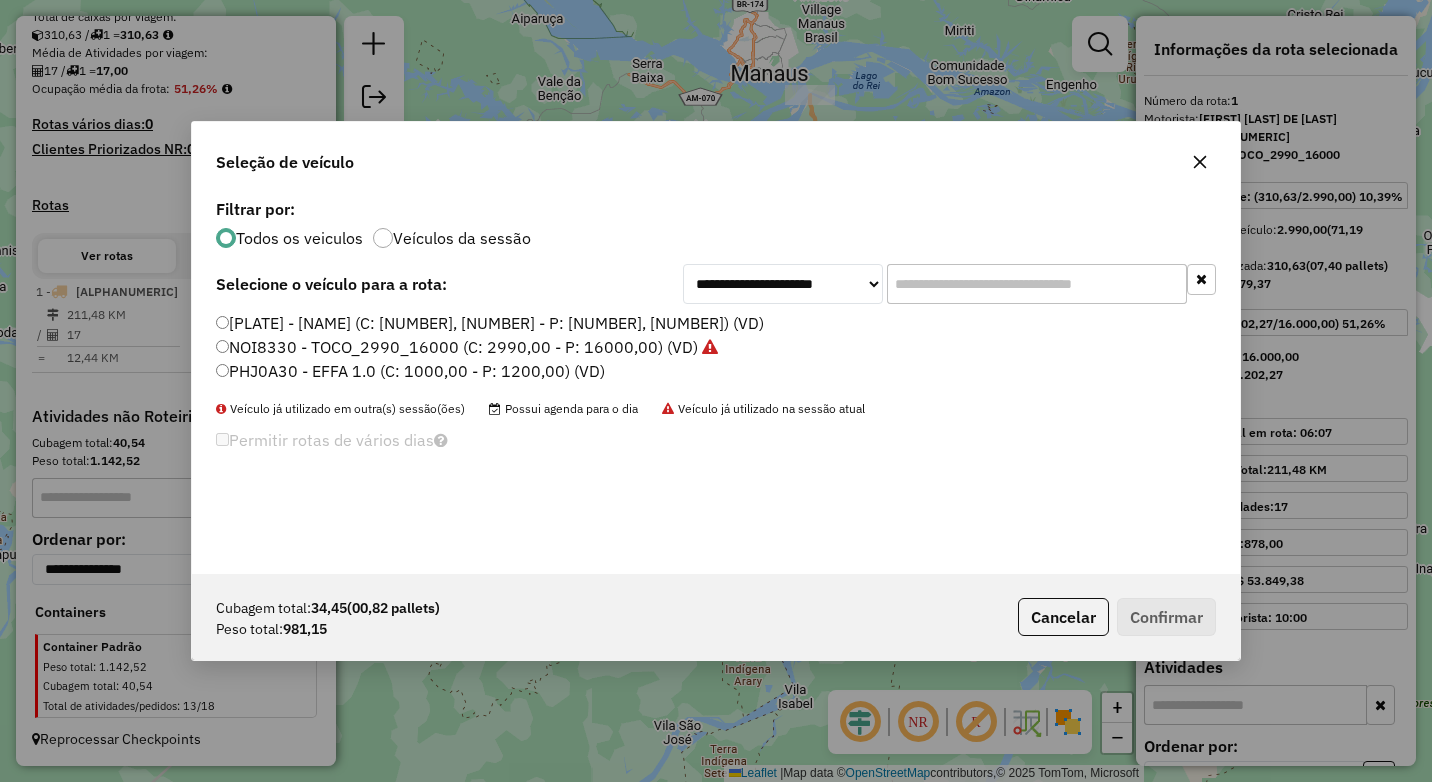 click on "NOI8330 - TOCO_2990_16000 (C: 2990,00 - P: 16000,00) (VD)" 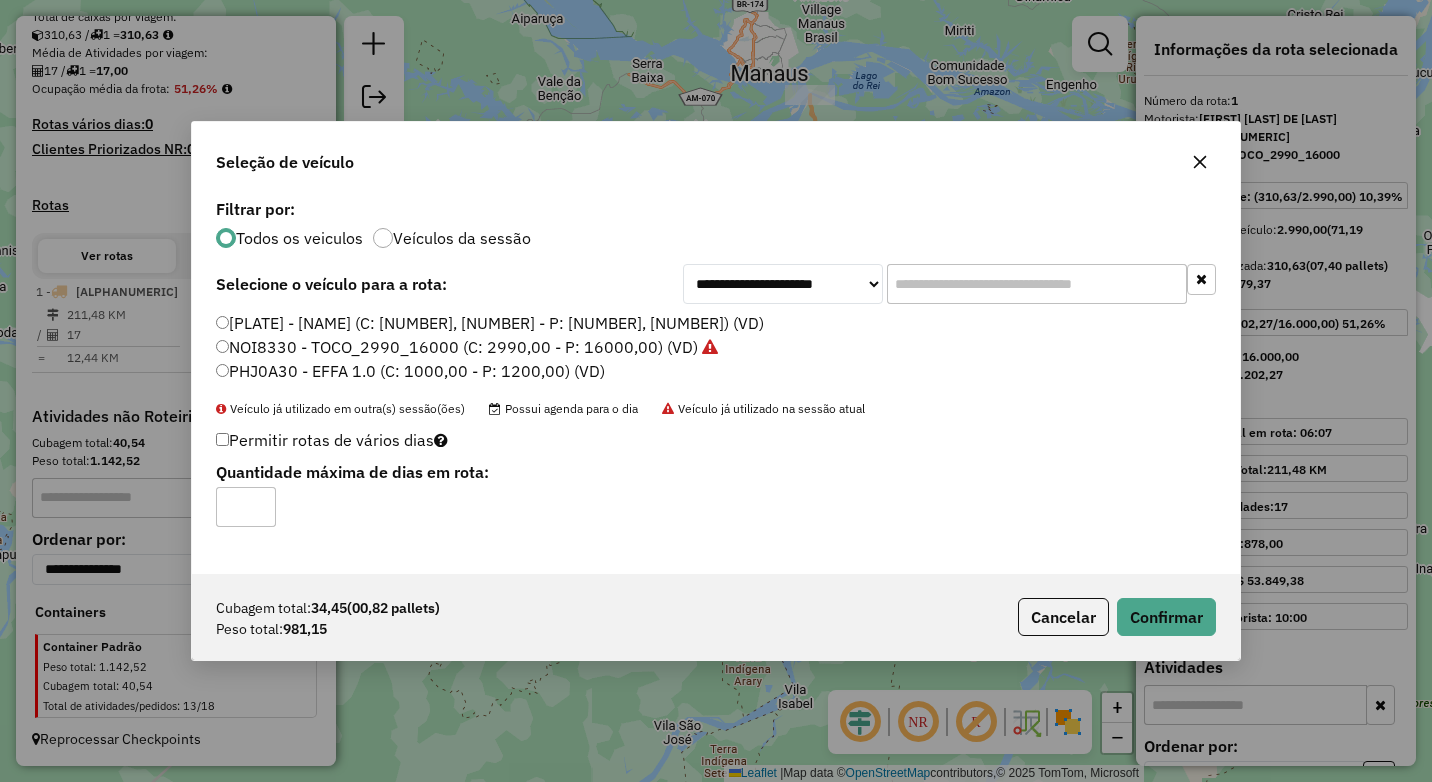 click on "JXV8H77 - TOCO_1196_8500 (C: 8500,00 - P: 1196,00) (VD)" 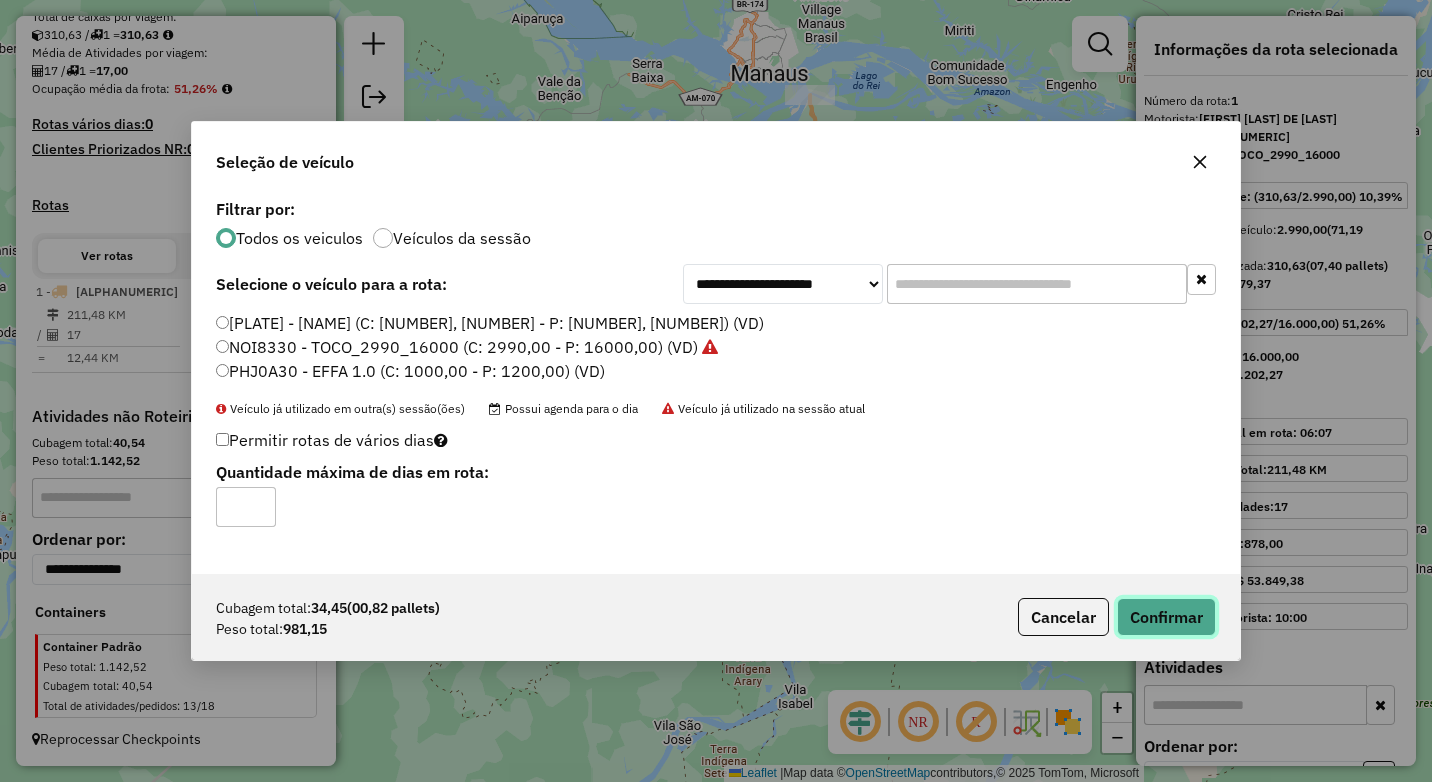 click on "Confirmar" 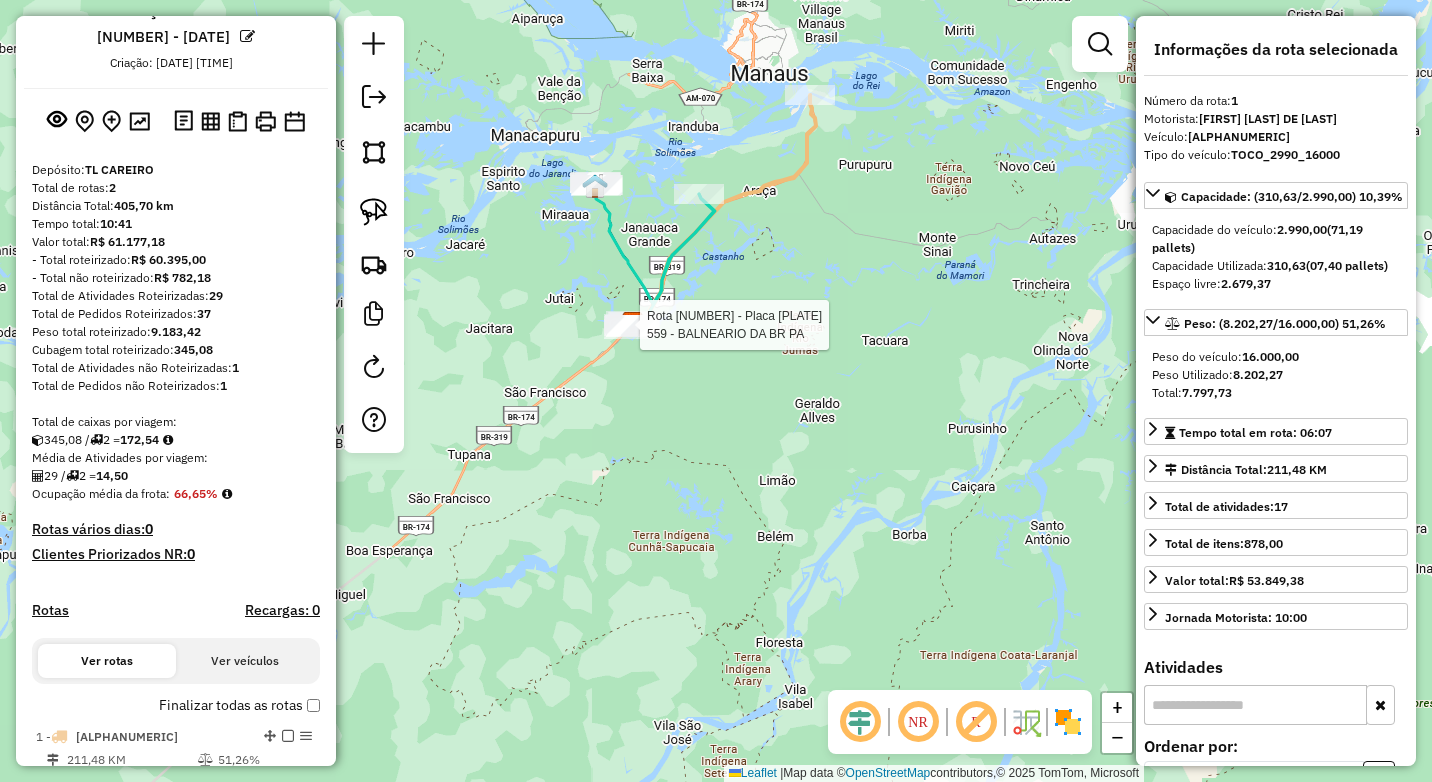 scroll, scrollTop: 0, scrollLeft: 0, axis: both 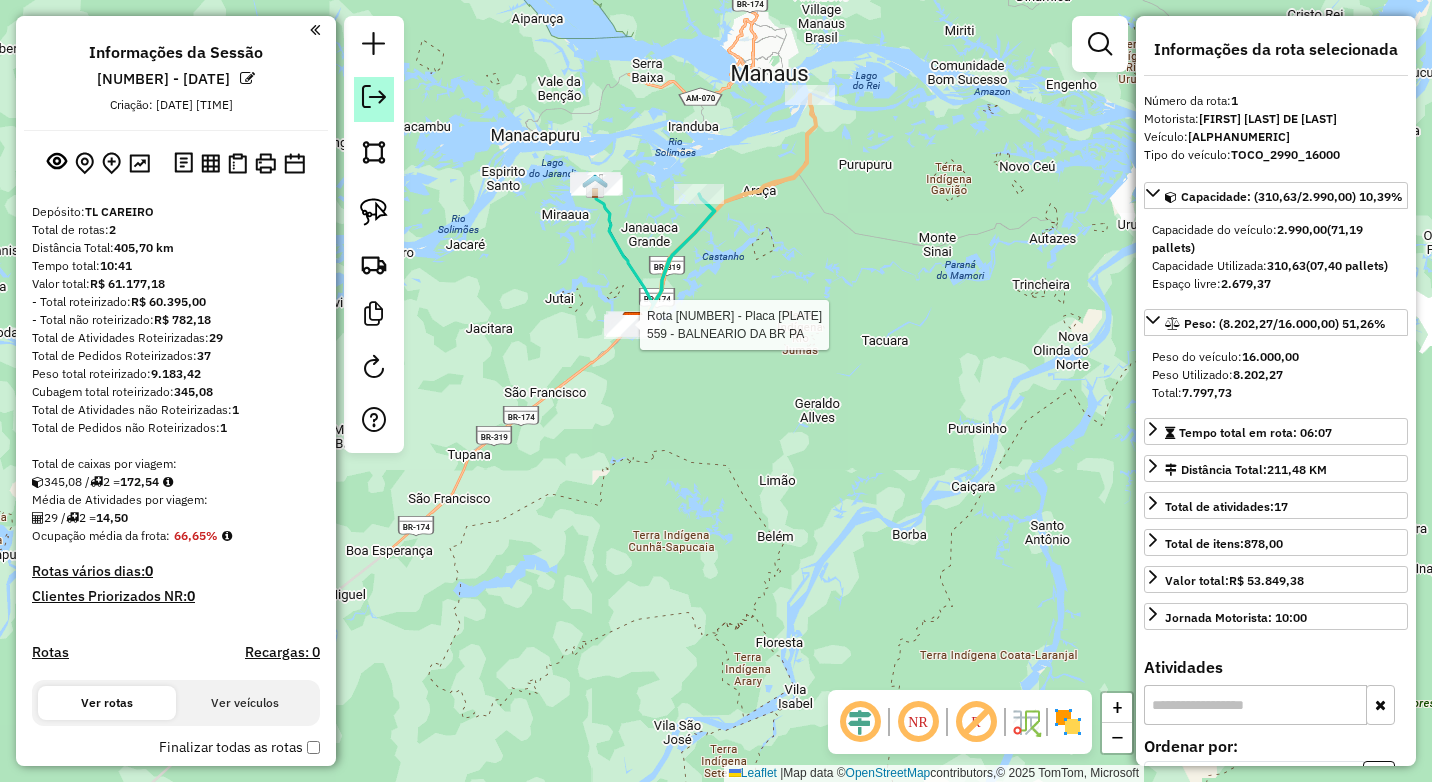 click 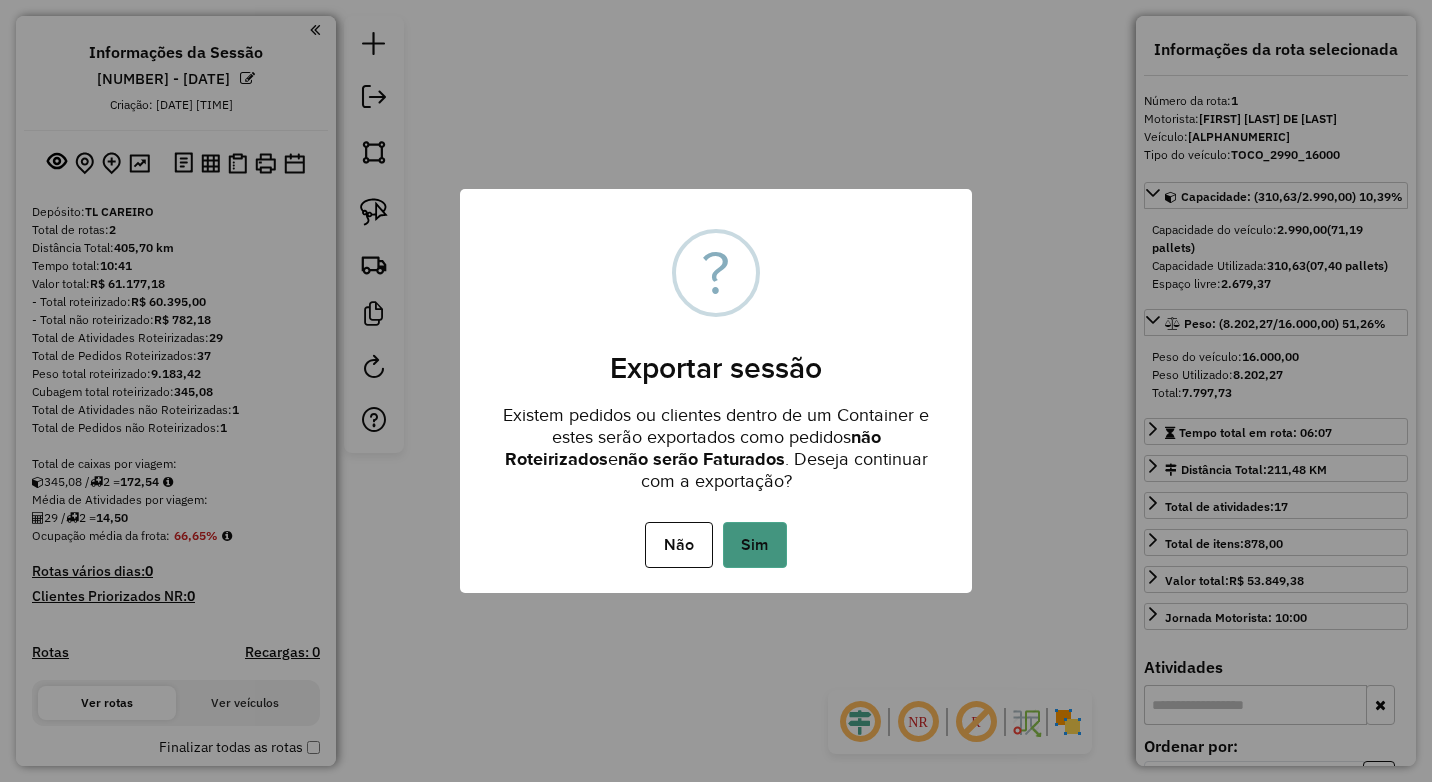 click on "Sim" at bounding box center (755, 545) 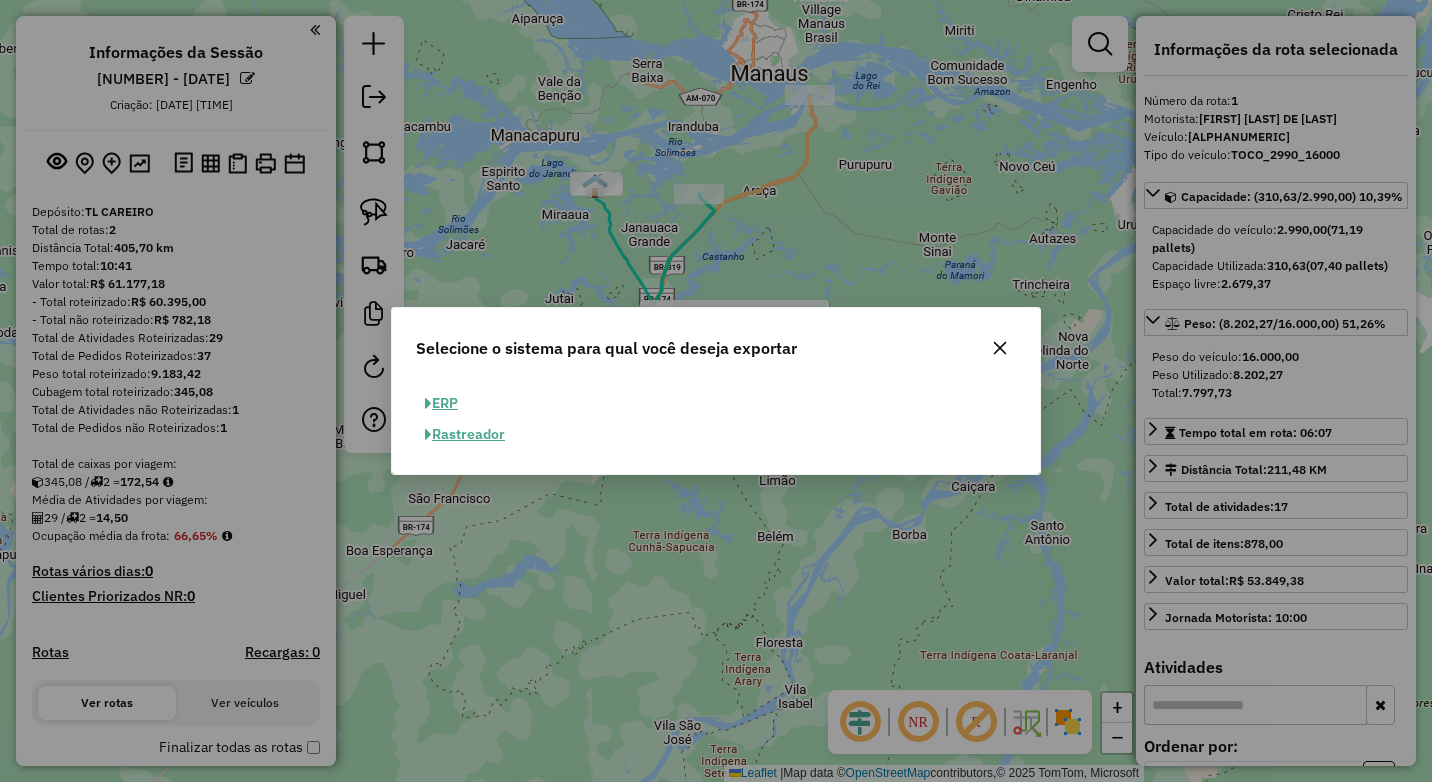click on "ERP" 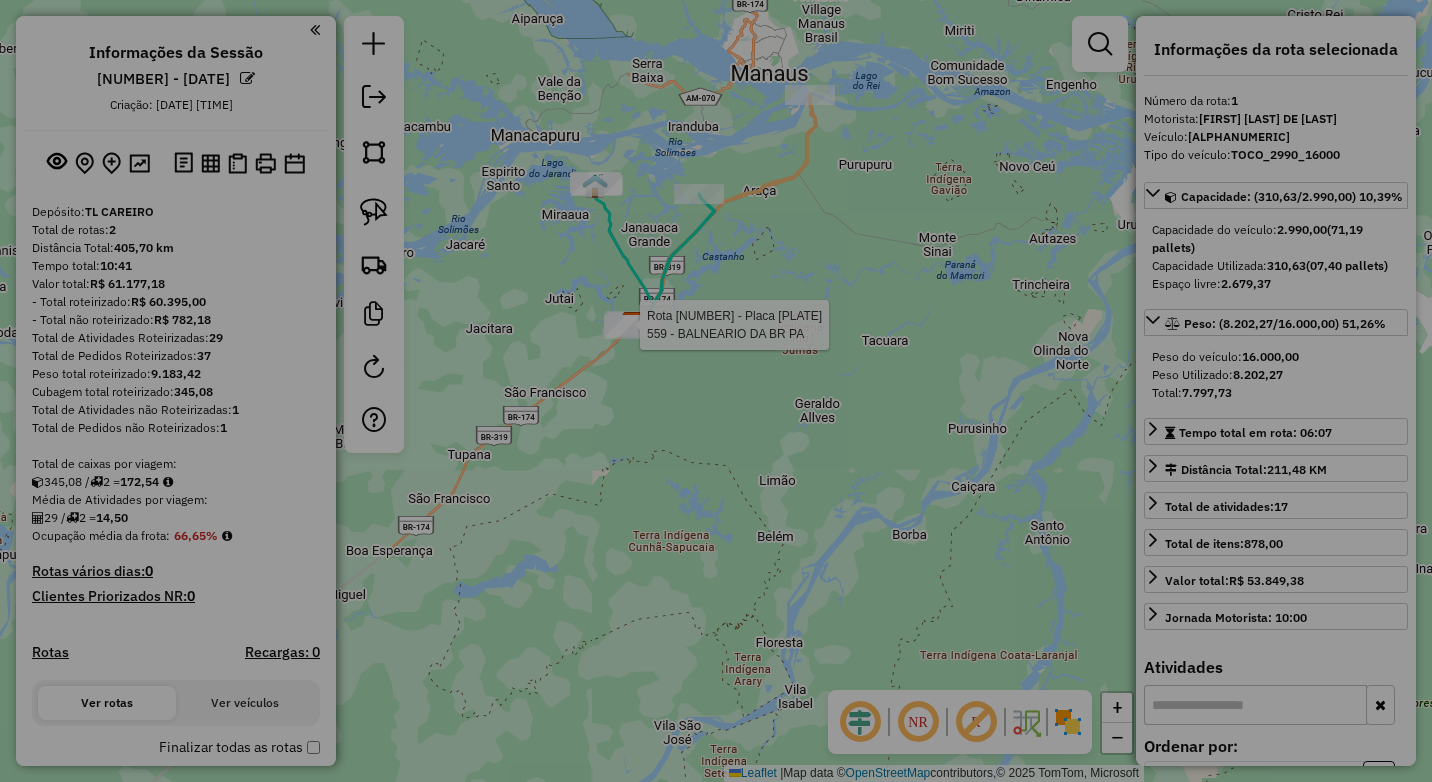 select on "**" 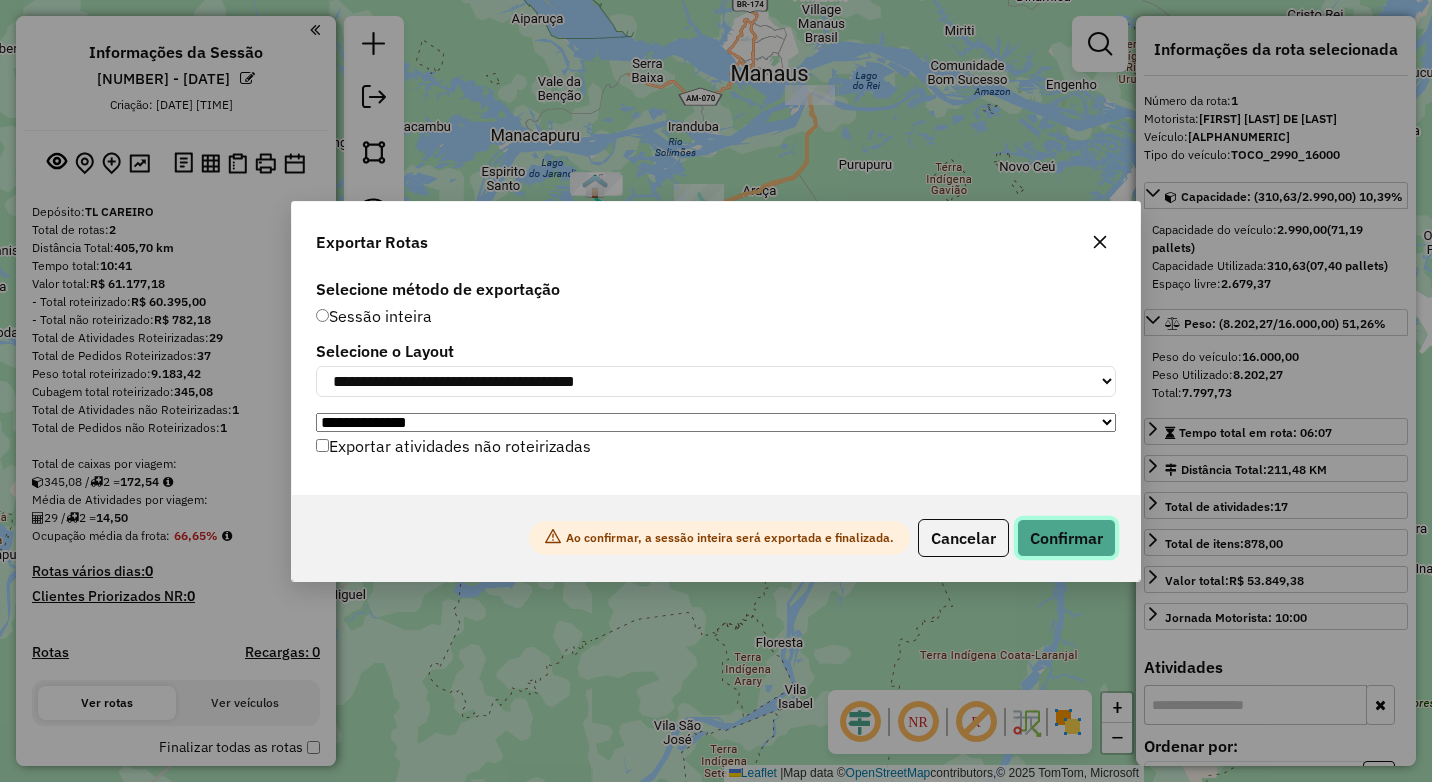 click on "Confirmar" 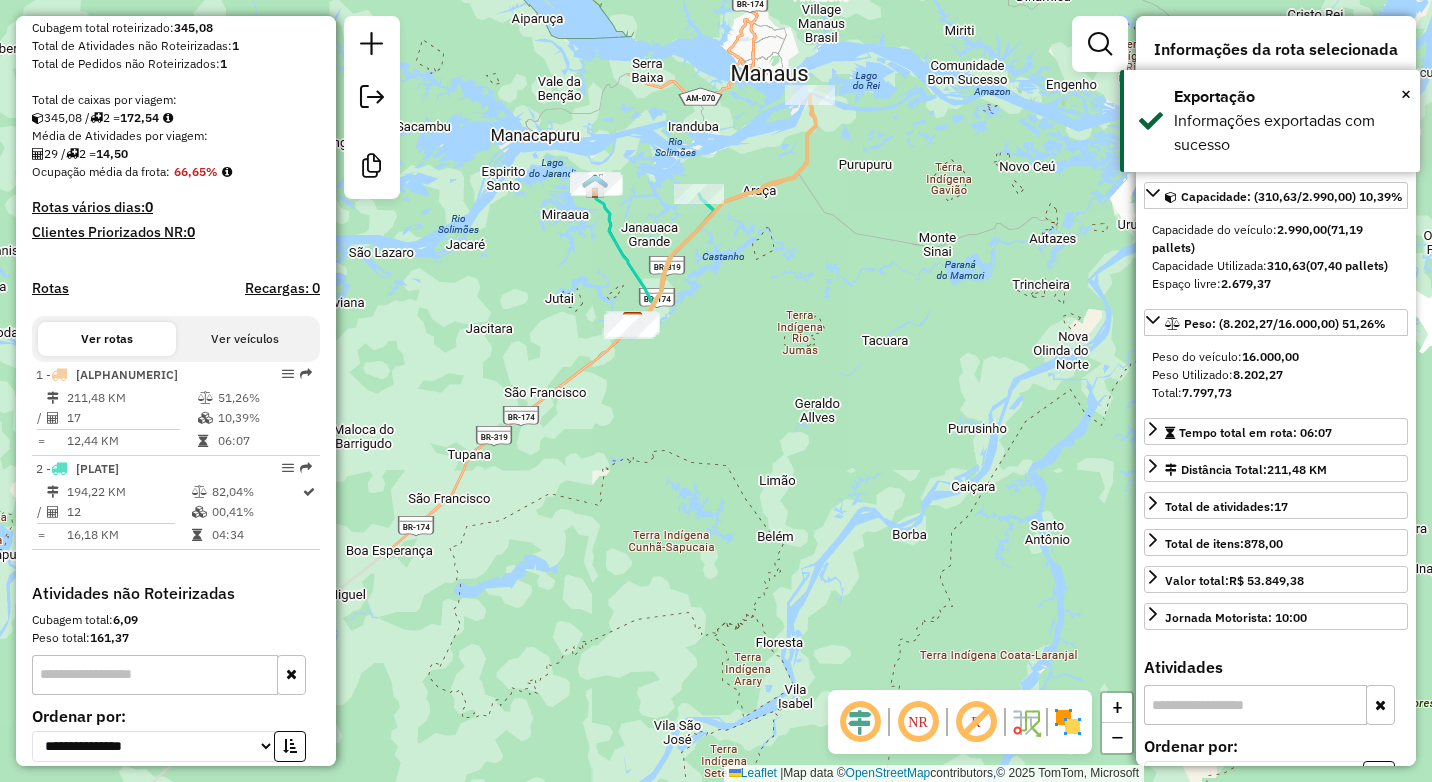 scroll, scrollTop: 550, scrollLeft: 0, axis: vertical 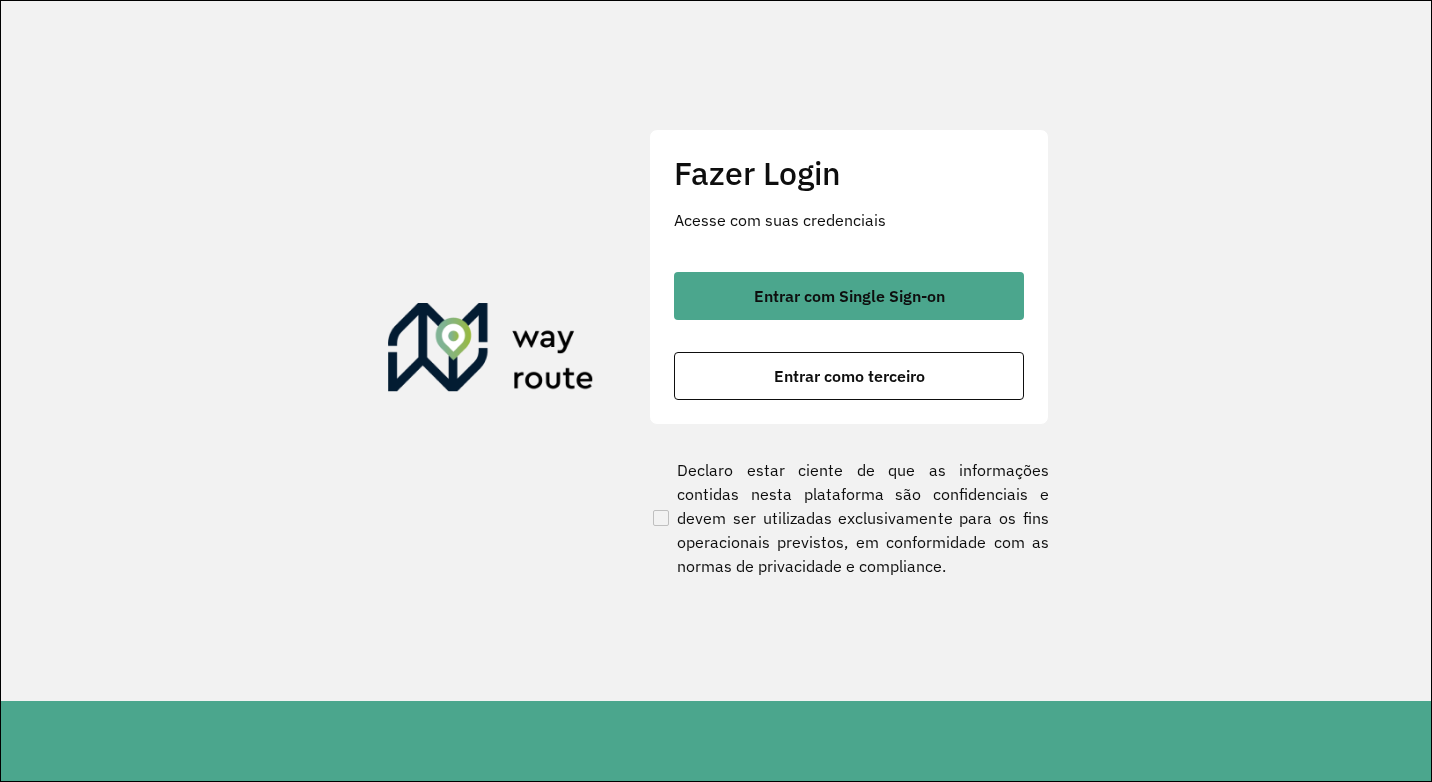 click on "Entrar como terceiro" at bounding box center (849, 376) 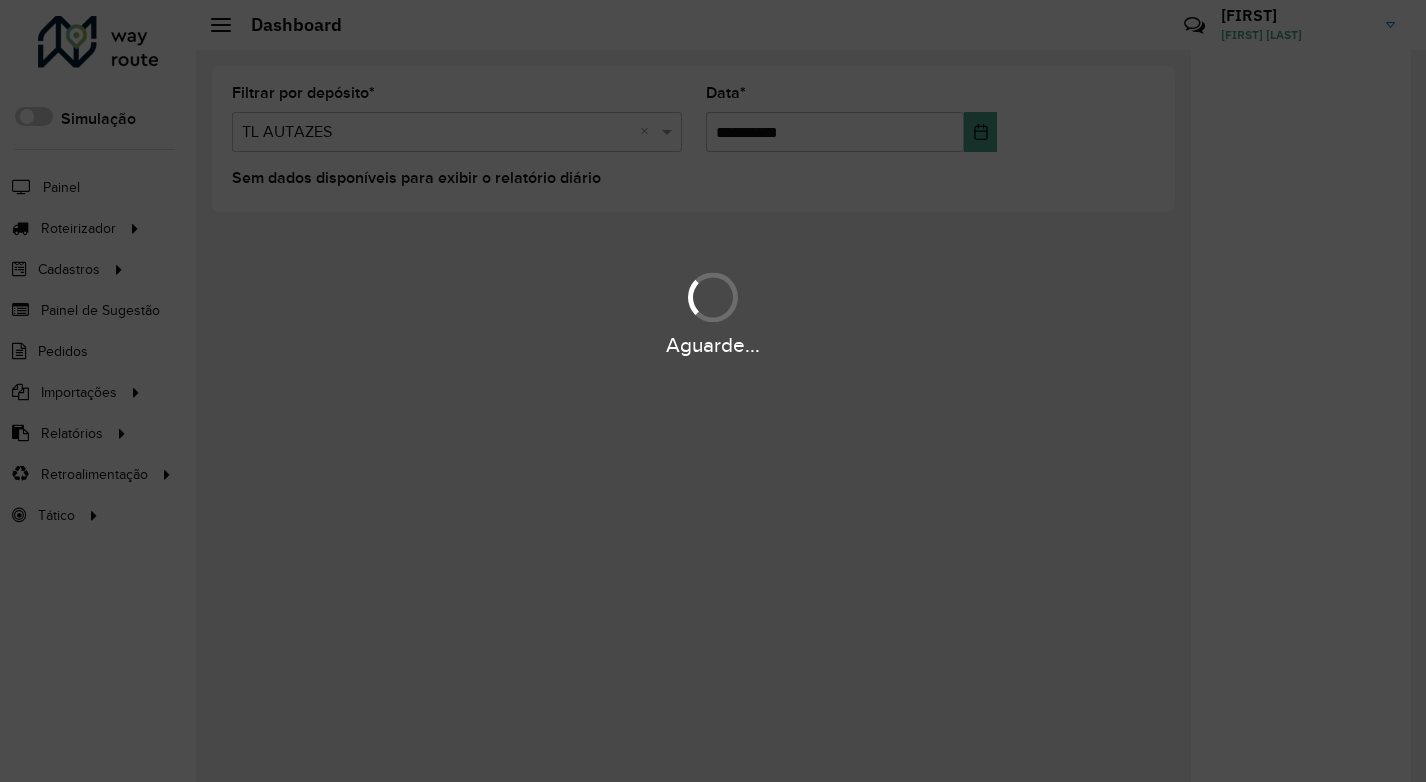 scroll, scrollTop: 0, scrollLeft: 0, axis: both 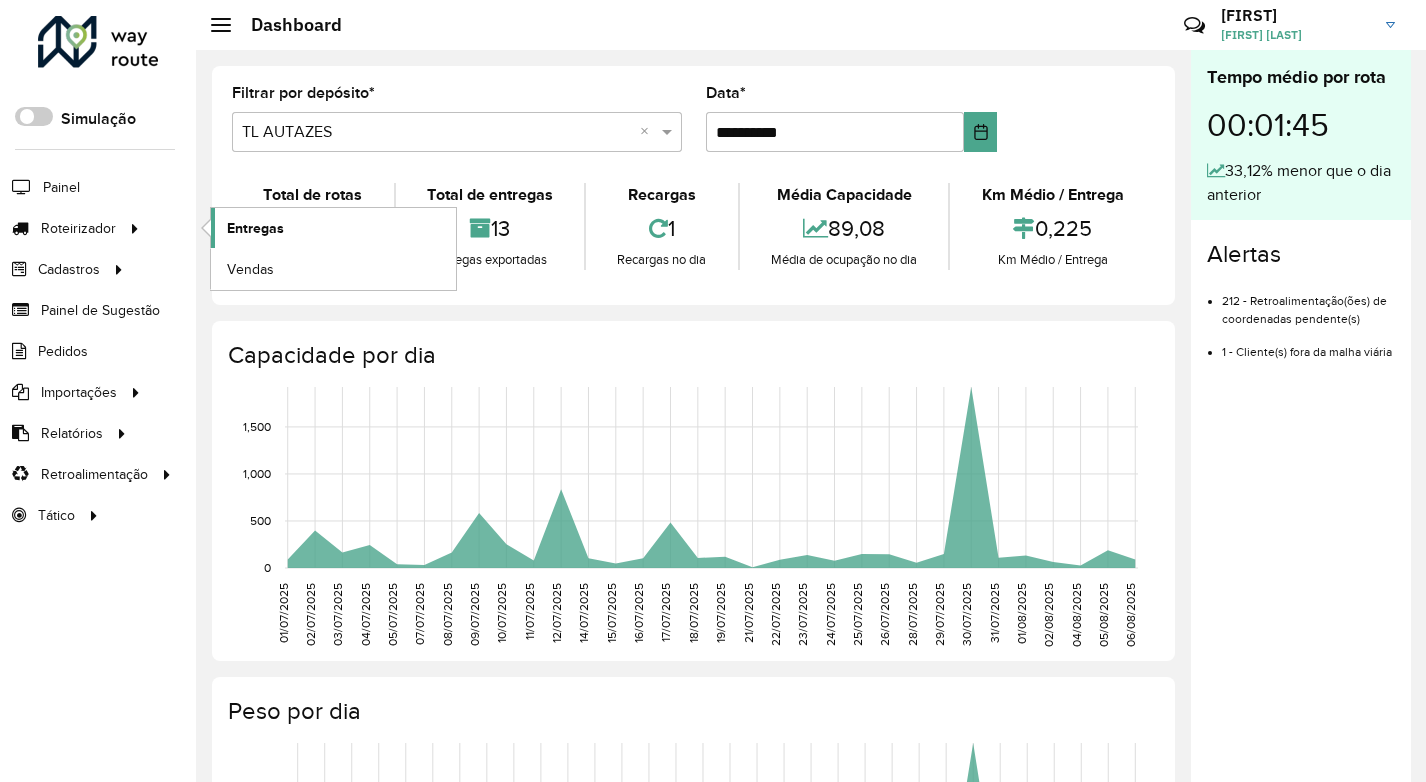 click on "Entregas" 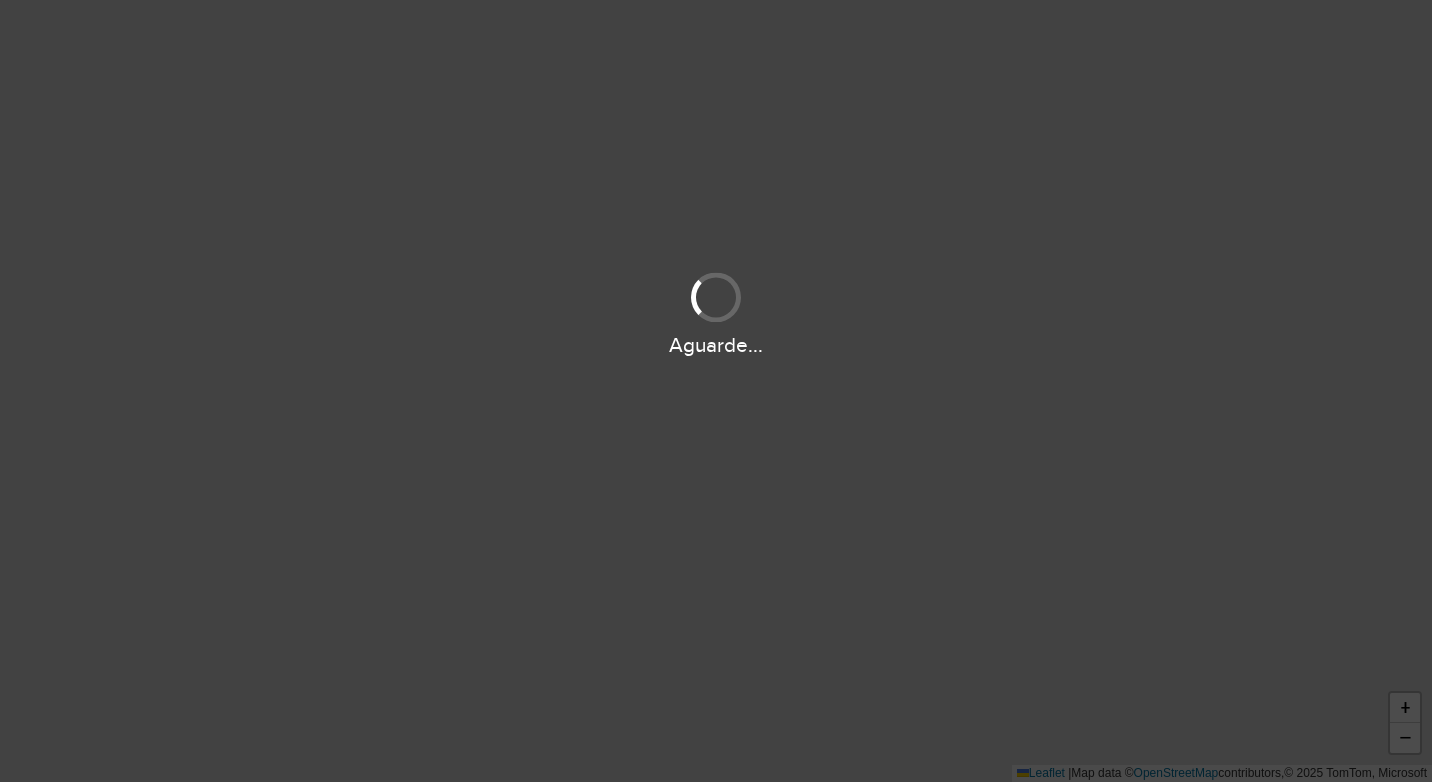 scroll, scrollTop: 0, scrollLeft: 0, axis: both 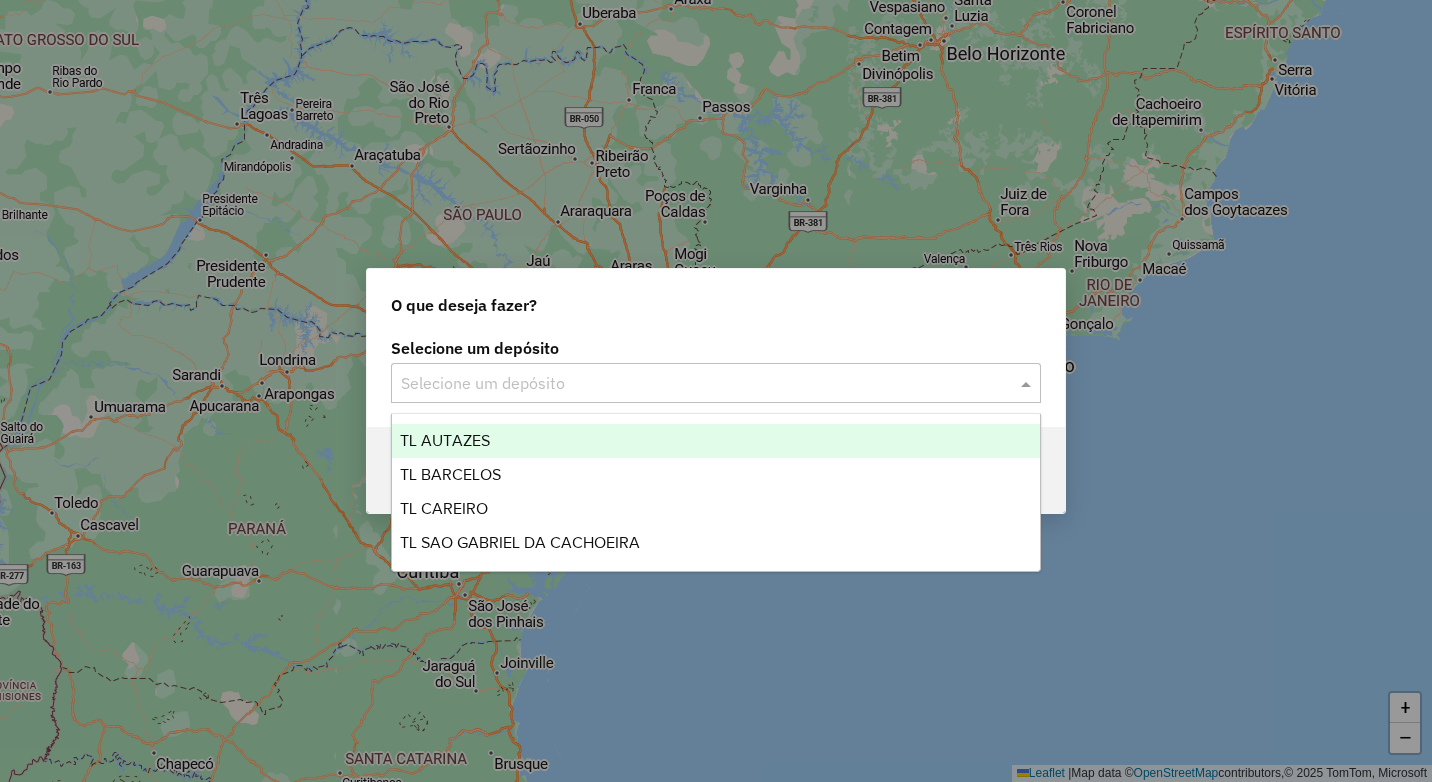click 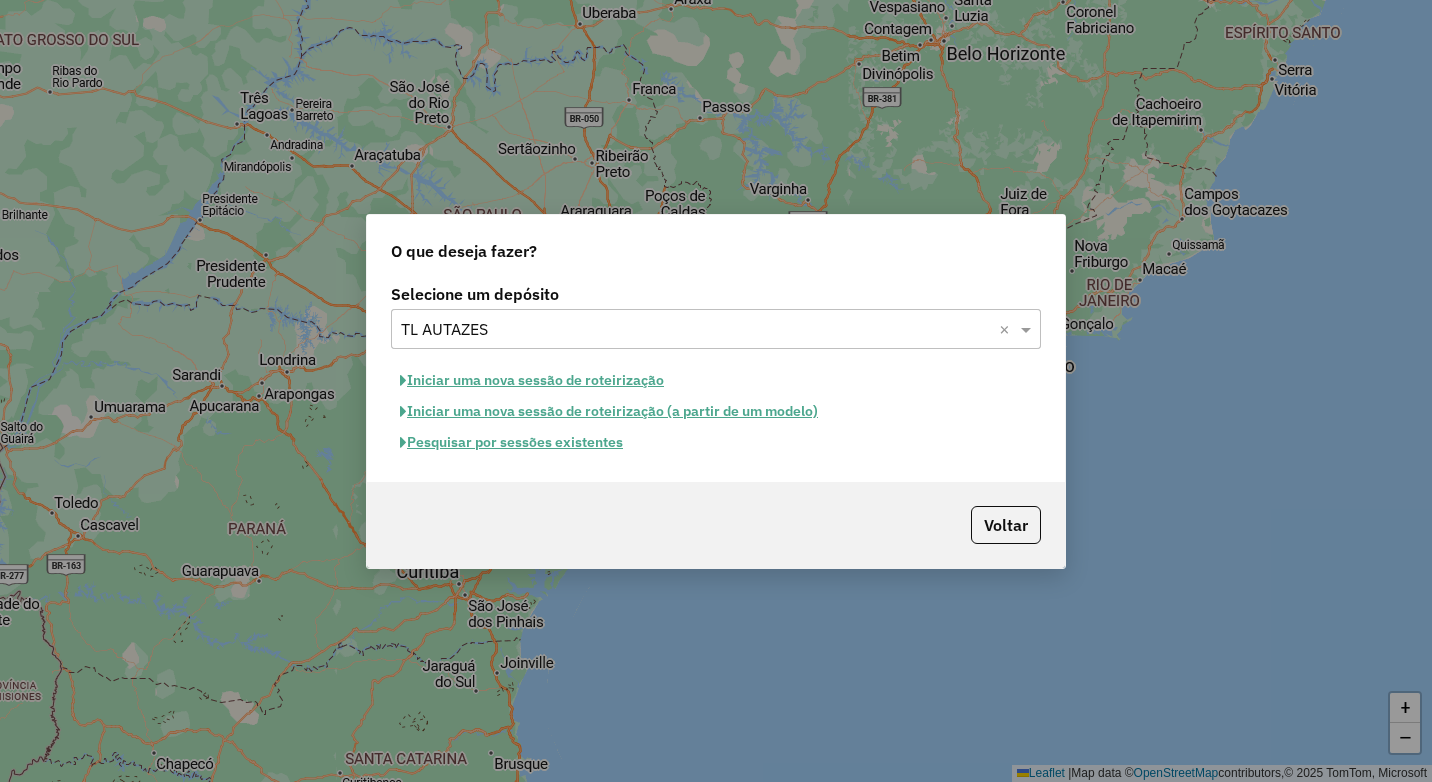 click on "Iniciar uma nova sessão de roteirização" 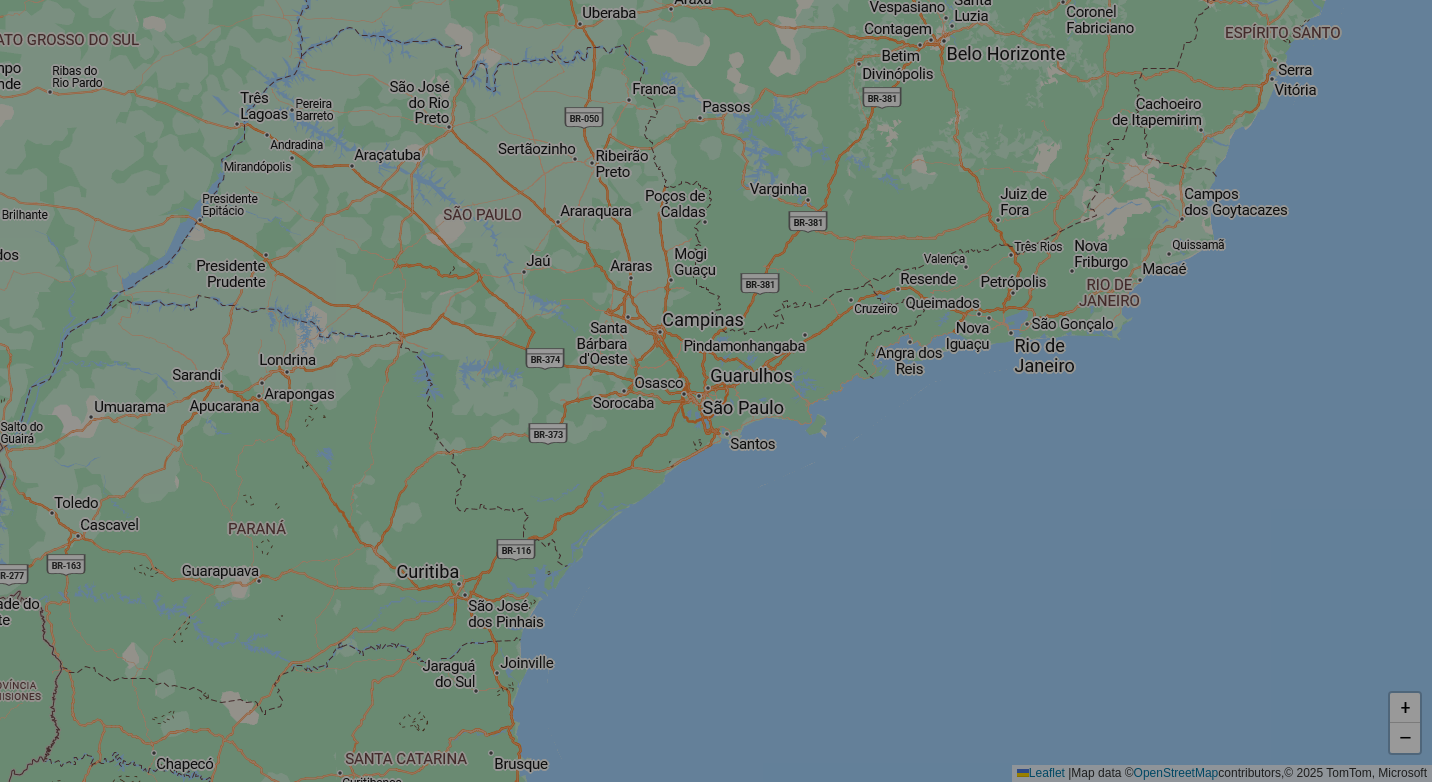 select on "*" 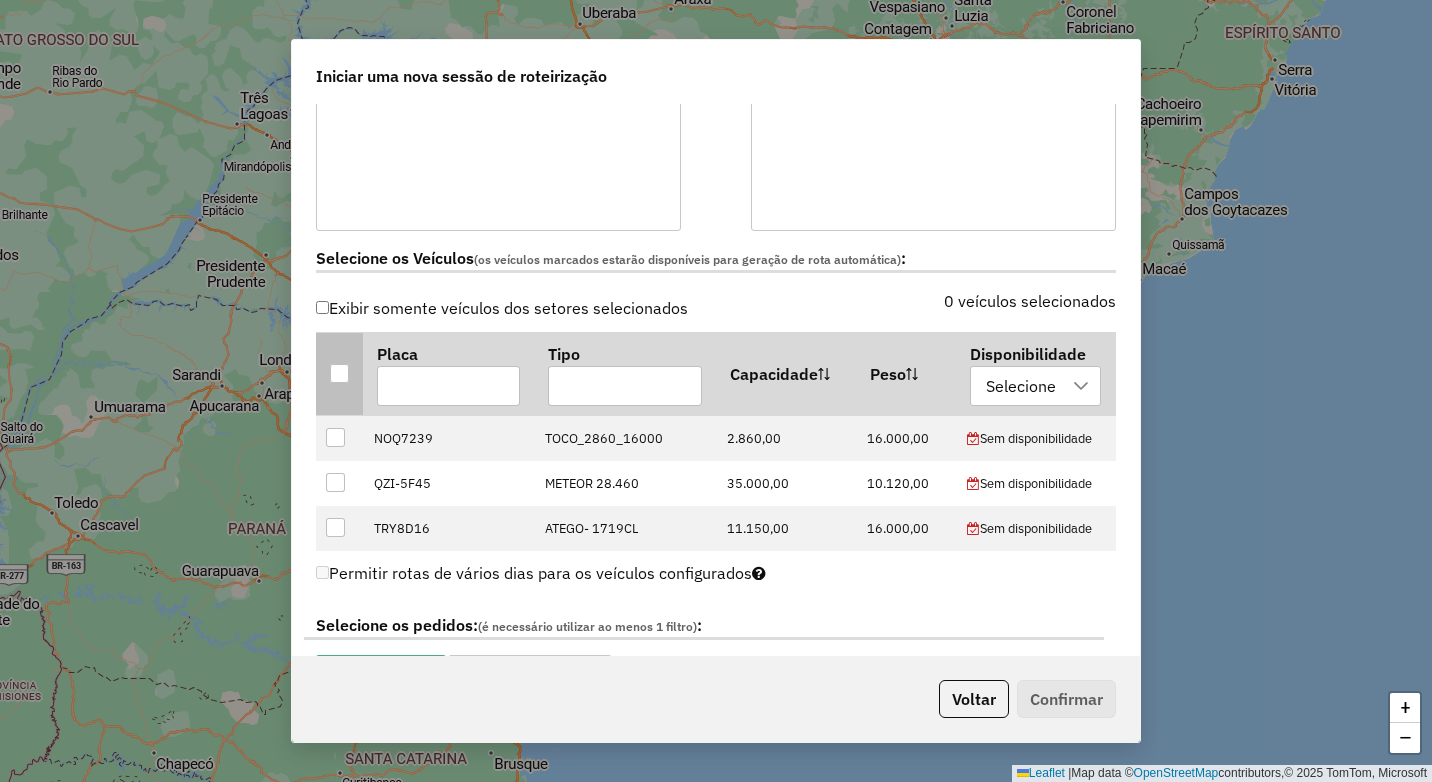 click at bounding box center (339, 373) 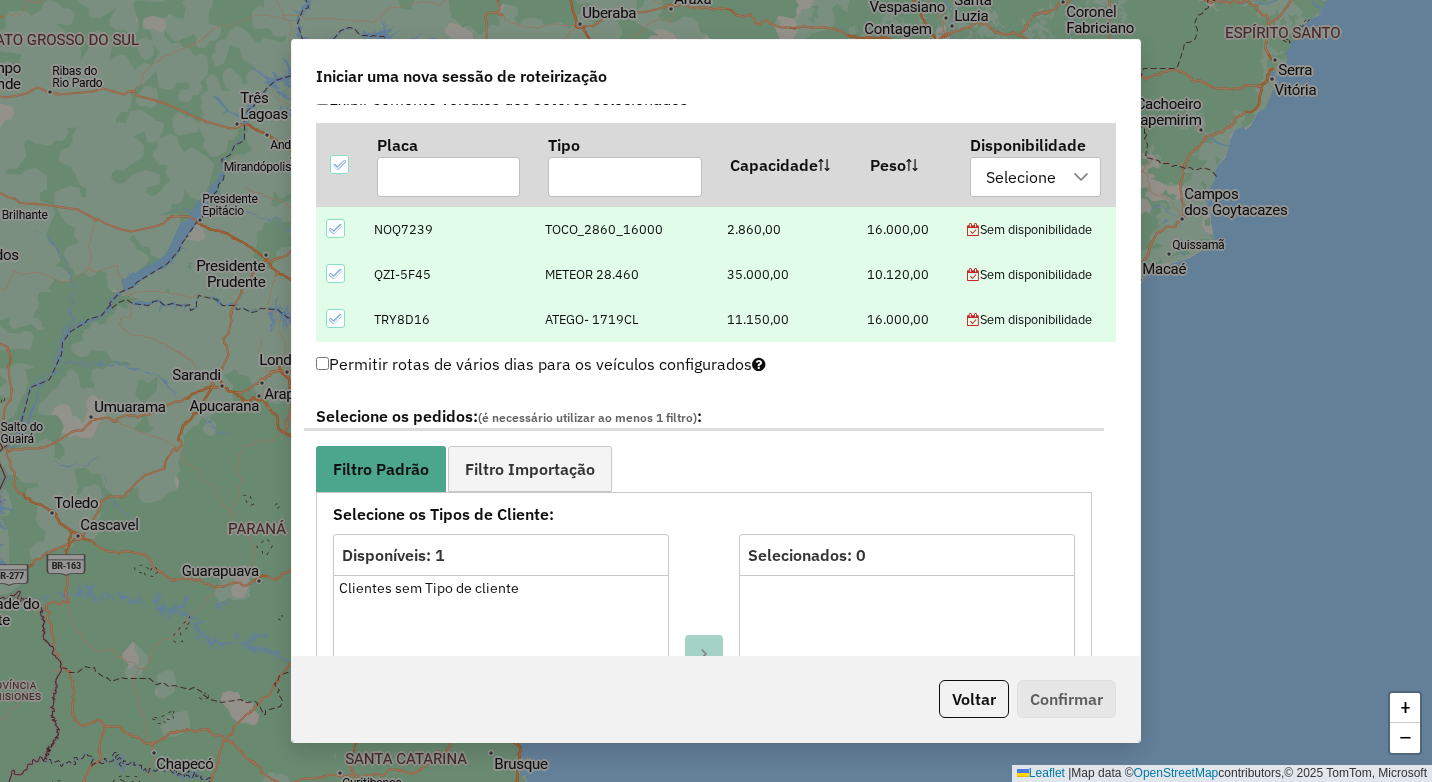 scroll, scrollTop: 700, scrollLeft: 0, axis: vertical 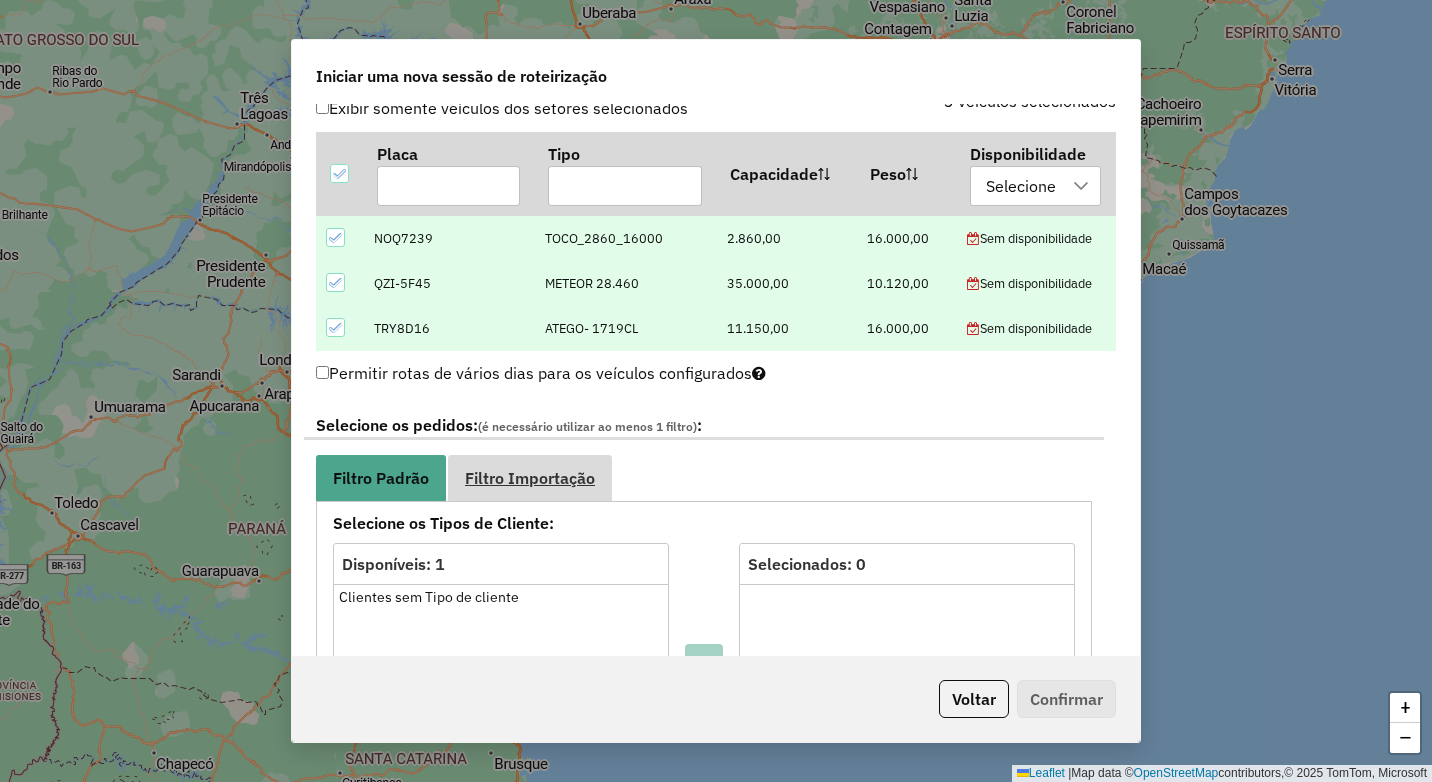 click on "Filtro Importação" at bounding box center [530, 478] 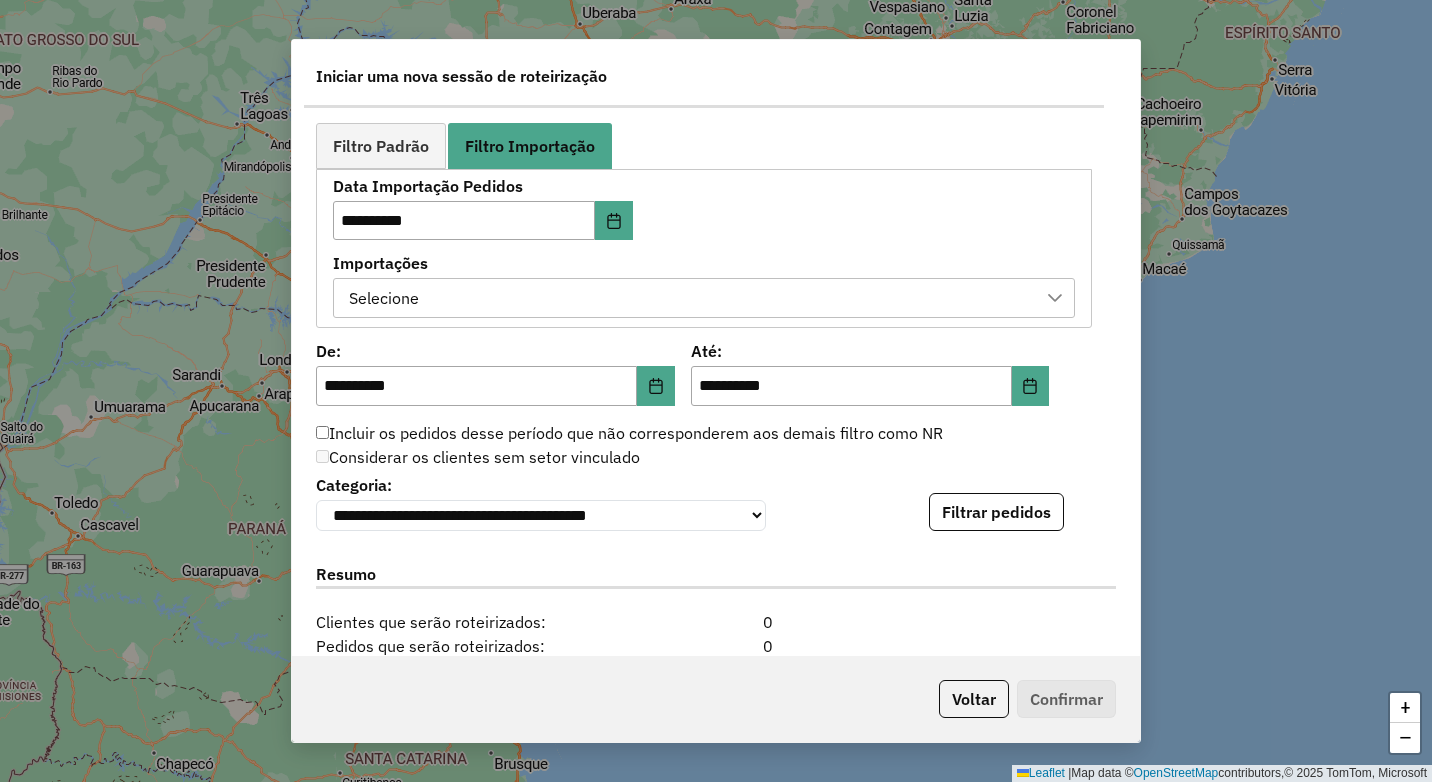 scroll, scrollTop: 1100, scrollLeft: 0, axis: vertical 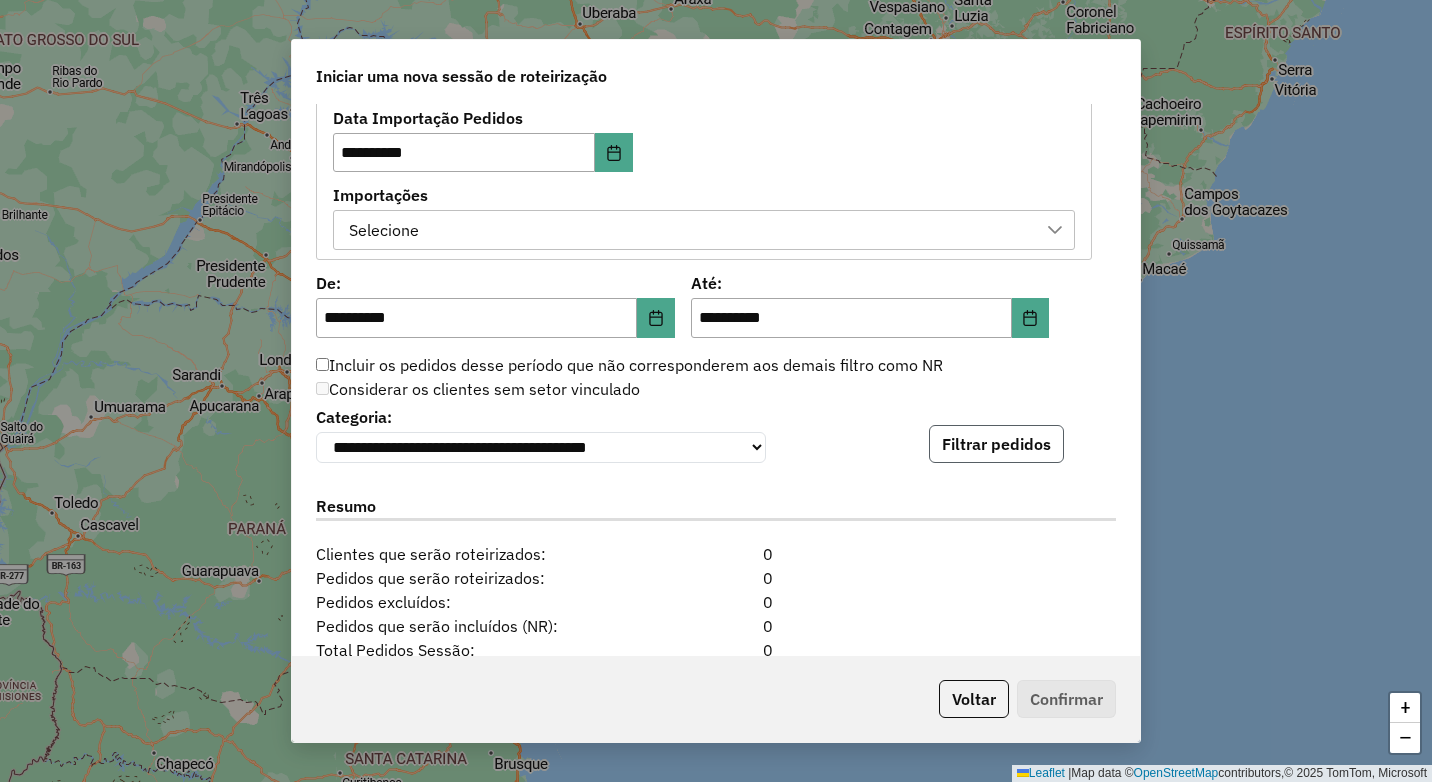 click on "Filtrar pedidos" 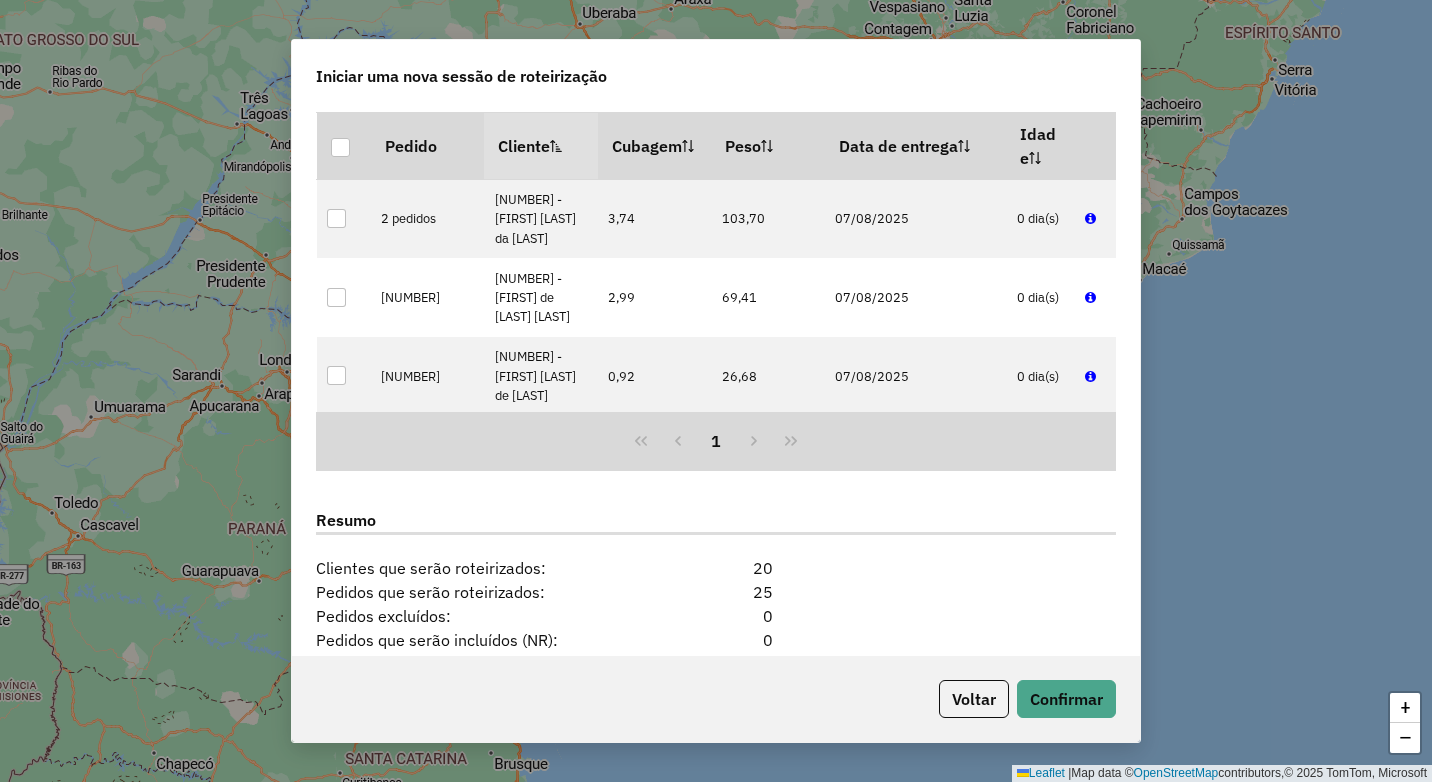 scroll, scrollTop: 1500, scrollLeft: 0, axis: vertical 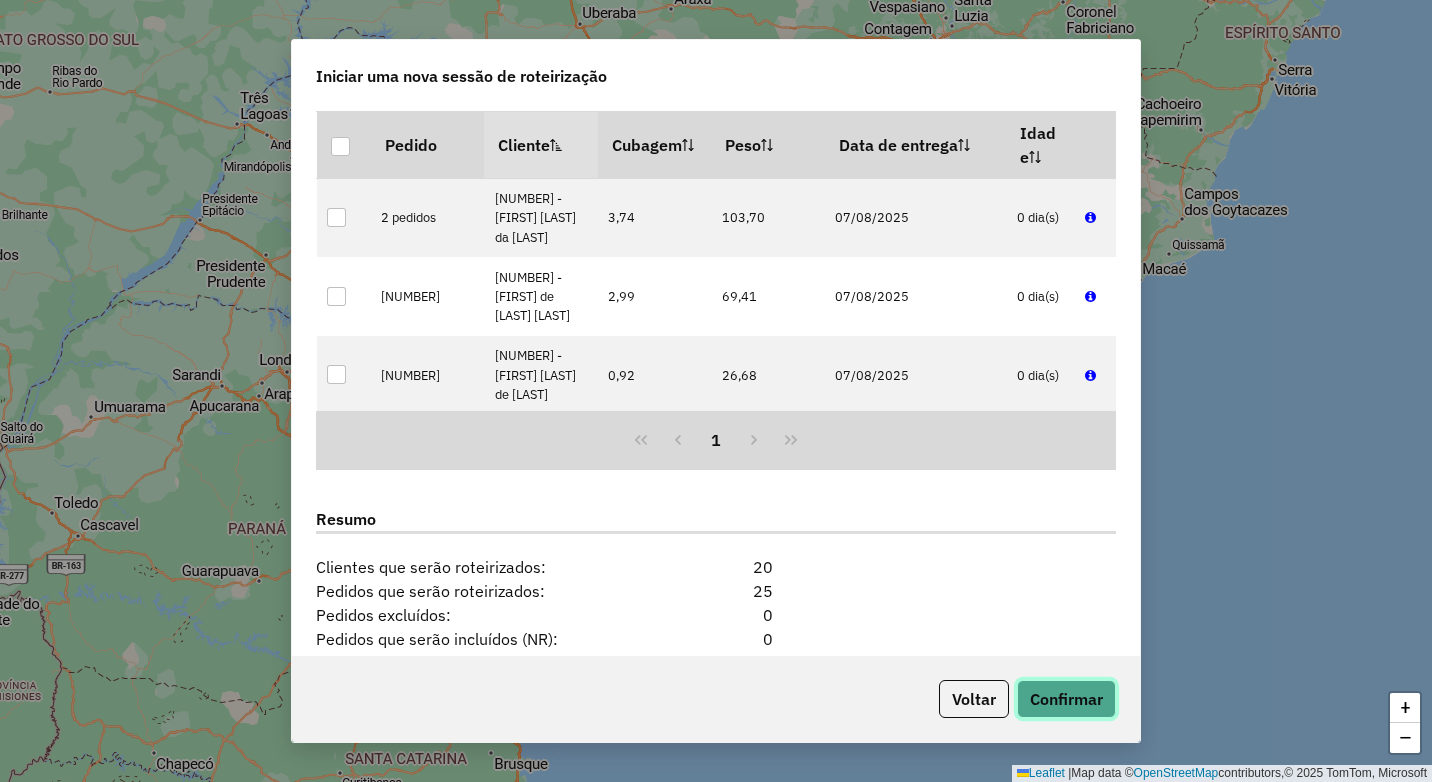 click on "Confirmar" 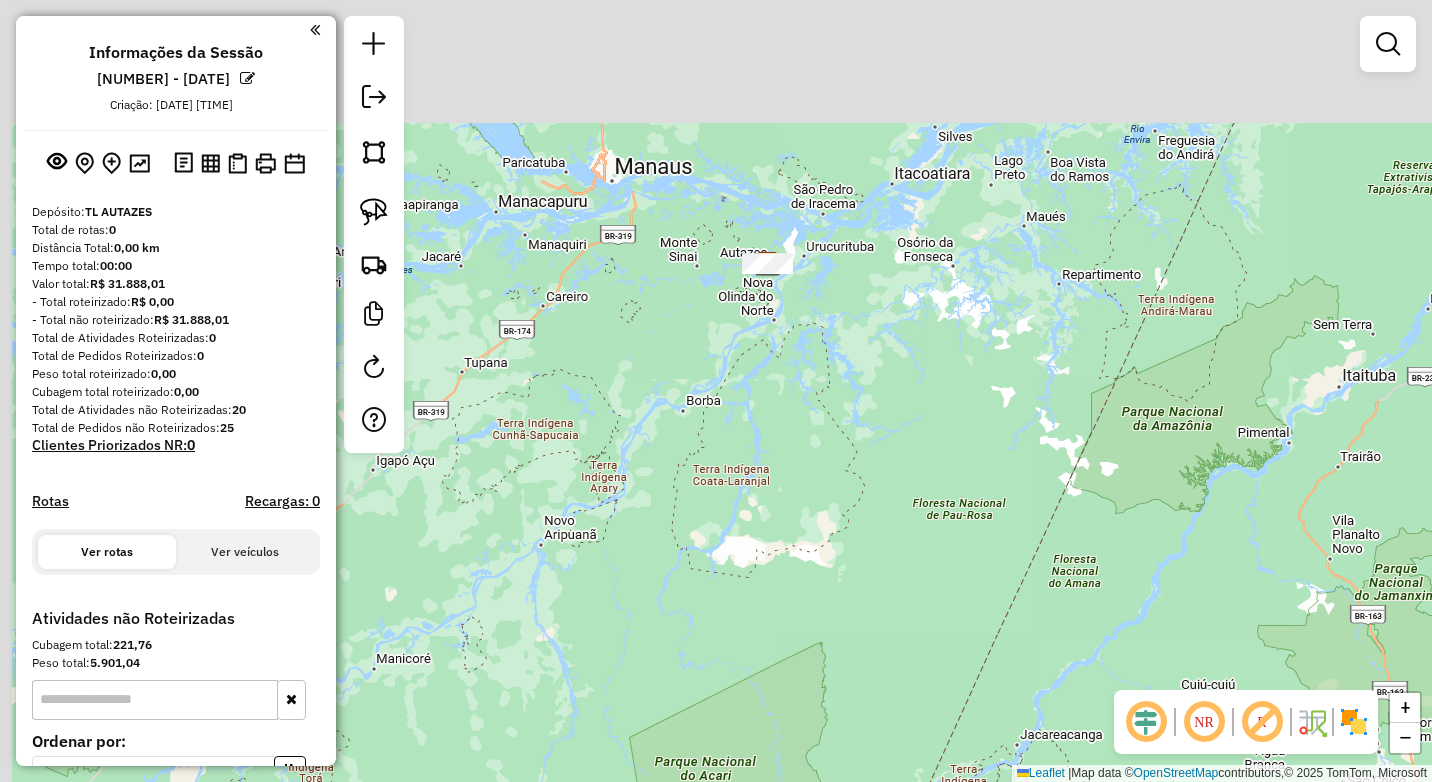 click on "Janela de atendimento Grade de atendimento Capacidade Transportadoras Veículos Cliente Pedidos  Rotas Selecione os dias de semana para filtrar as janelas de atendimento  Seg   Ter   Qua   Qui   Sex   Sáb   Dom  Informe o período da janela de atendimento: De: Até:  Filtrar exatamente a janela do cliente  Considerar janela de atendimento padrão  Selecione os dias de semana para filtrar as grades de atendimento  Seg   Ter   Qua   Qui   Sex   Sáb   Dom   Considerar clientes sem dia de atendimento cadastrado  Clientes fora do dia de atendimento selecionado Filtrar as atividades entre os valores definidos abaixo:  Peso mínimo:   Peso máximo:   Cubagem mínima:   Cubagem máxima:   De:   Até:  Filtrar as atividades entre o tempo de atendimento definido abaixo:  De:   Até:   Considerar capacidade total dos clientes não roteirizados Transportadora: Selecione um ou mais itens Tipo de veículo: Selecione um ou mais itens Veículo: Selecione um ou mais itens Motorista: Selecione um ou mais itens Nome: Rótulo:" 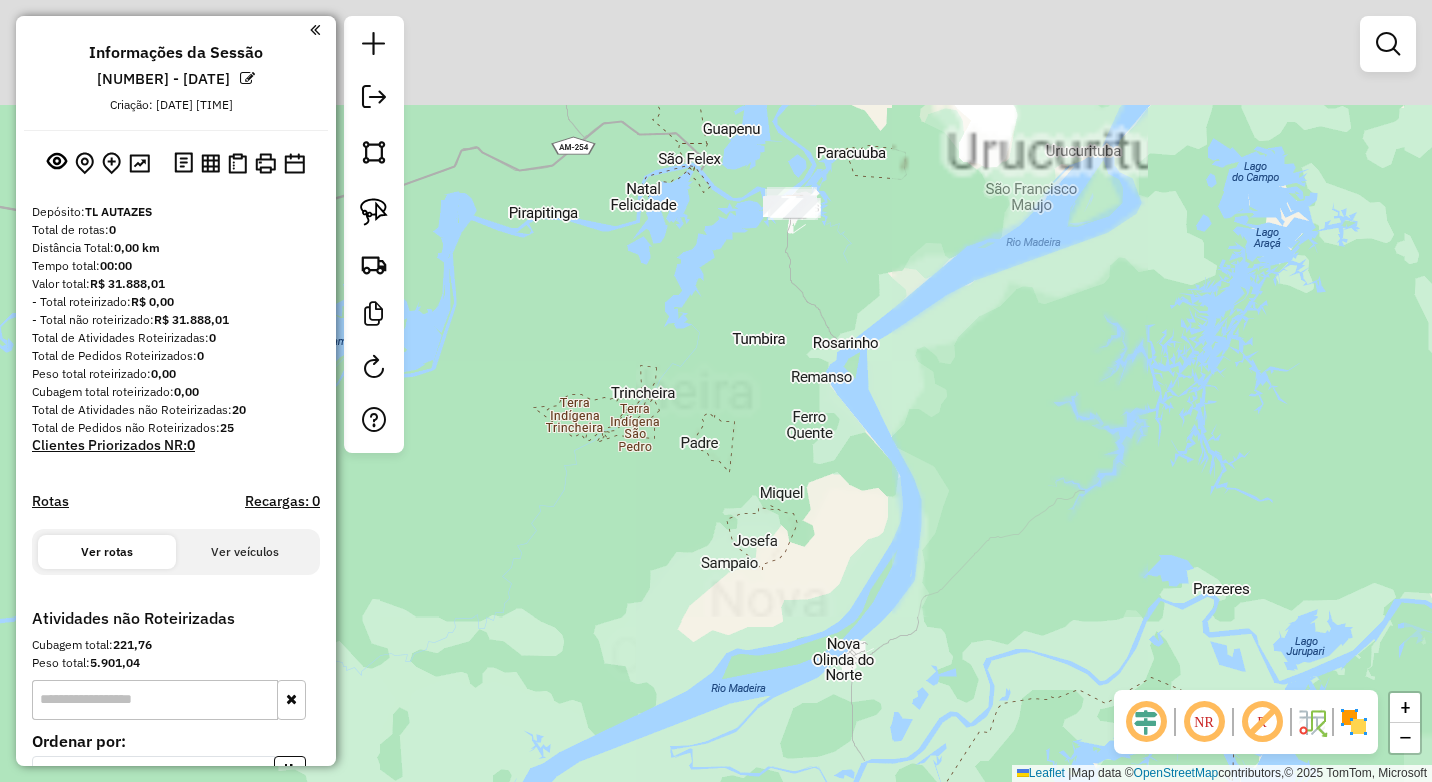 drag, startPoint x: 777, startPoint y: 249, endPoint x: 789, endPoint y: 240, distance: 15 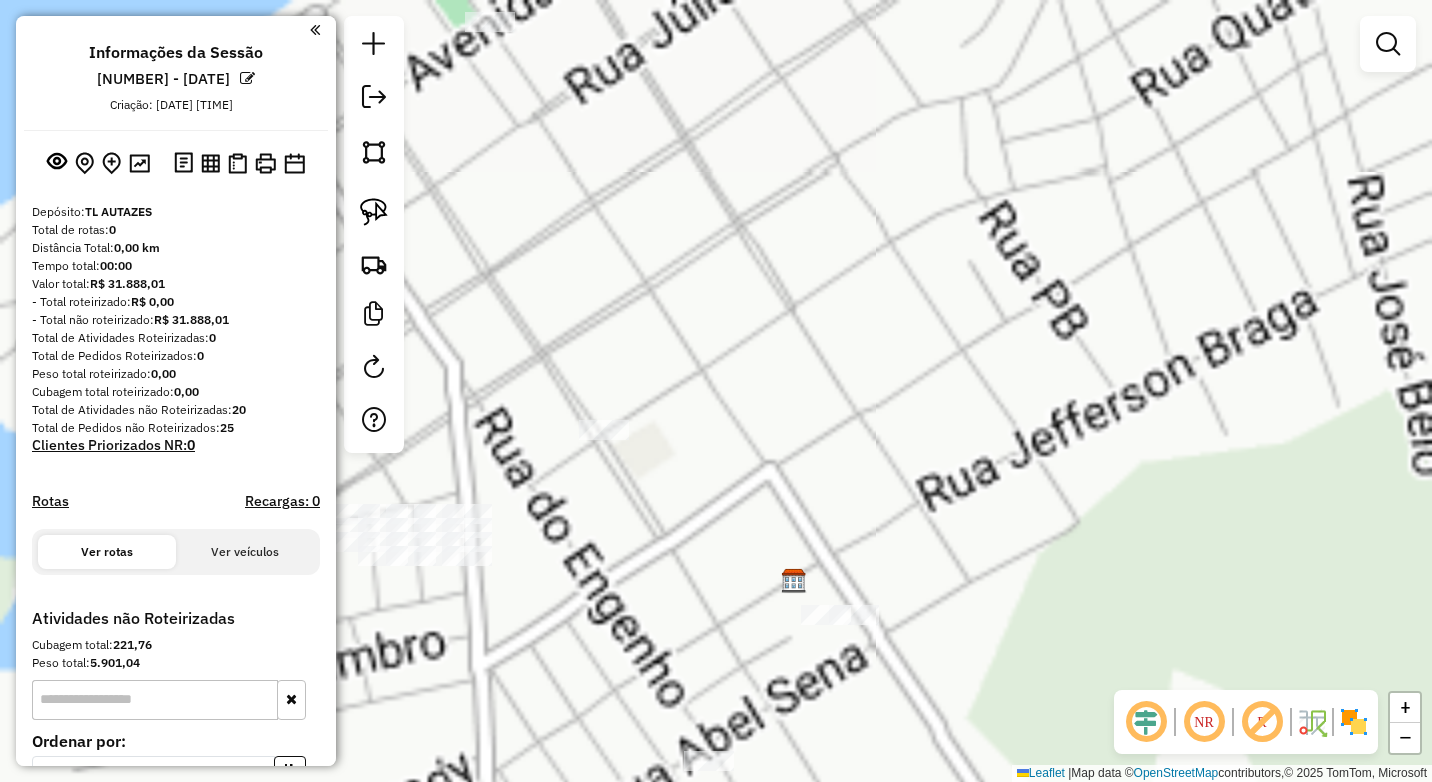 drag, startPoint x: 760, startPoint y: 500, endPoint x: 770, endPoint y: 456, distance: 45.122055 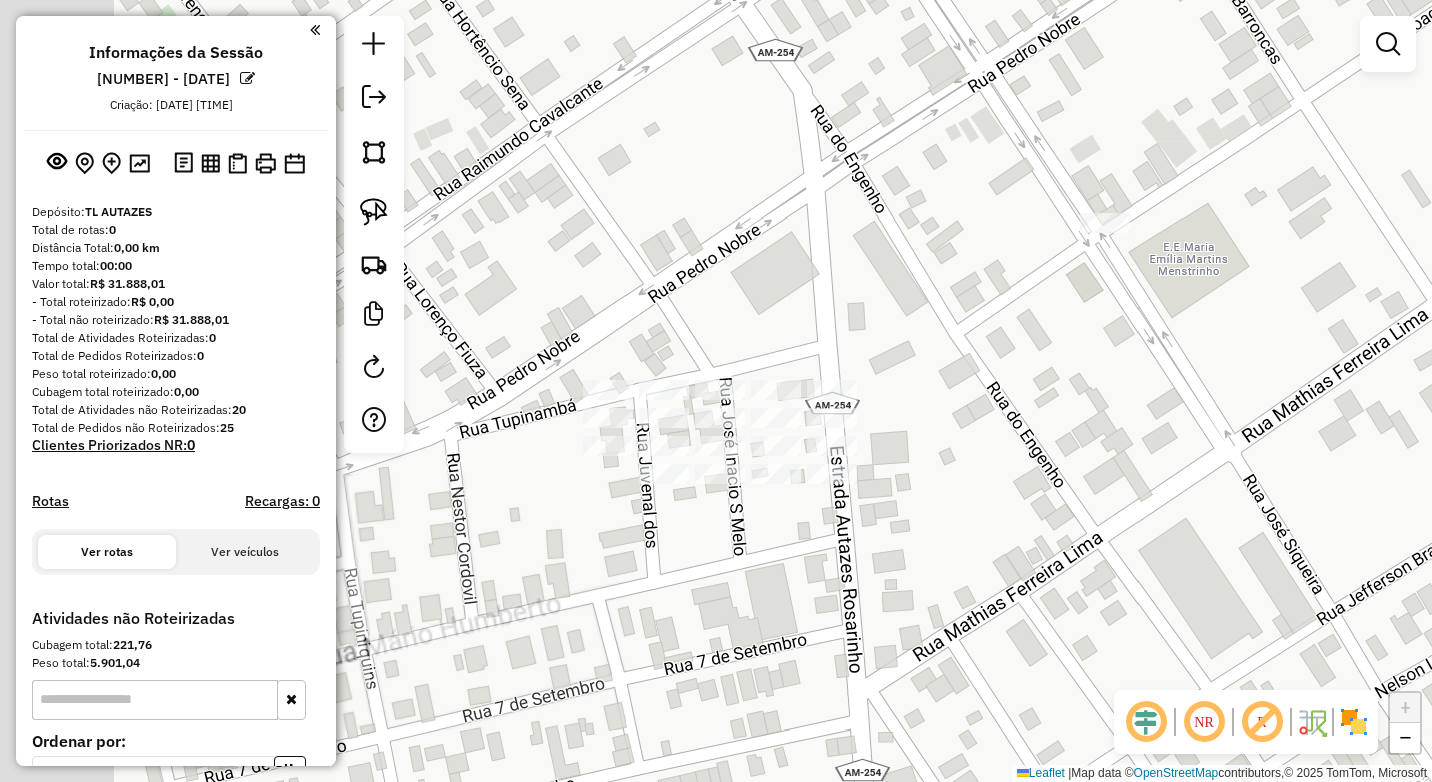drag, startPoint x: 583, startPoint y: 564, endPoint x: 674, endPoint y: 555, distance: 91.44397 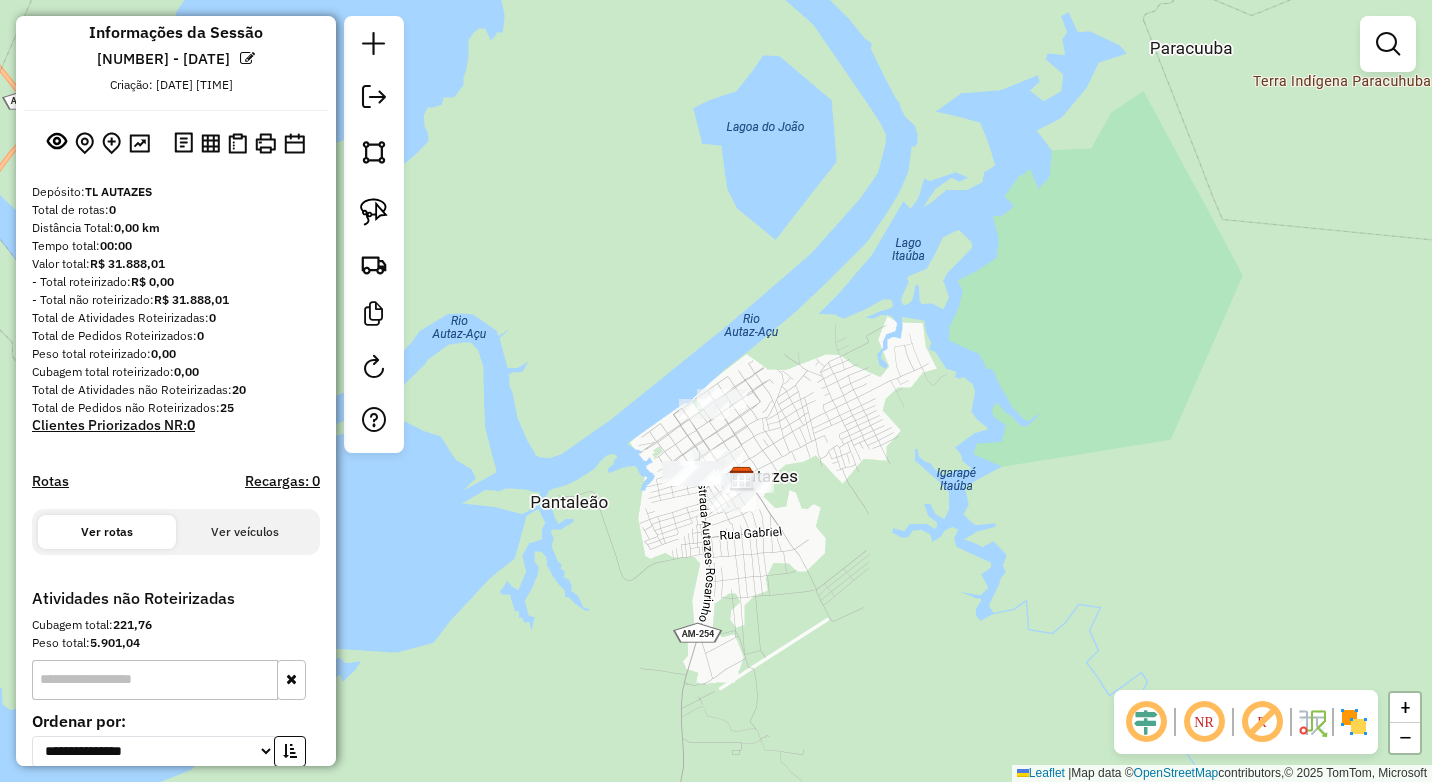 scroll, scrollTop: 0, scrollLeft: 0, axis: both 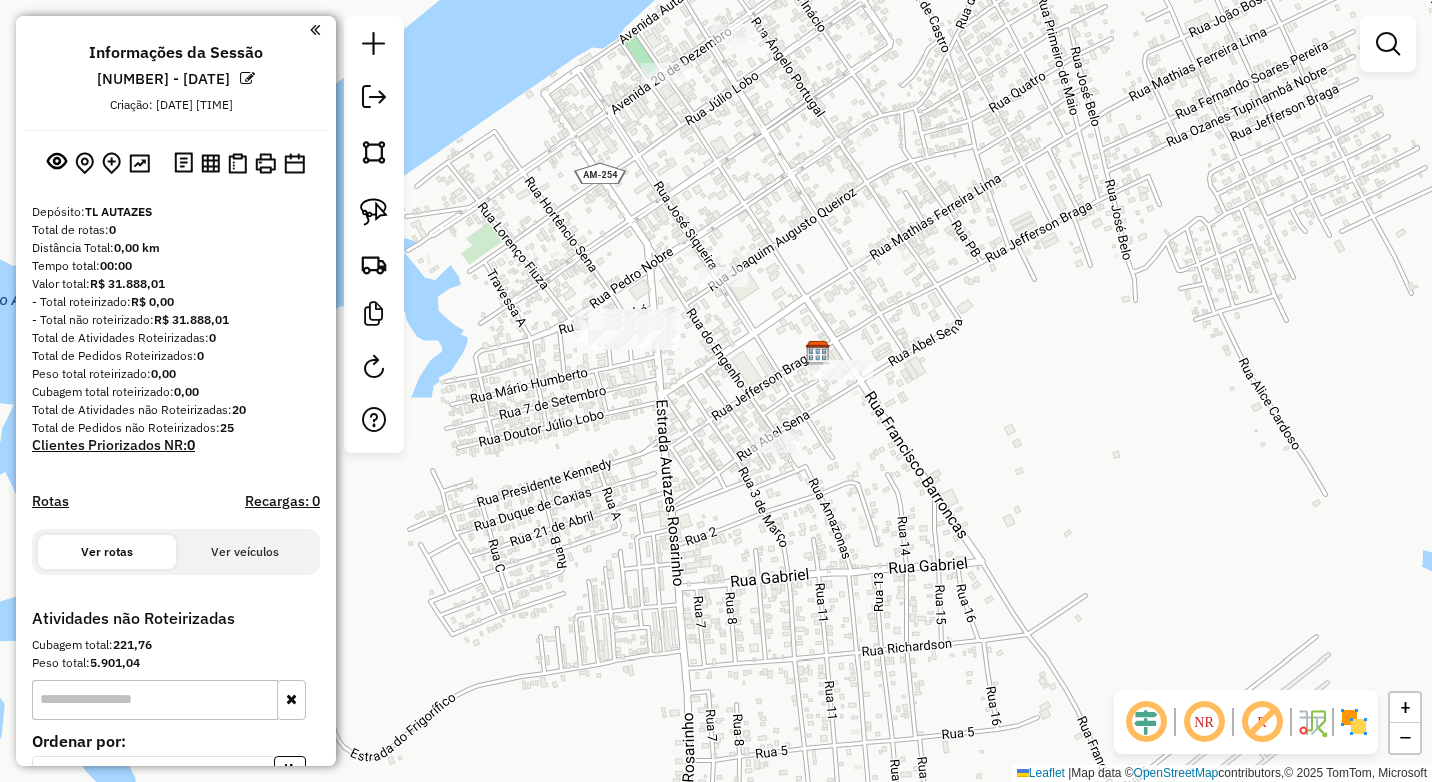 click on "Janela de atendimento Grade de atendimento Capacidade Transportadoras Veículos Cliente Pedidos  Rotas Selecione os dias de semana para filtrar as janelas de atendimento  Seg   Ter   Qua   Qui   Sex   Sáb   Dom  Informe o período da janela de atendimento: De: Até:  Filtrar exatamente a janela do cliente  Considerar janela de atendimento padrão  Selecione os dias de semana para filtrar as grades de atendimento  Seg   Ter   Qua   Qui   Sex   Sáb   Dom   Considerar clientes sem dia de atendimento cadastrado  Clientes fora do dia de atendimento selecionado Filtrar as atividades entre os valores definidos abaixo:  Peso mínimo:   Peso máximo:   Cubagem mínima:   Cubagem máxima:   De:   Até:  Filtrar as atividades entre o tempo de atendimento definido abaixo:  De:   Até:   Considerar capacidade total dos clientes não roteirizados Transportadora: Selecione um ou mais itens Tipo de veículo: Selecione um ou mais itens Veículo: Selecione um ou mais itens Motorista: Selecione um ou mais itens Nome: Rótulo:" 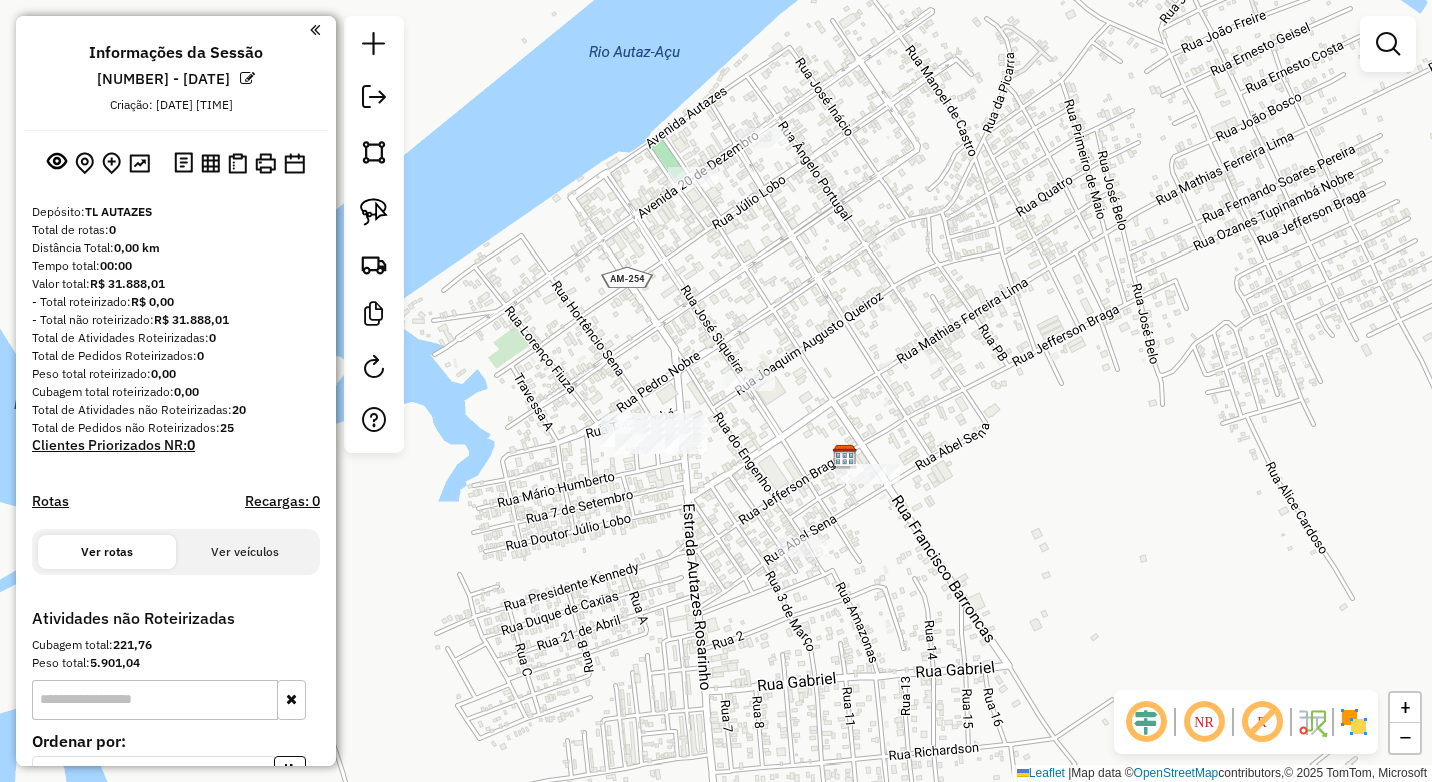 drag, startPoint x: 657, startPoint y: 139, endPoint x: 683, endPoint y: 242, distance: 106.23088 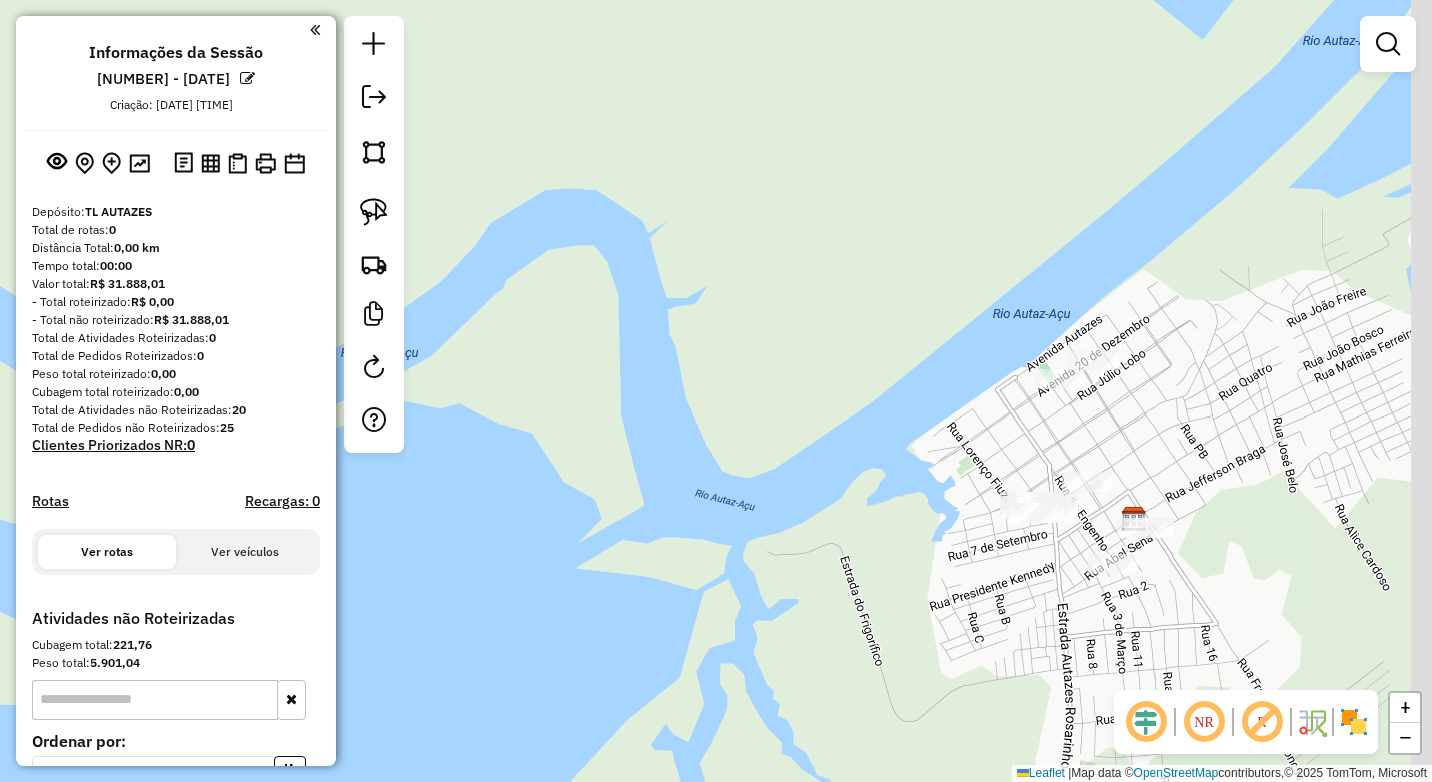 drag, startPoint x: 1226, startPoint y: 562, endPoint x: 1145, endPoint y: 525, distance: 89.050545 